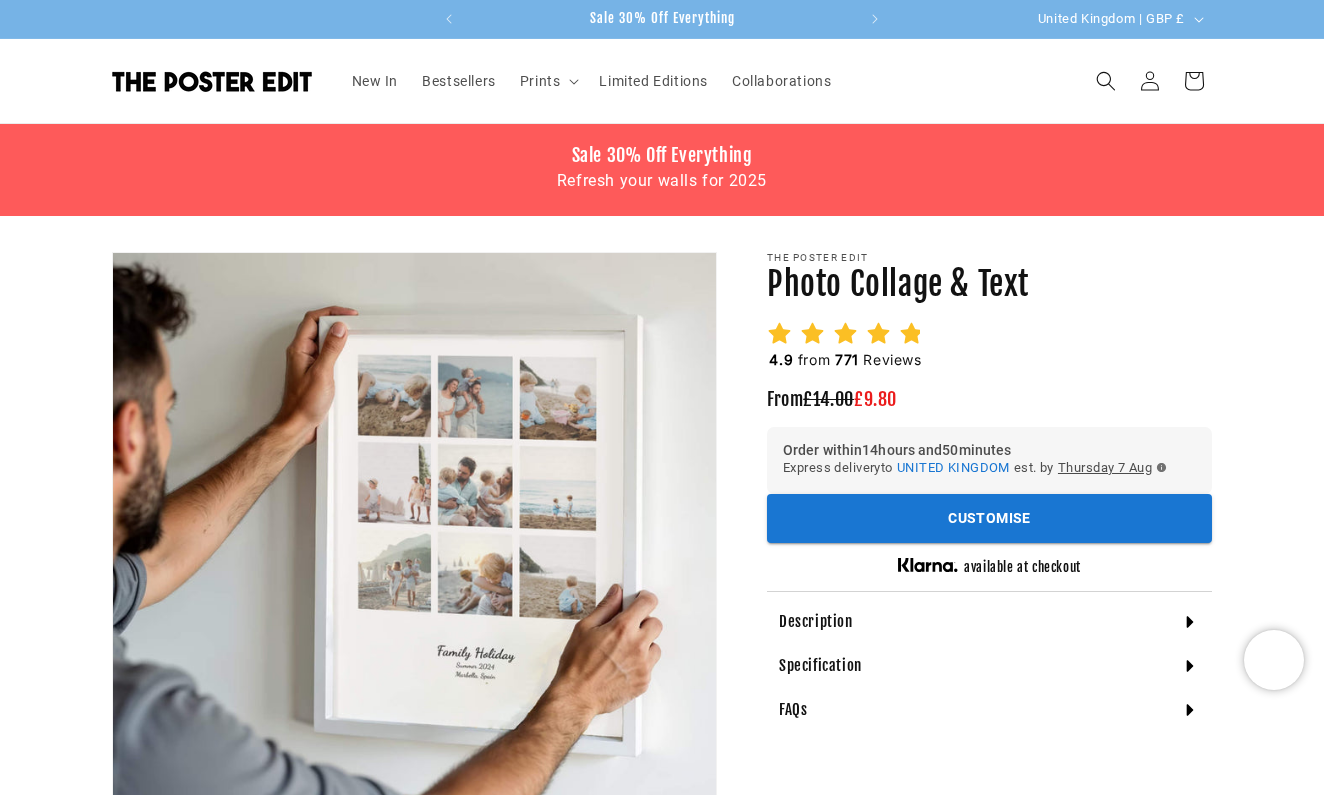 scroll, scrollTop: 53, scrollLeft: 0, axis: vertical 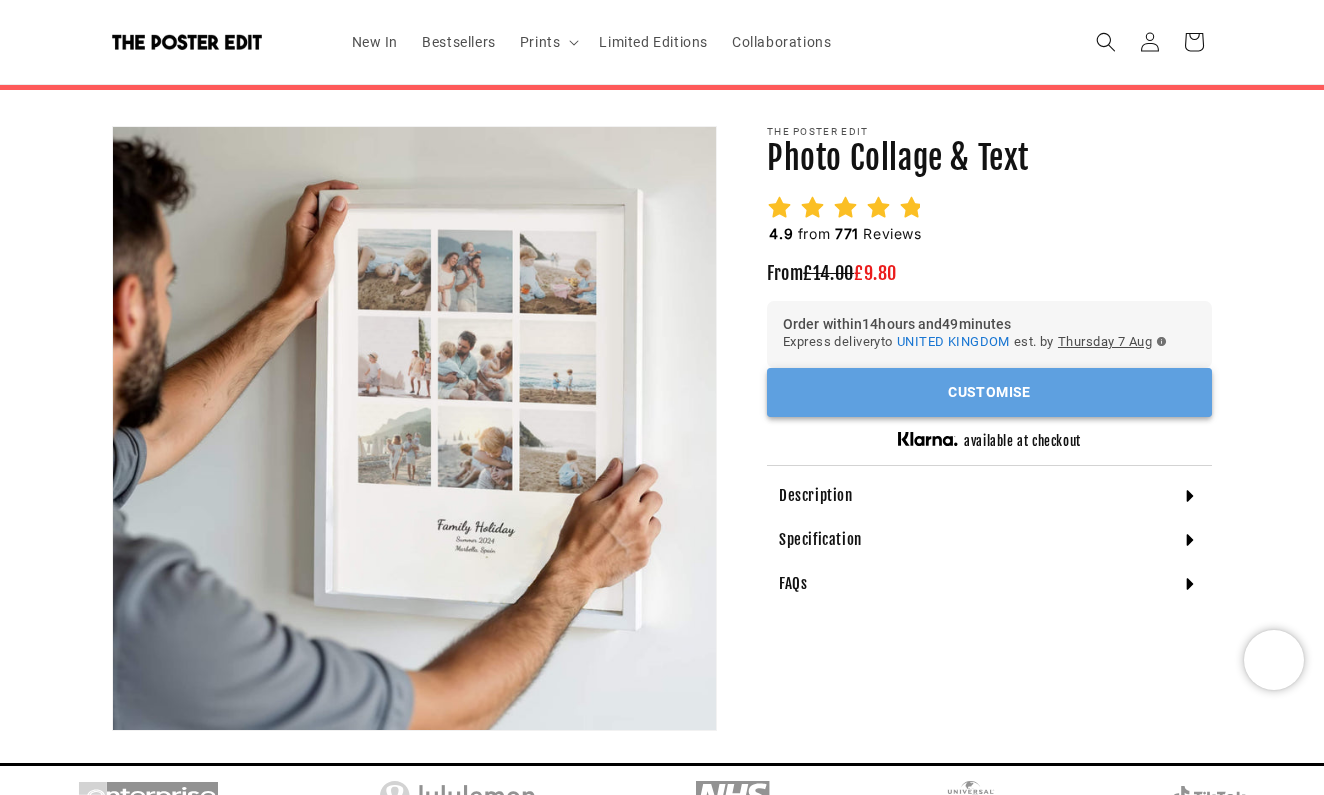 click on "Customise" at bounding box center (989, 392) 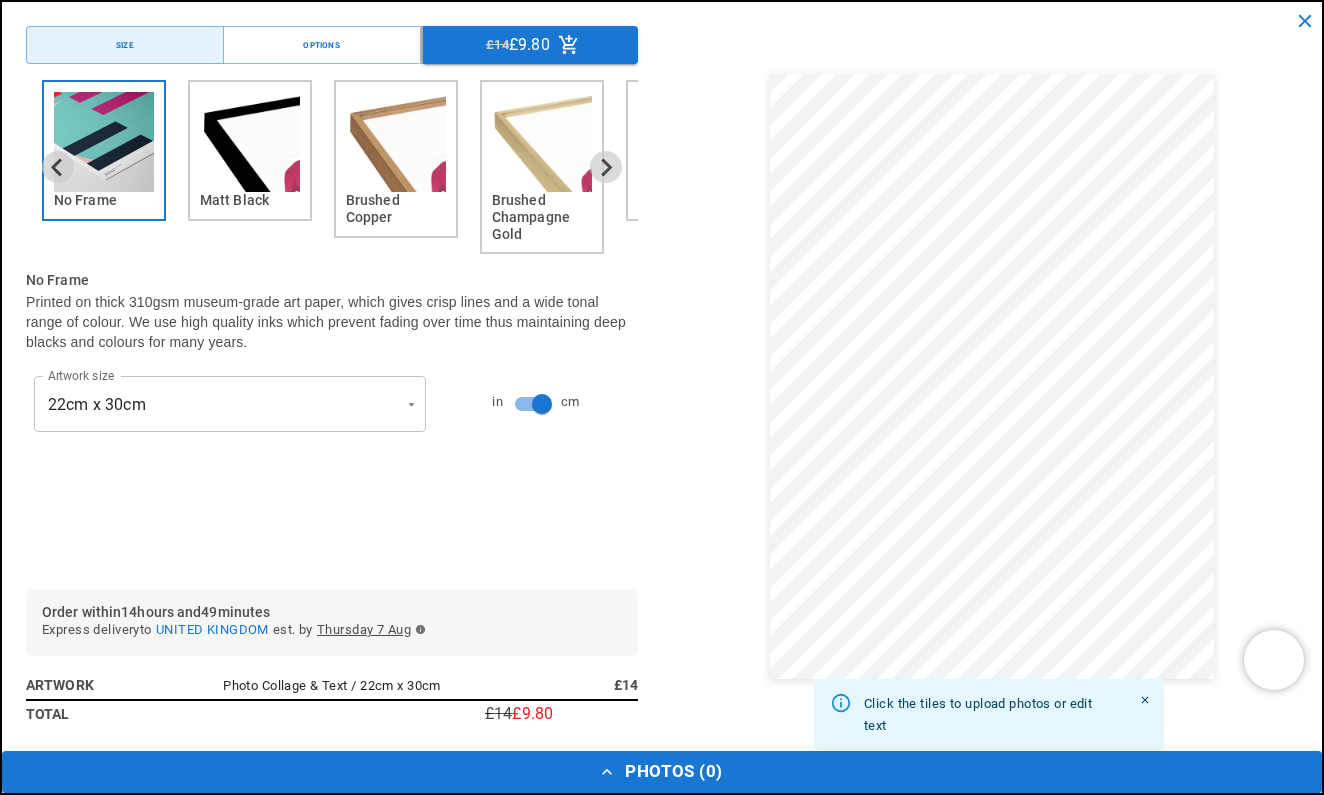 scroll, scrollTop: 0, scrollLeft: 780, axis: horizontal 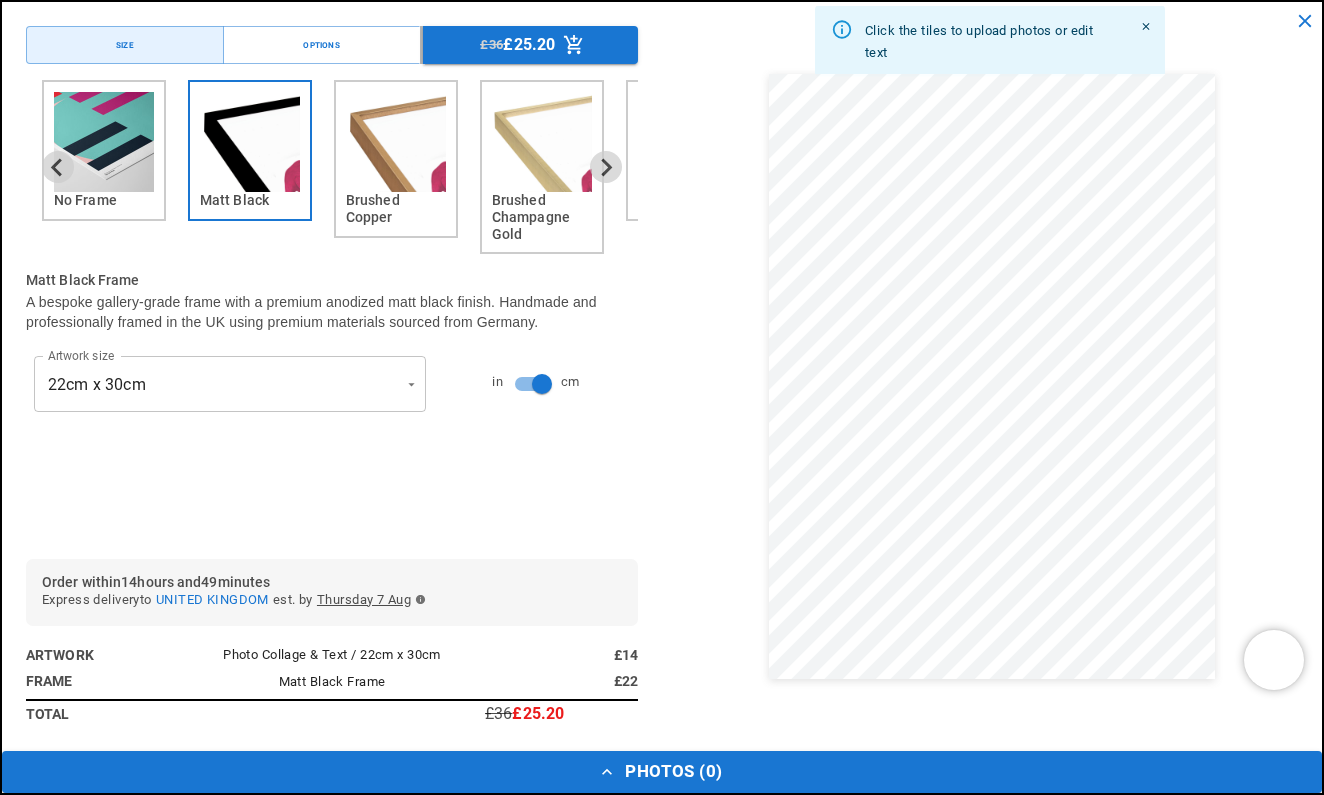 click on "Brushed Copper" at bounding box center (396, 209) 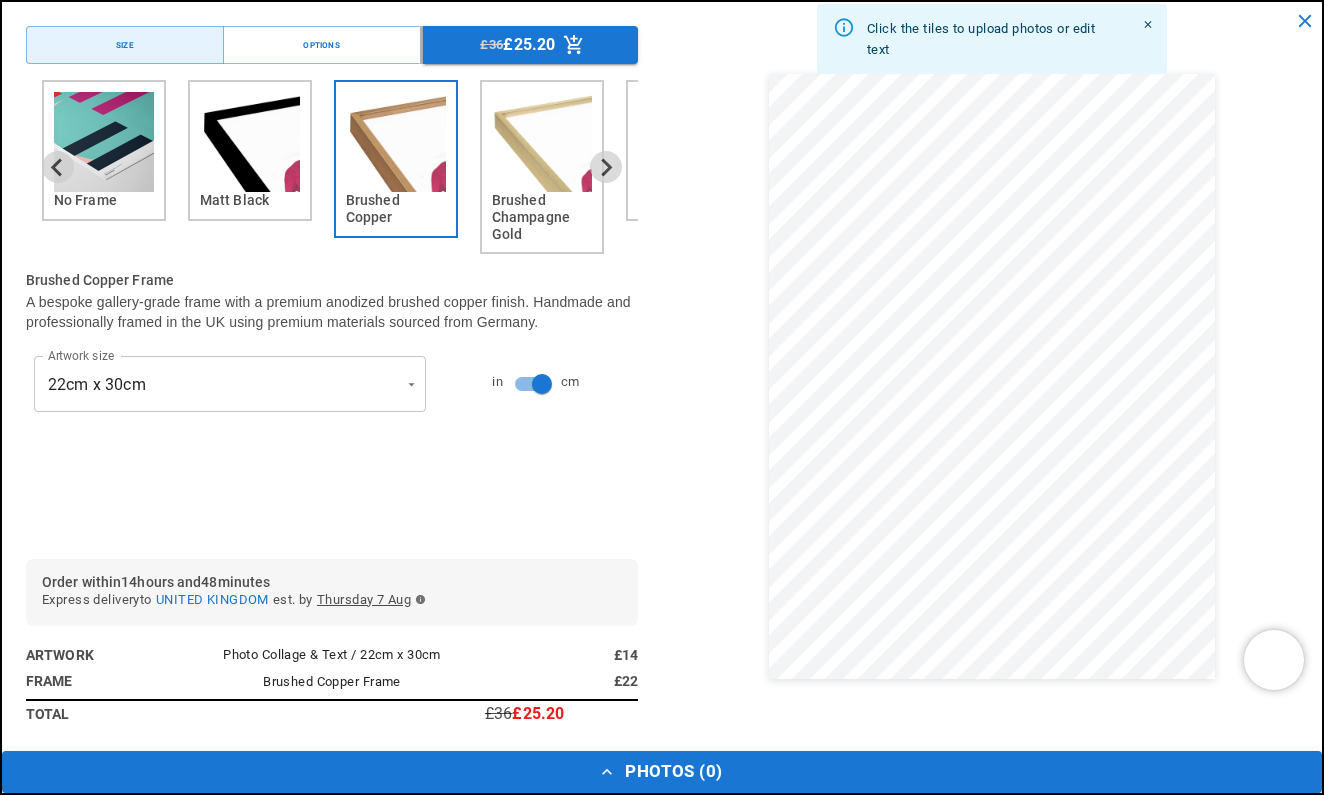click at bounding box center [542, 142] 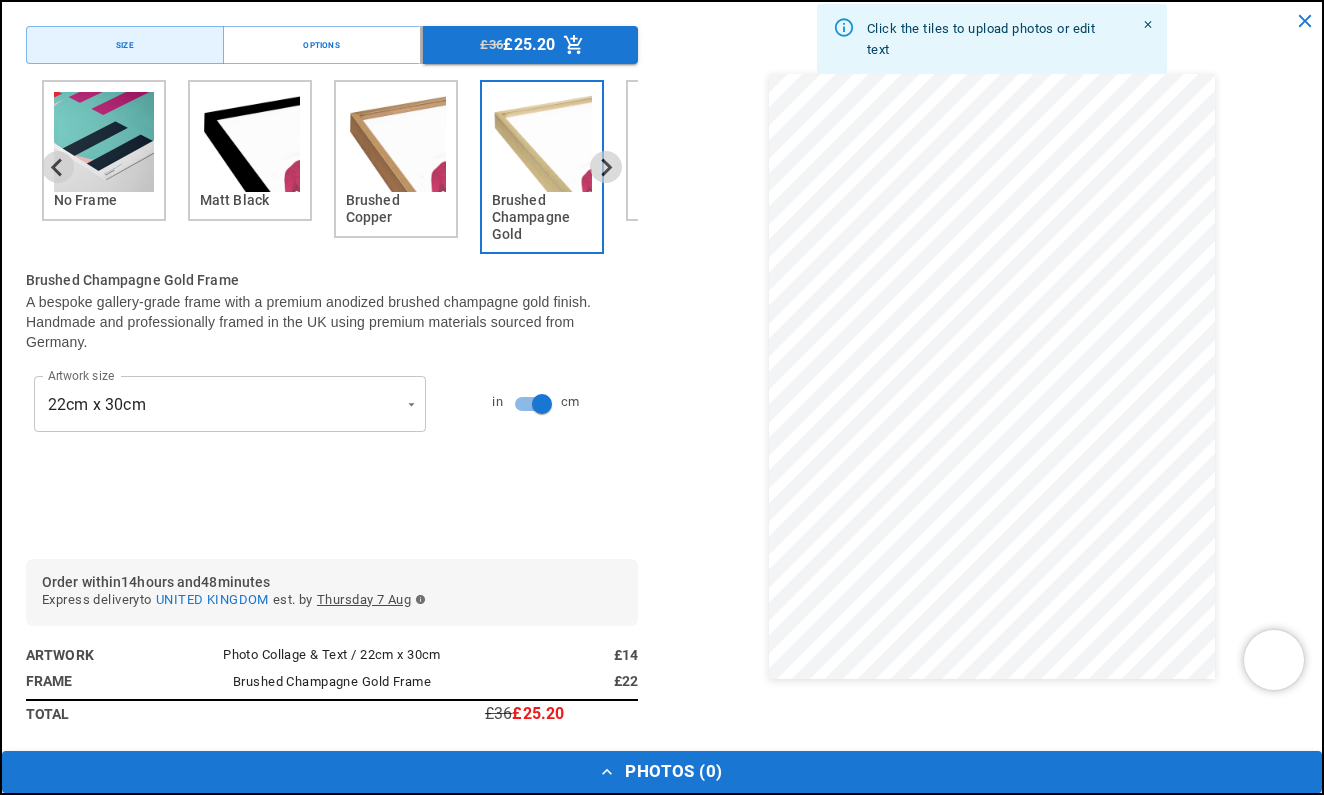 scroll, scrollTop: 0, scrollLeft: 0, axis: both 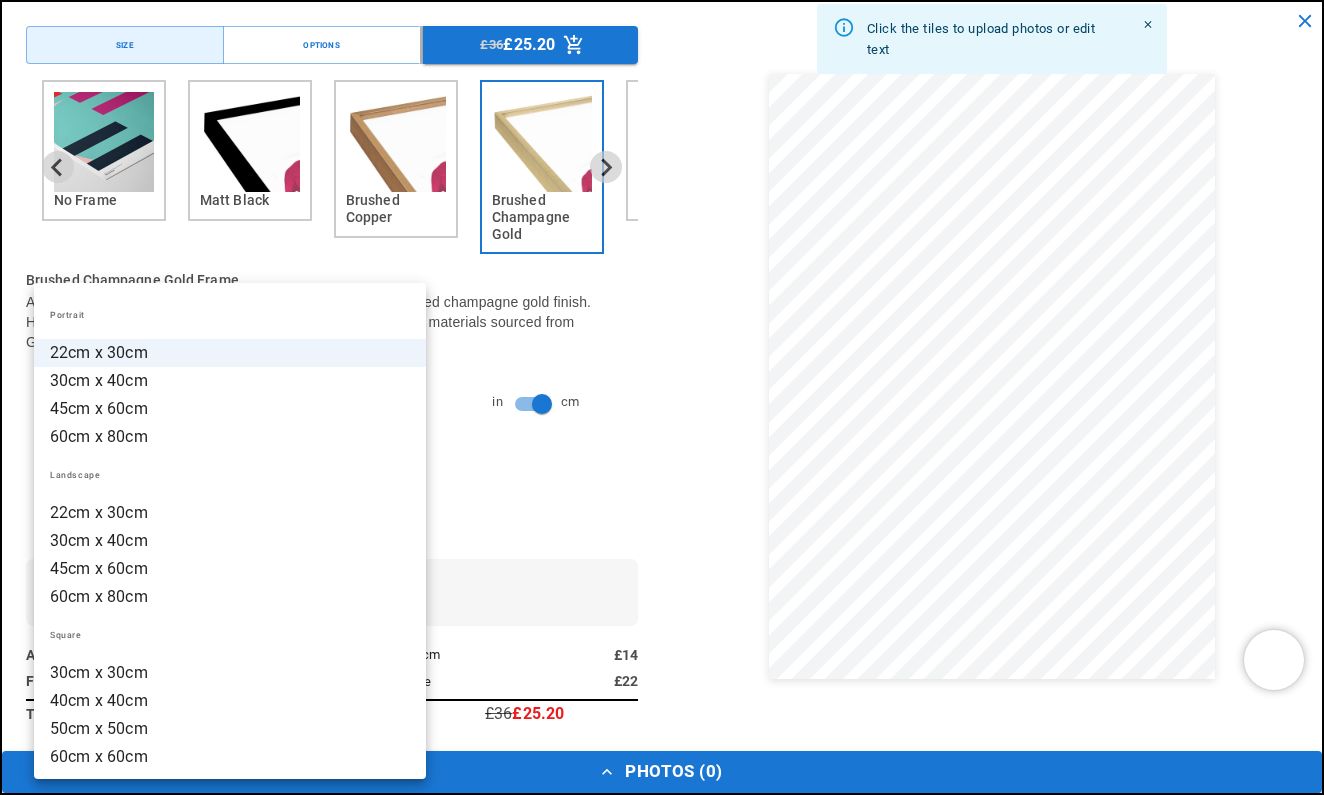 click on "Skip to content
Your cart is empty
Continue shopping
Have an account?
Log in  to check out faster.
Your cart
Loading...
Order special instructions
Order special instructions
Estimated total
£0.00 GBP
Taxes included. Discounts and shipping calculated at checkout." at bounding box center (662, 4616) 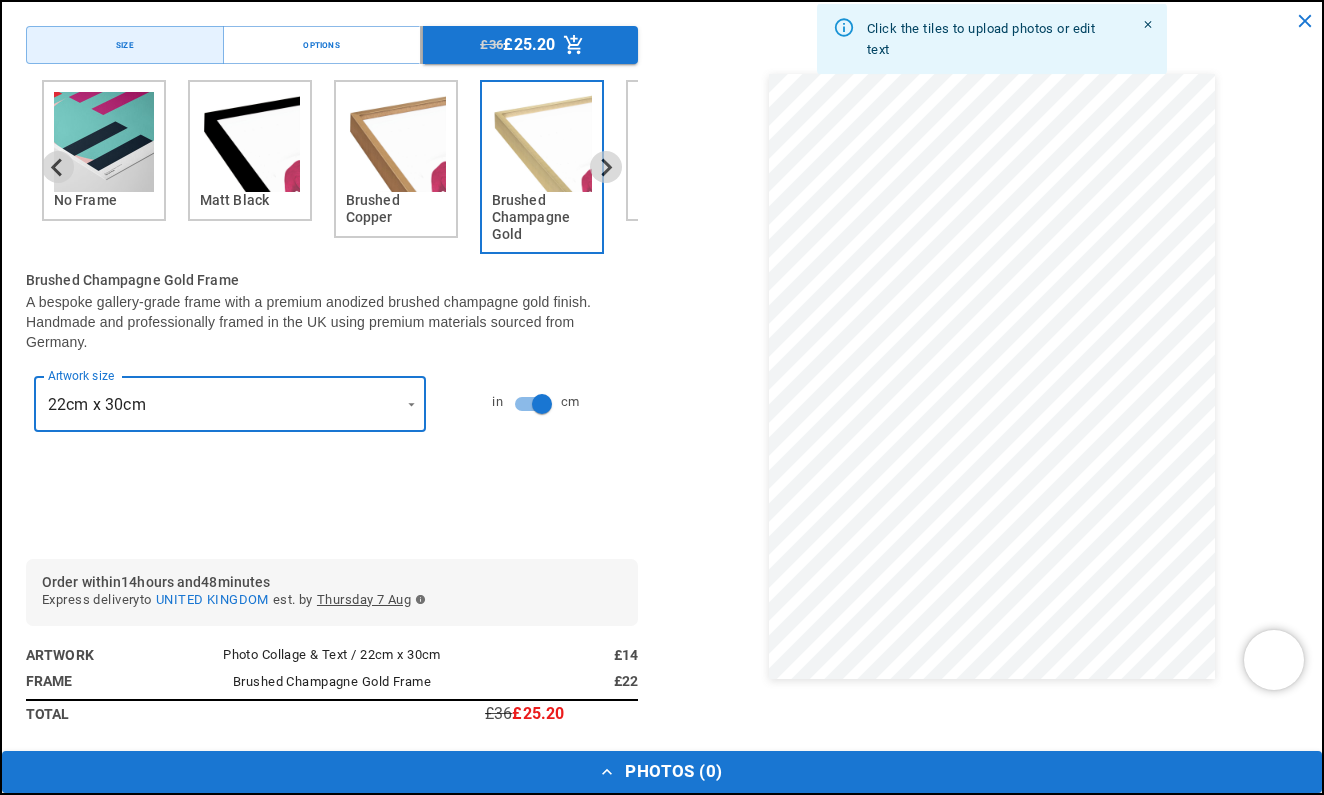 scroll, scrollTop: 0, scrollLeft: 780, axis: horizontal 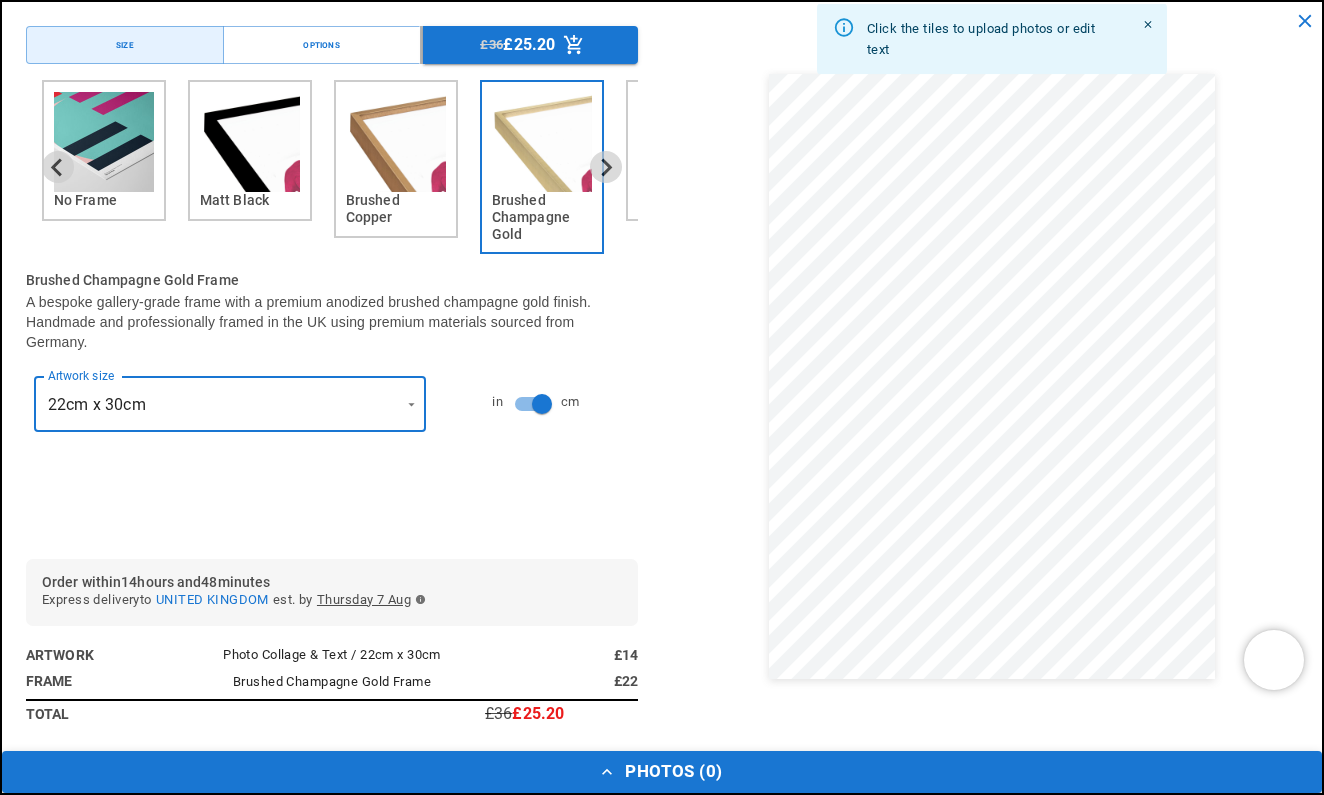 click on "Photos ( 0 )" at bounding box center (662, 772) 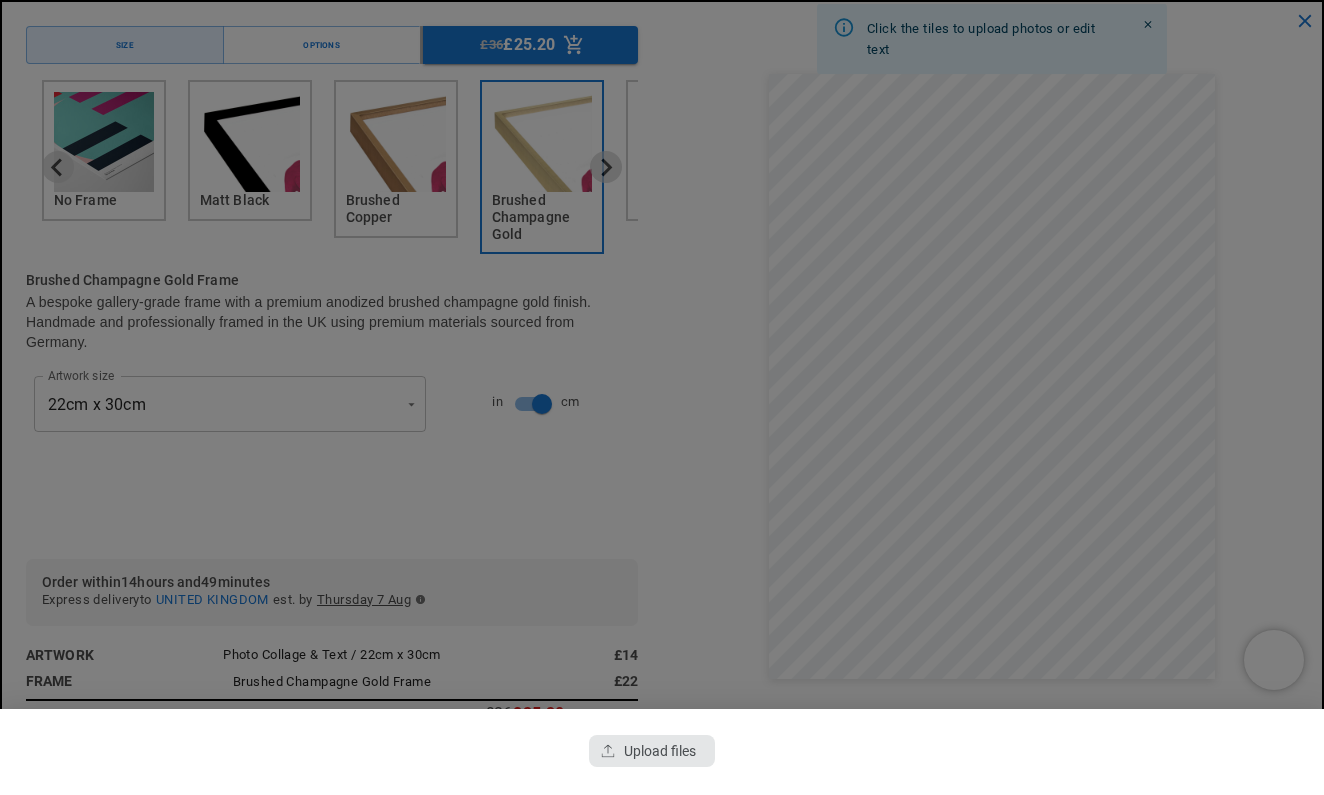 scroll, scrollTop: 0, scrollLeft: 0, axis: both 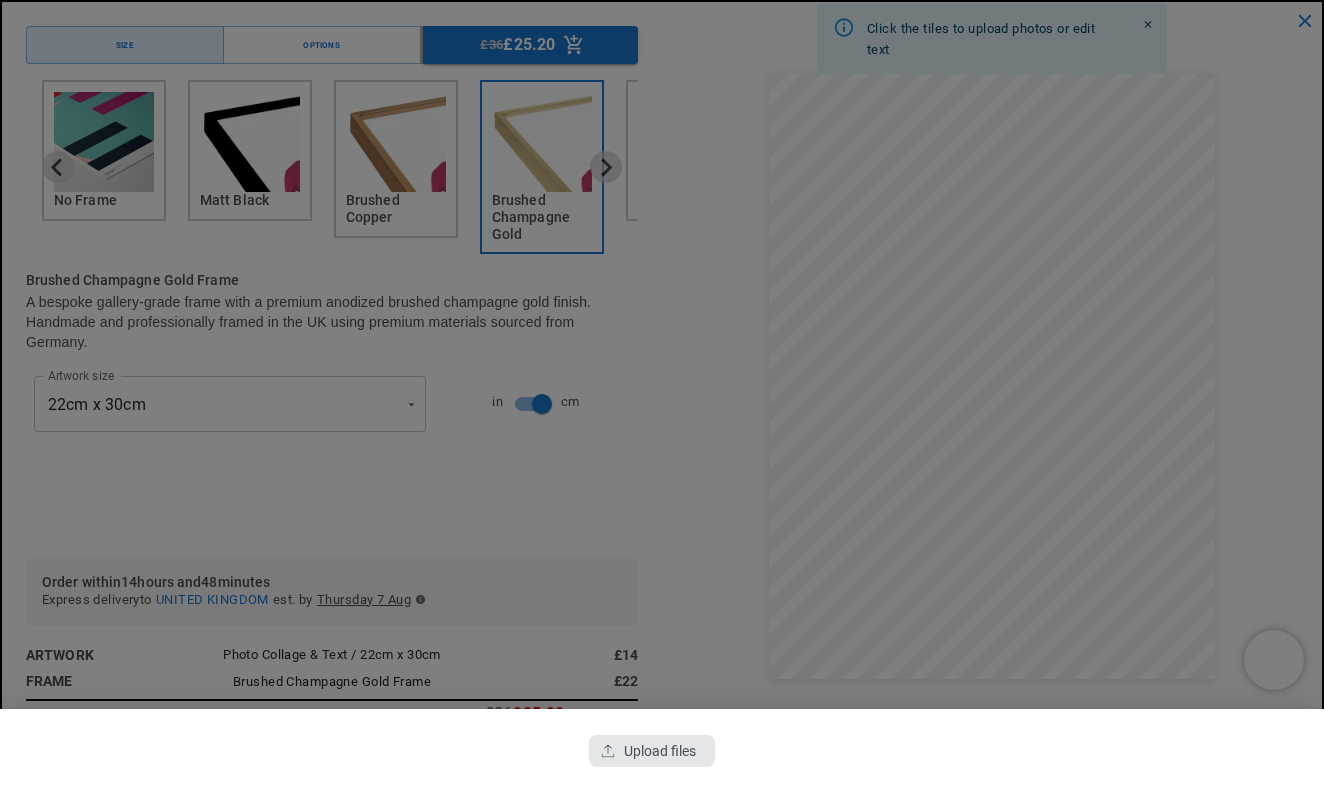 click 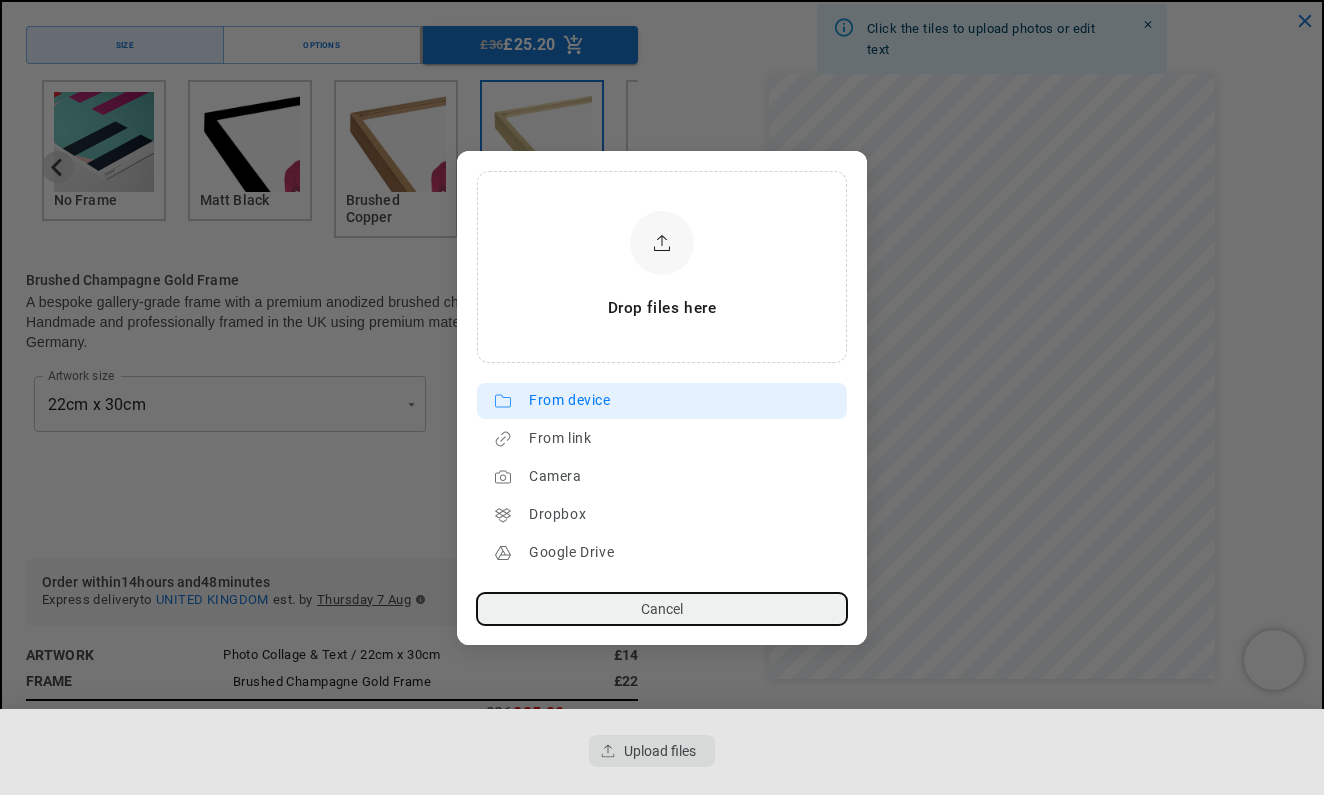 click on "From device" 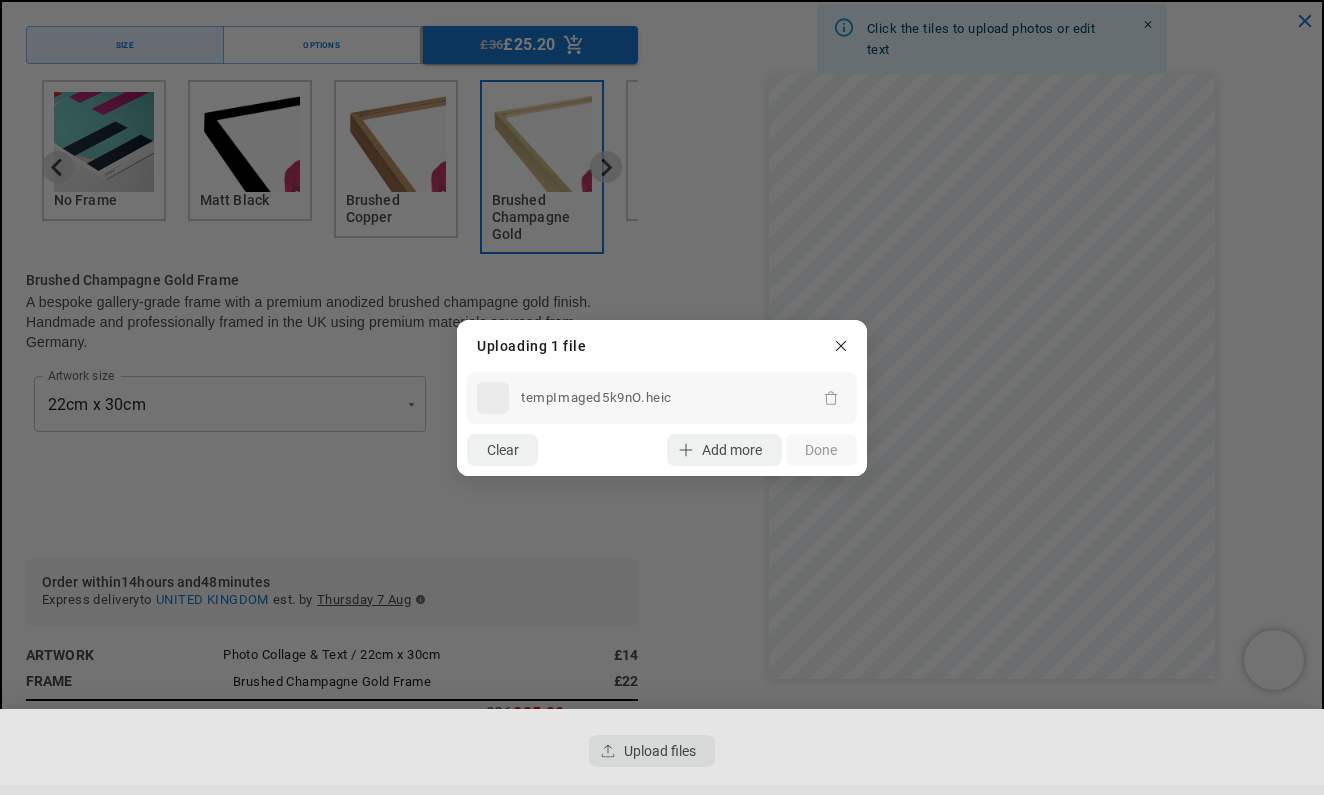 scroll, scrollTop: 0, scrollLeft: 390, axis: horizontal 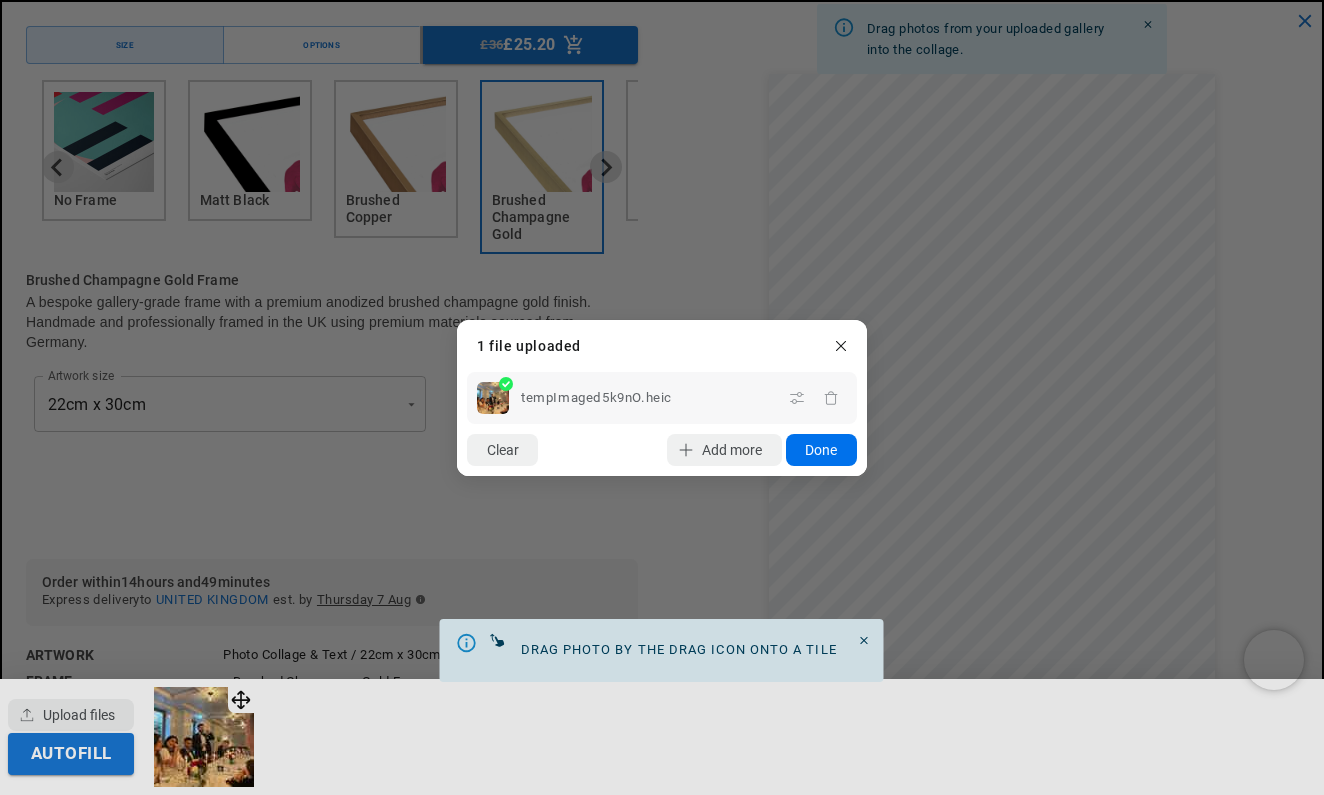 click on "Done" 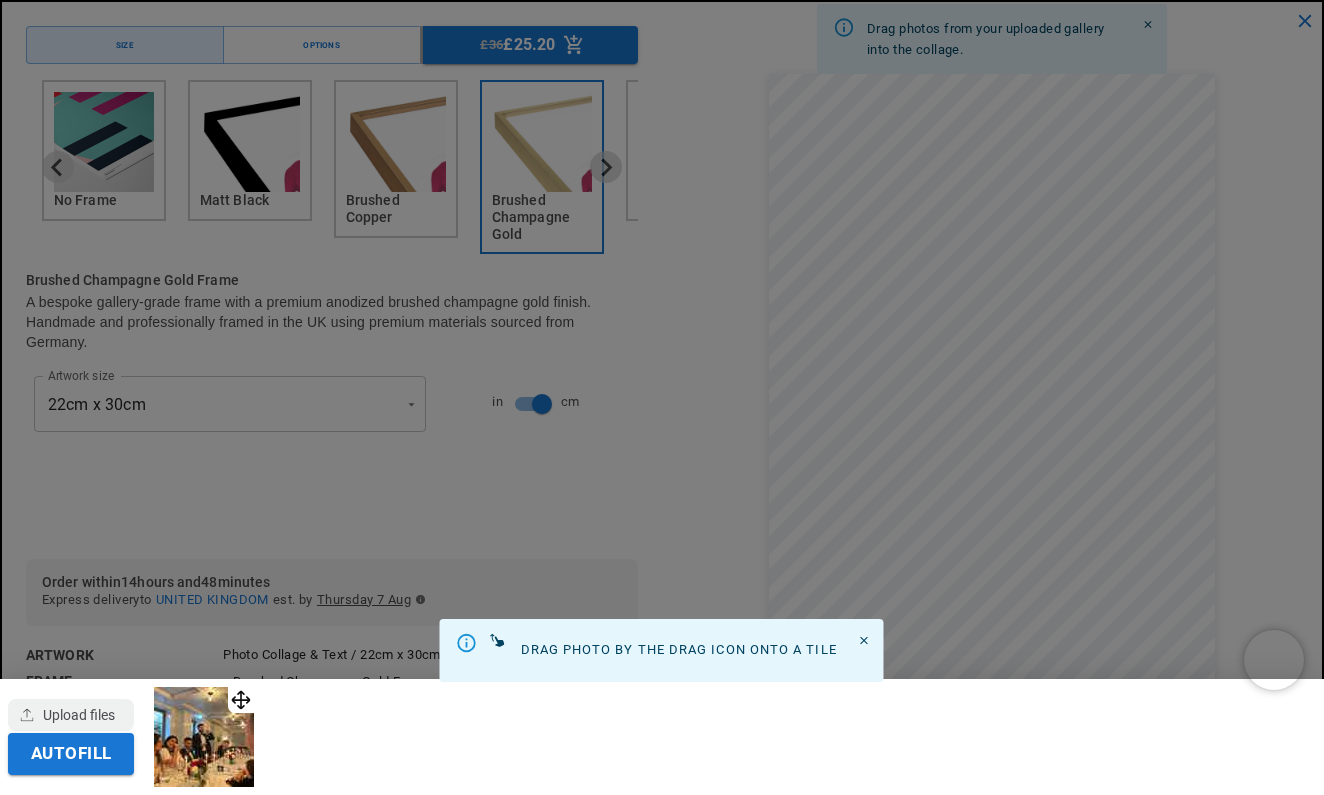 click at bounding box center (204, 737) 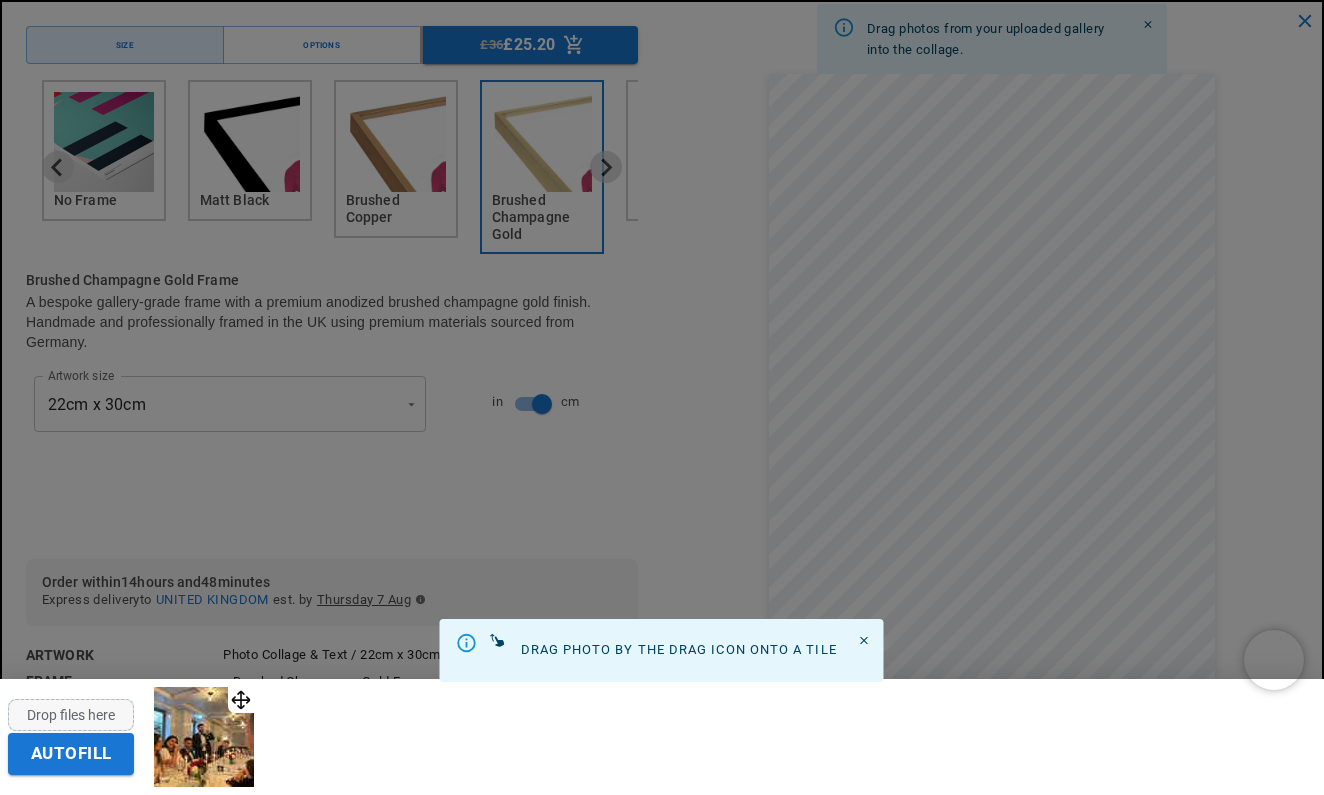 scroll, scrollTop: 0, scrollLeft: 0, axis: both 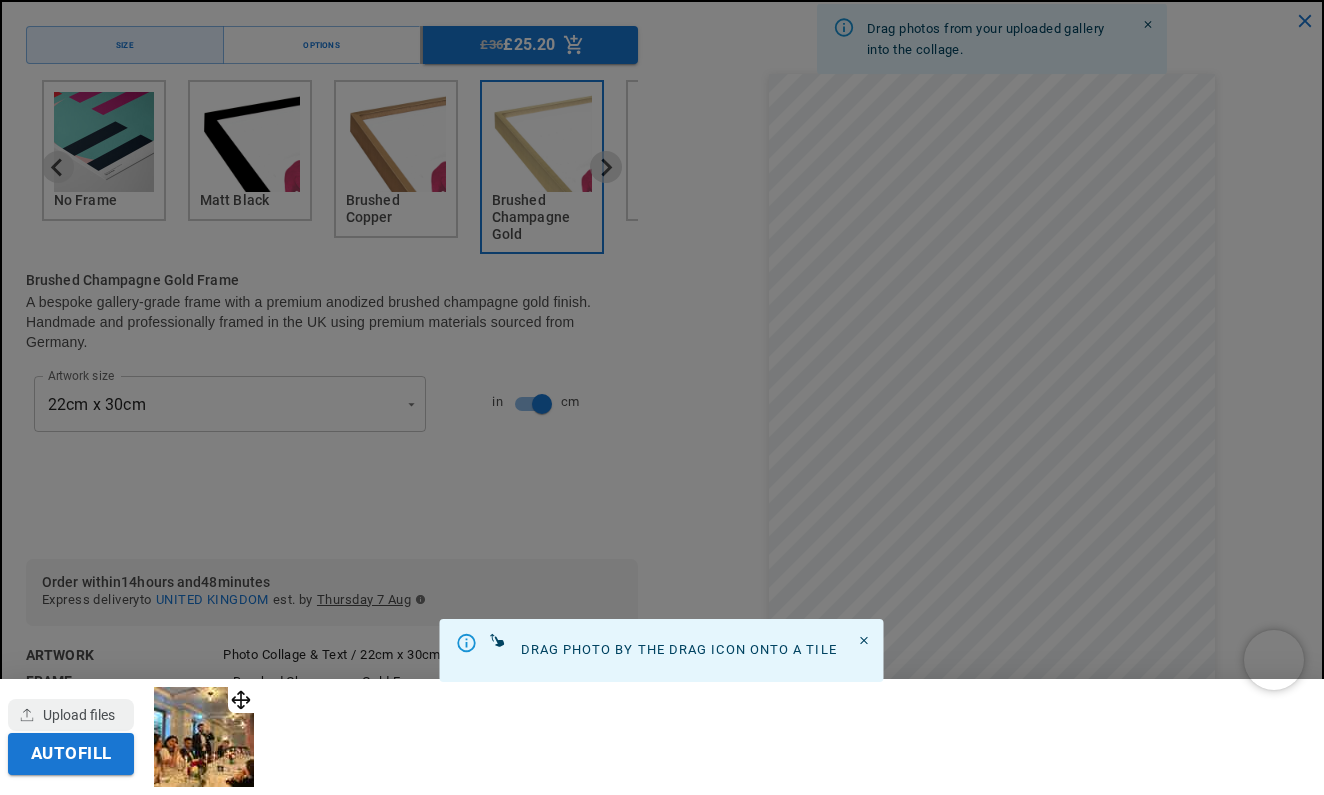 click at bounding box center [662, 397] 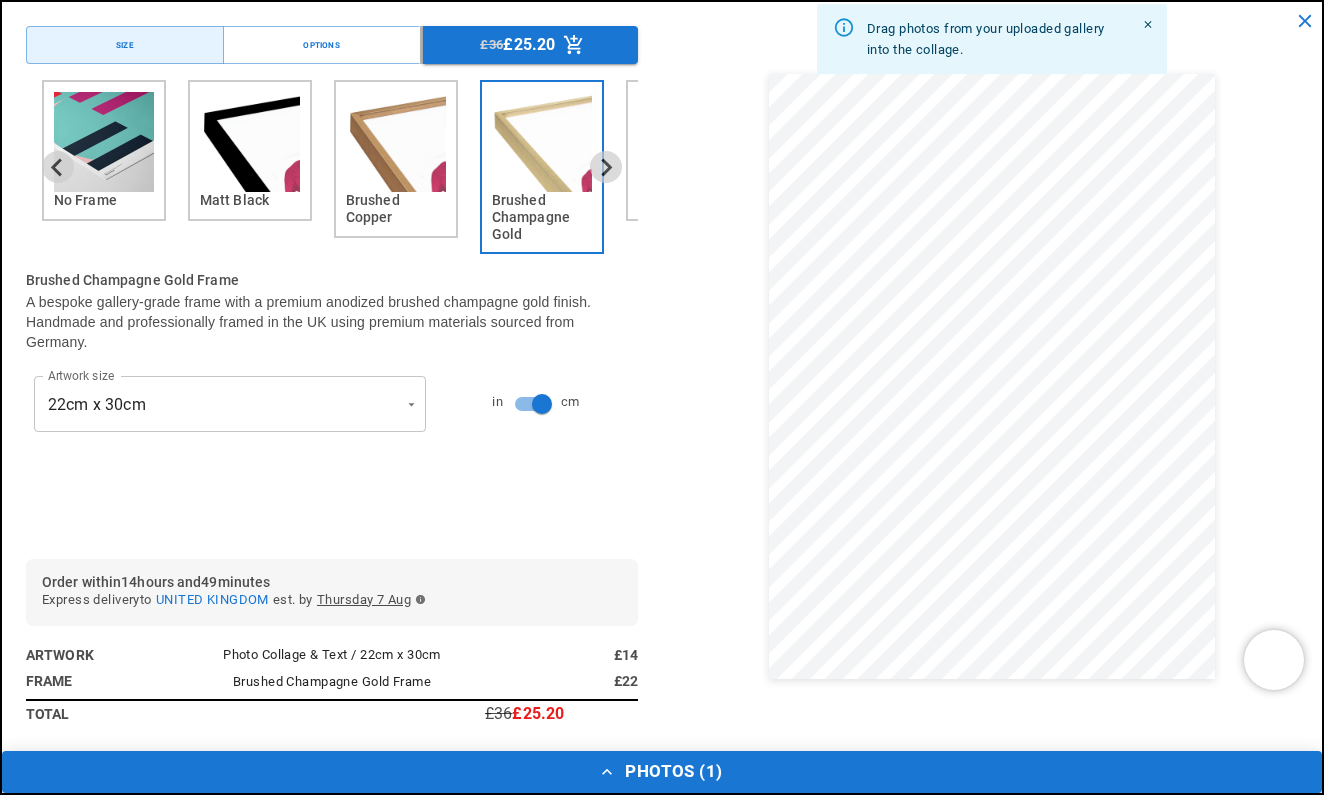click on "Photos ( 1 )" at bounding box center (662, 772) 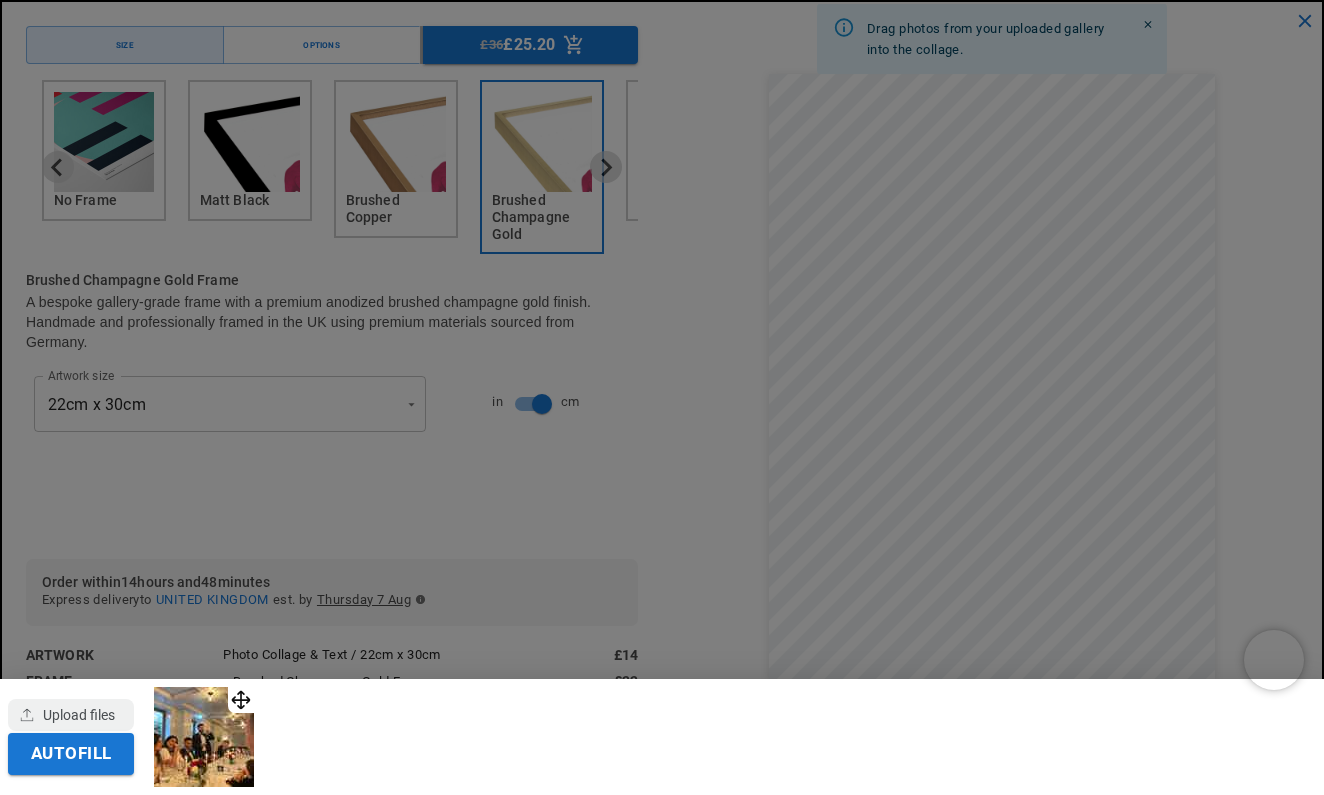 scroll, scrollTop: 0, scrollLeft: 390, axis: horizontal 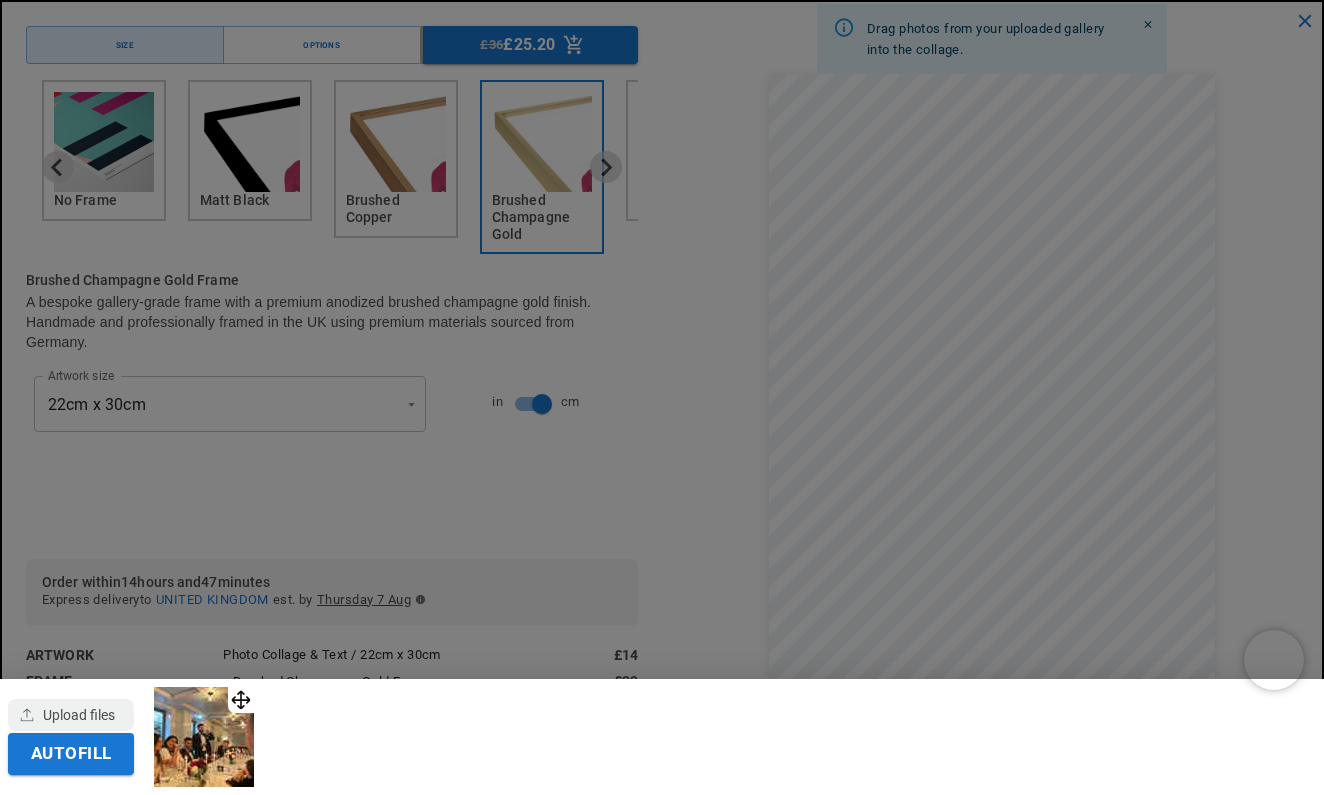 click at bounding box center [204, 737] 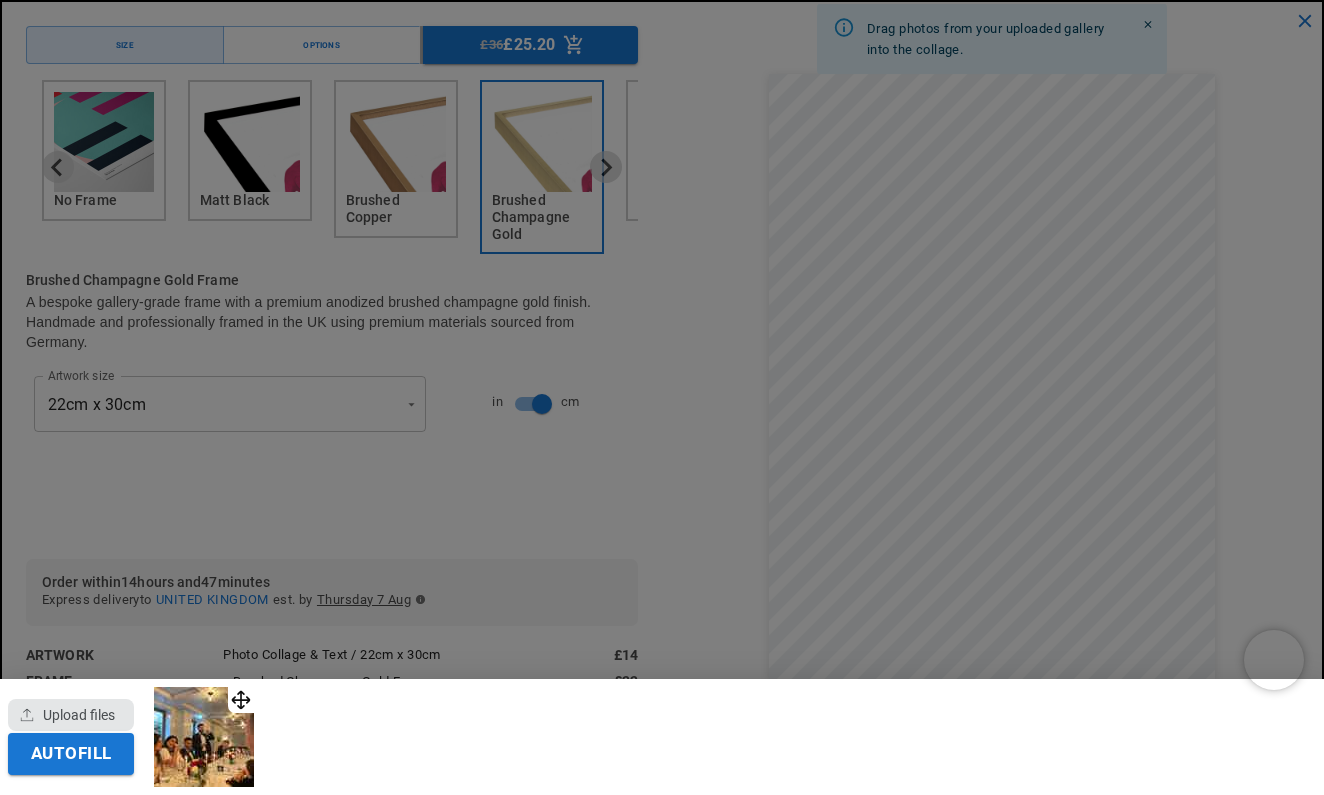click 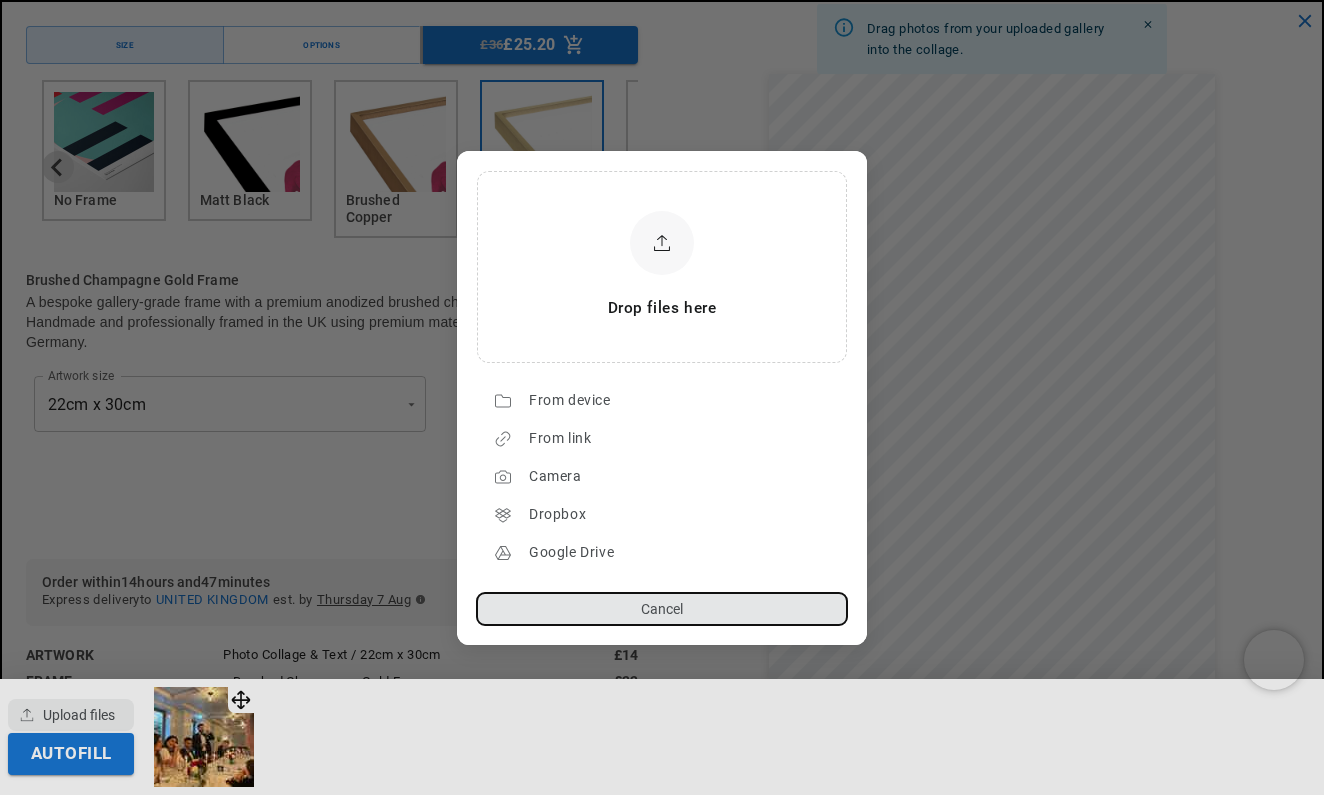 click on "Cancel" 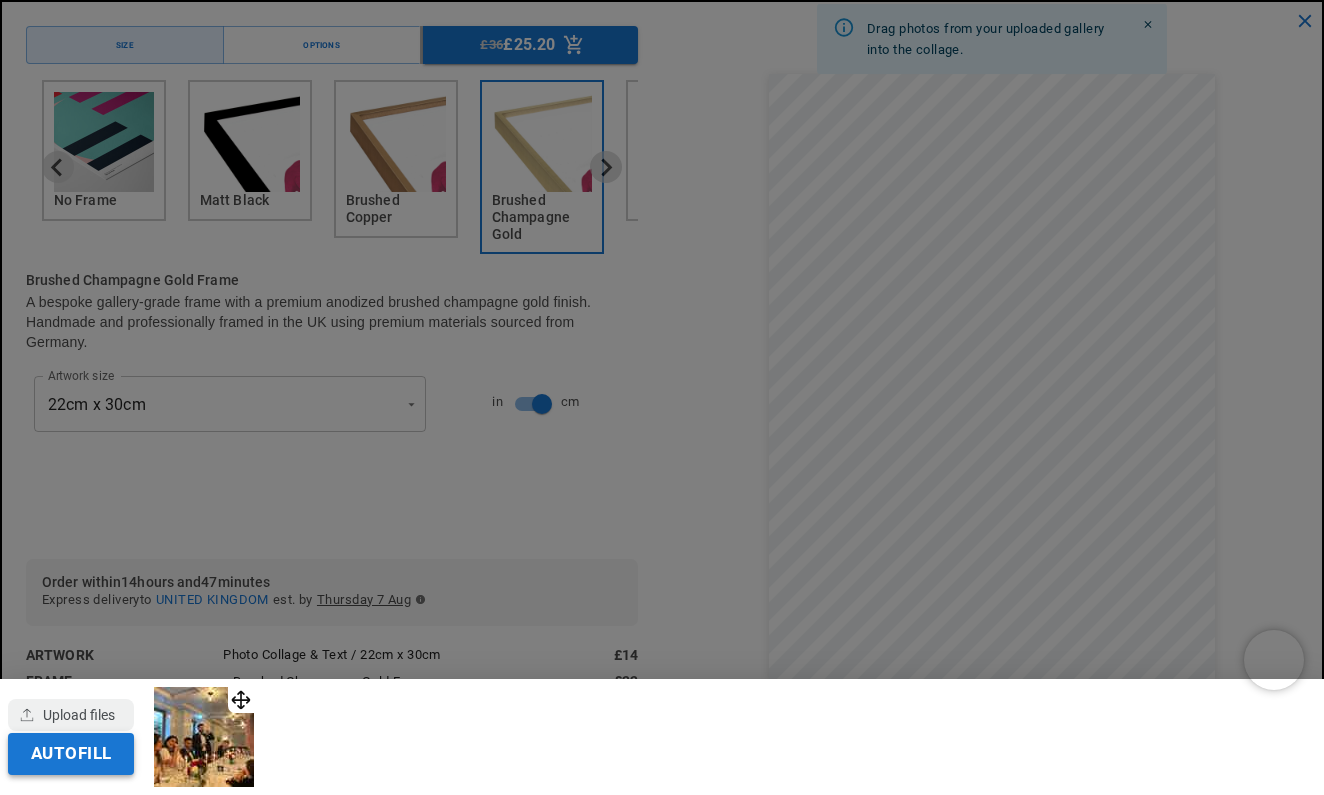 click on "Autofill" at bounding box center [71, 754] 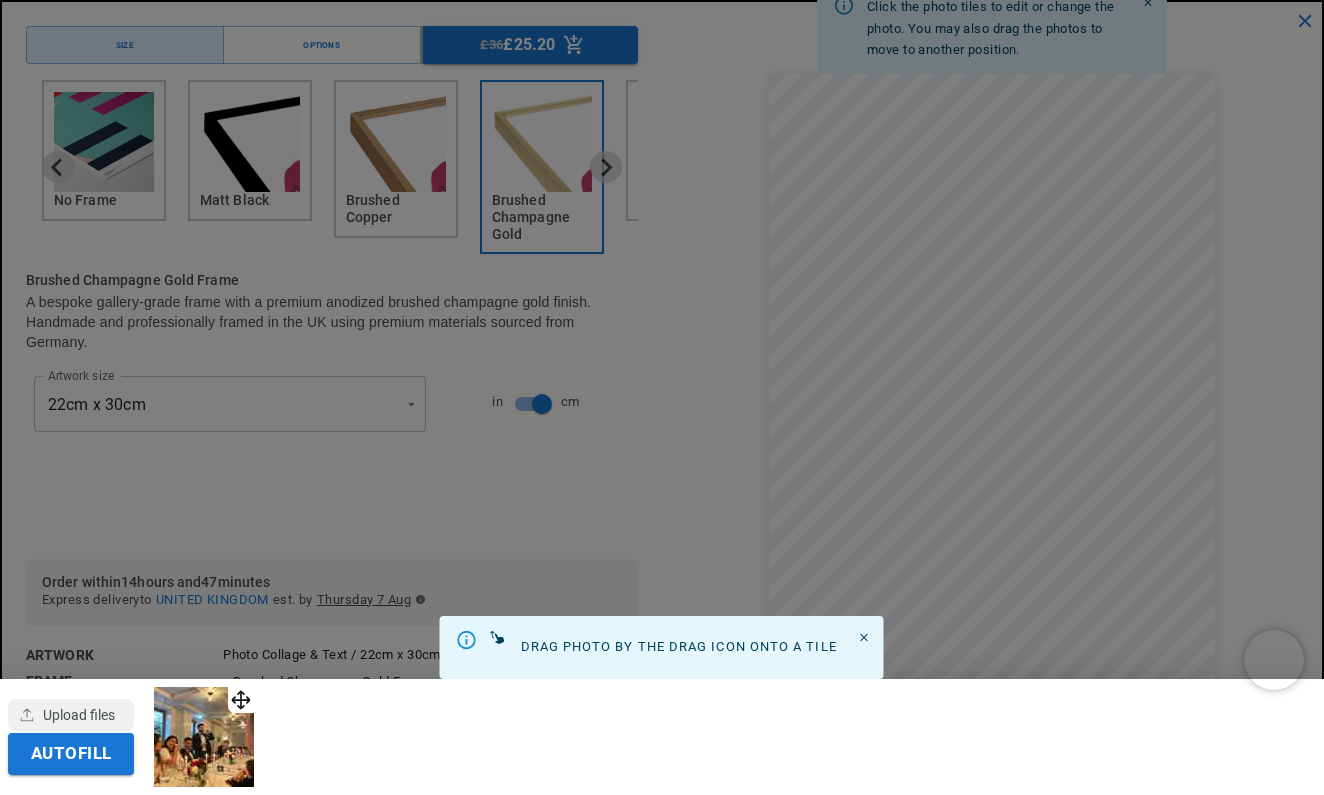 click at bounding box center (204, 737) 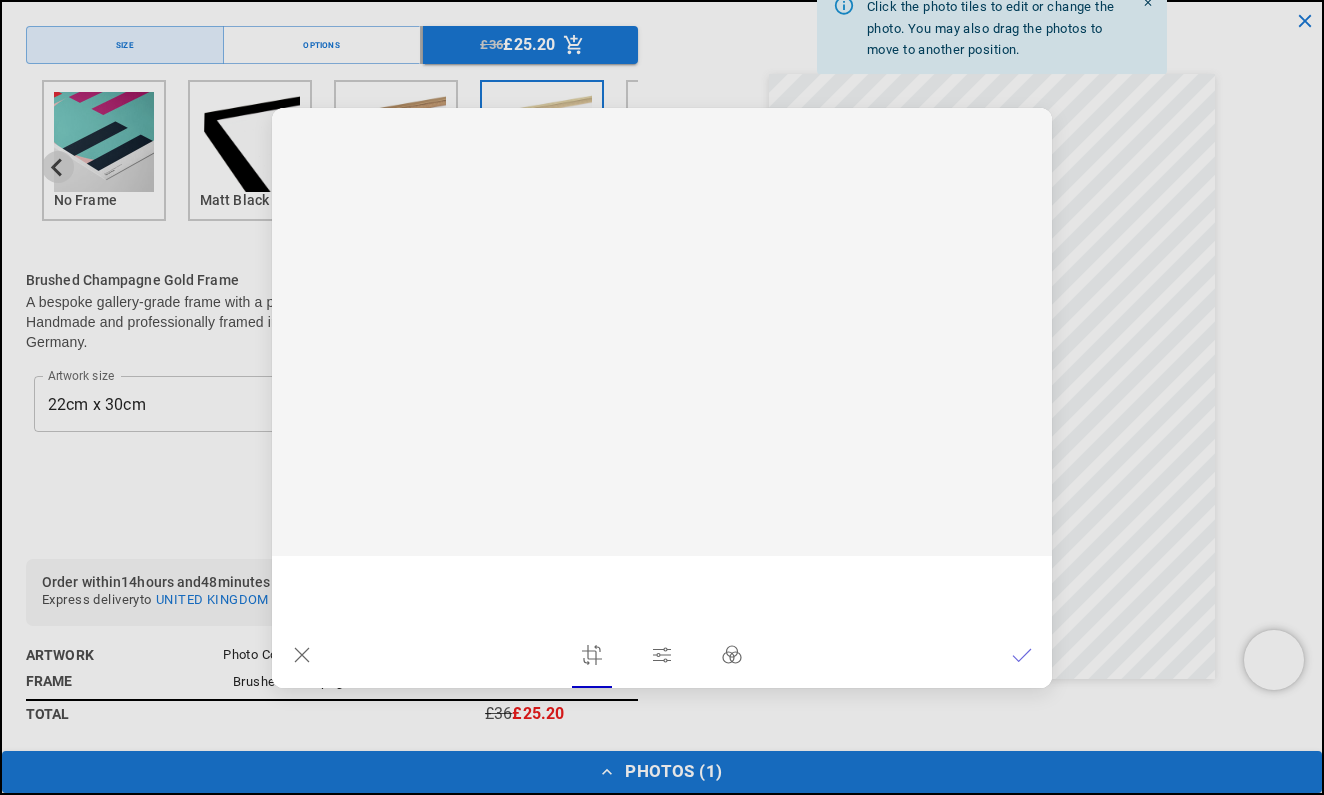 scroll, scrollTop: 0, scrollLeft: 780, axis: horizontal 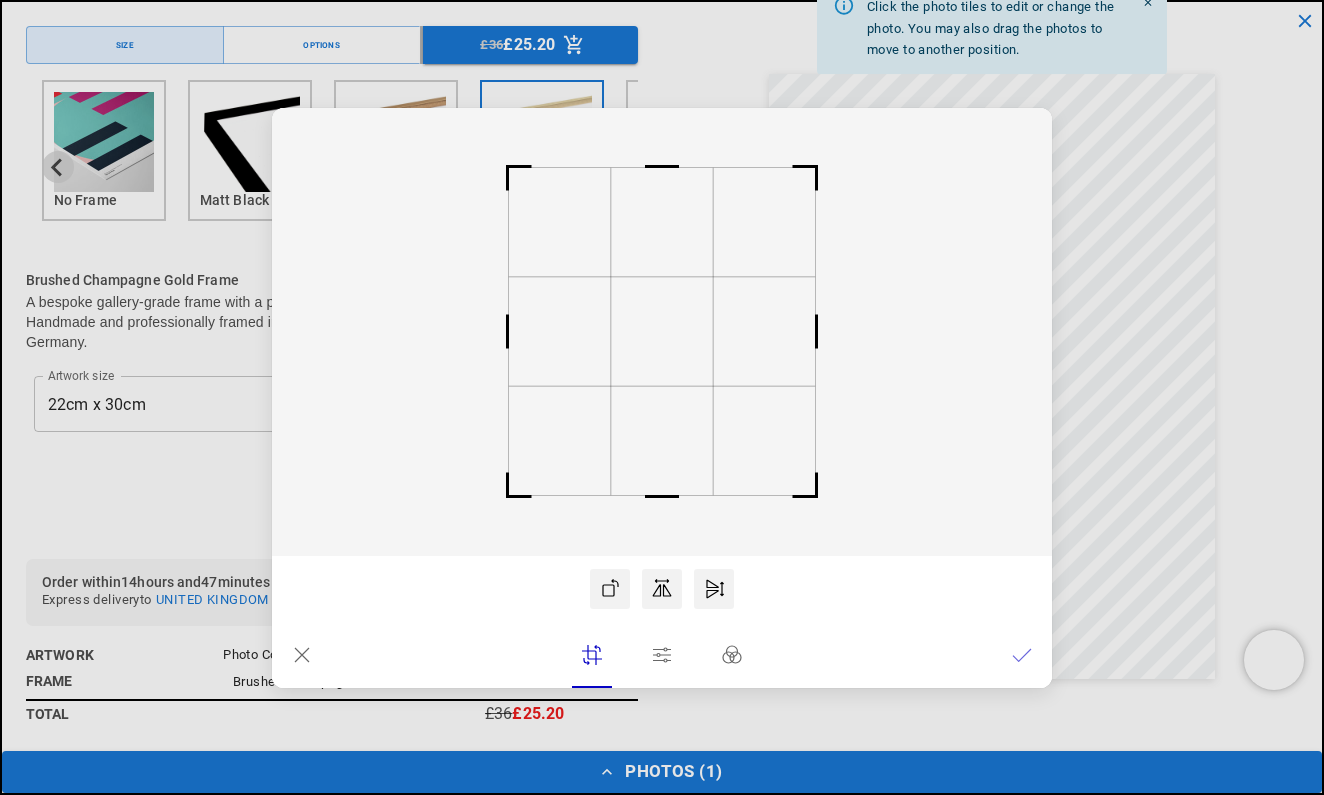 type 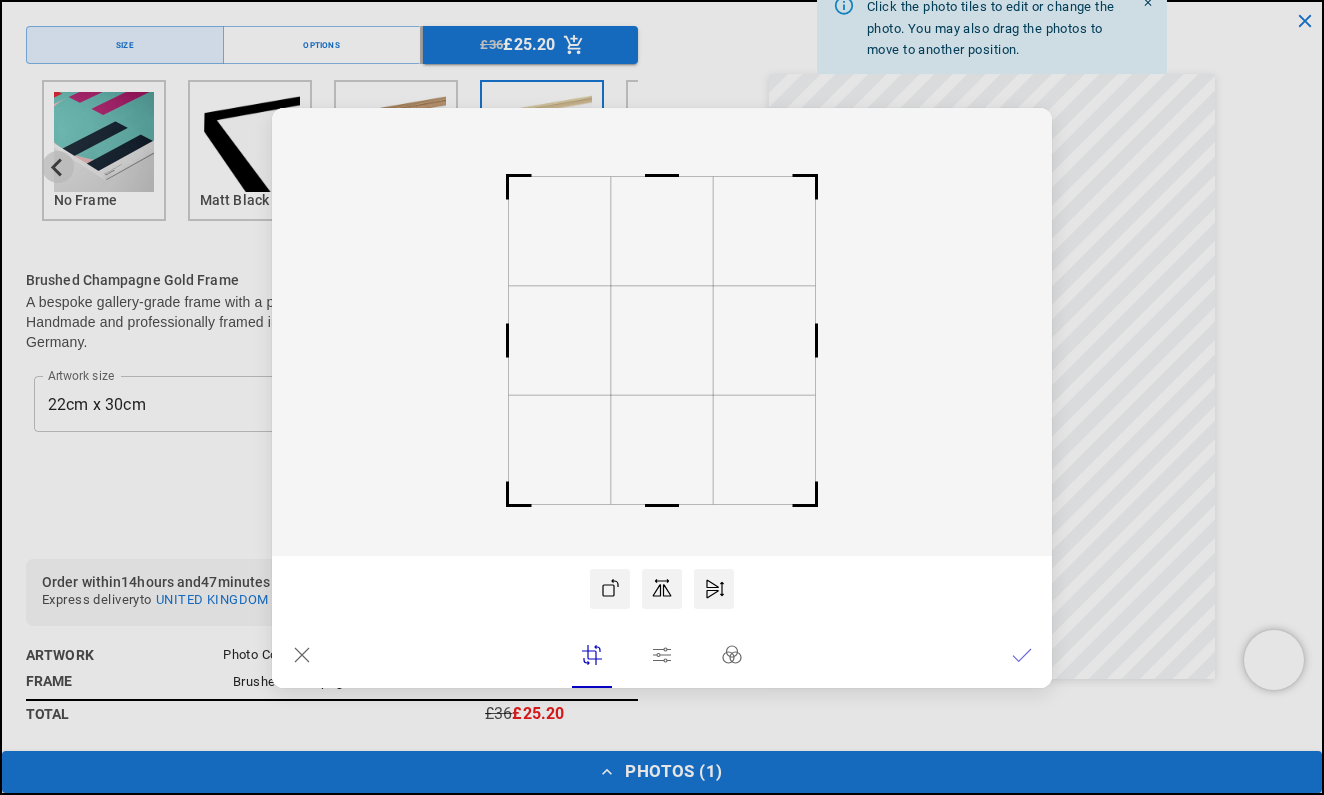 scroll, scrollTop: 0, scrollLeft: 0, axis: both 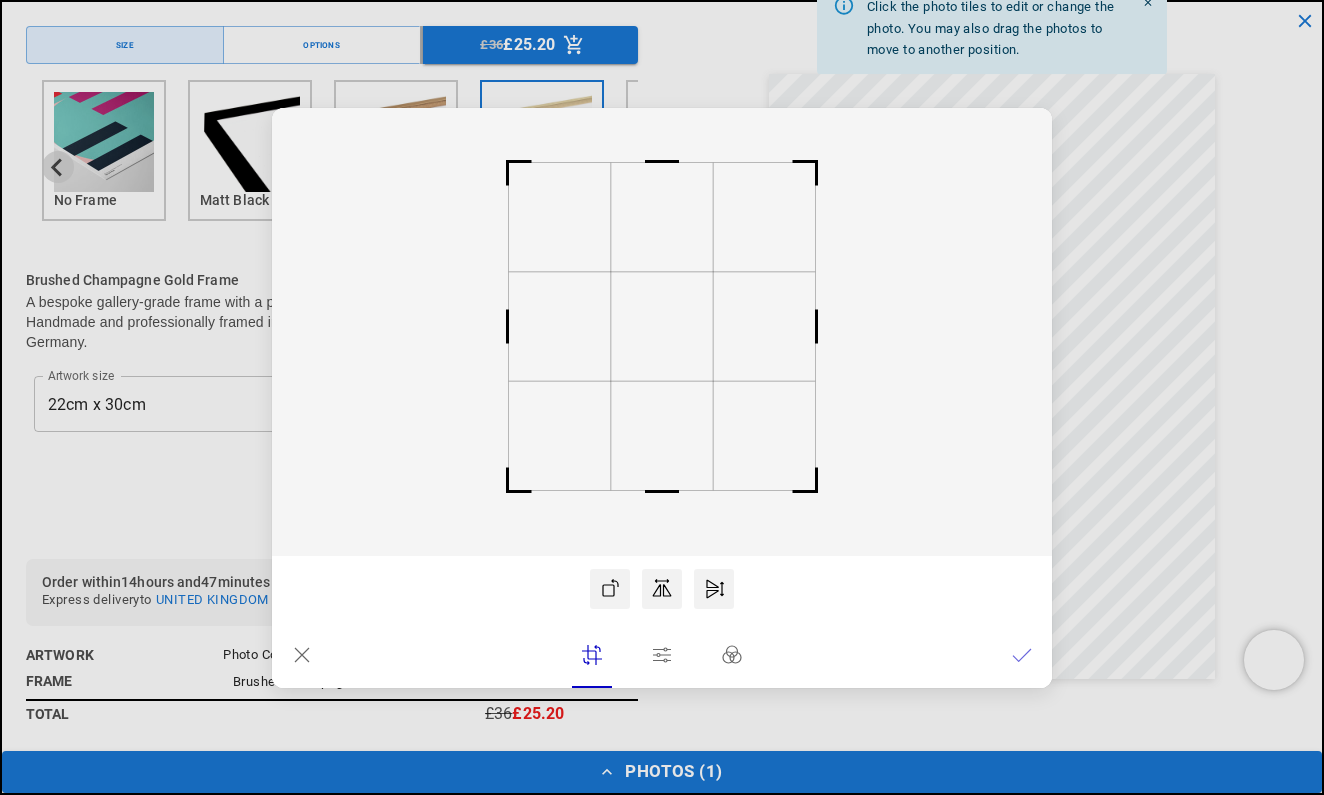 click 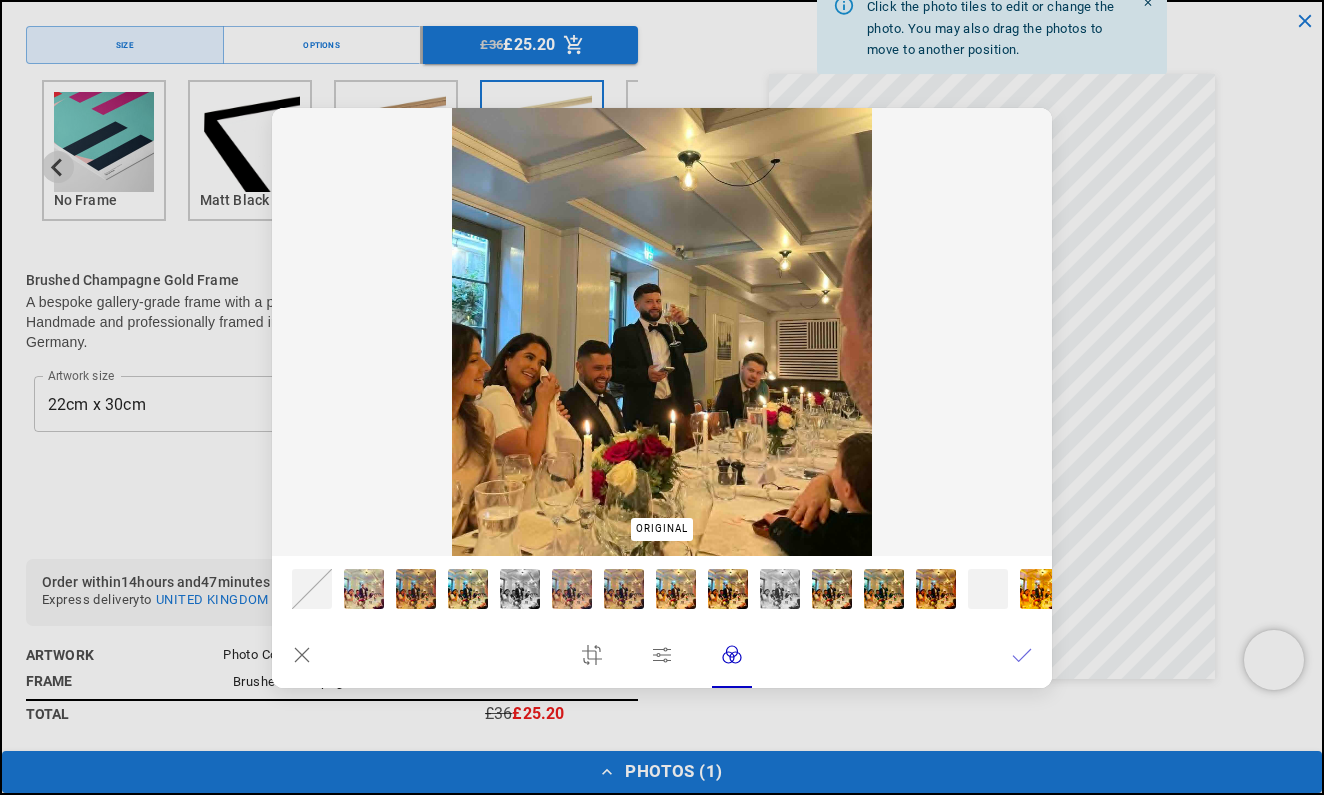 scroll, scrollTop: 0, scrollLeft: 780, axis: horizontal 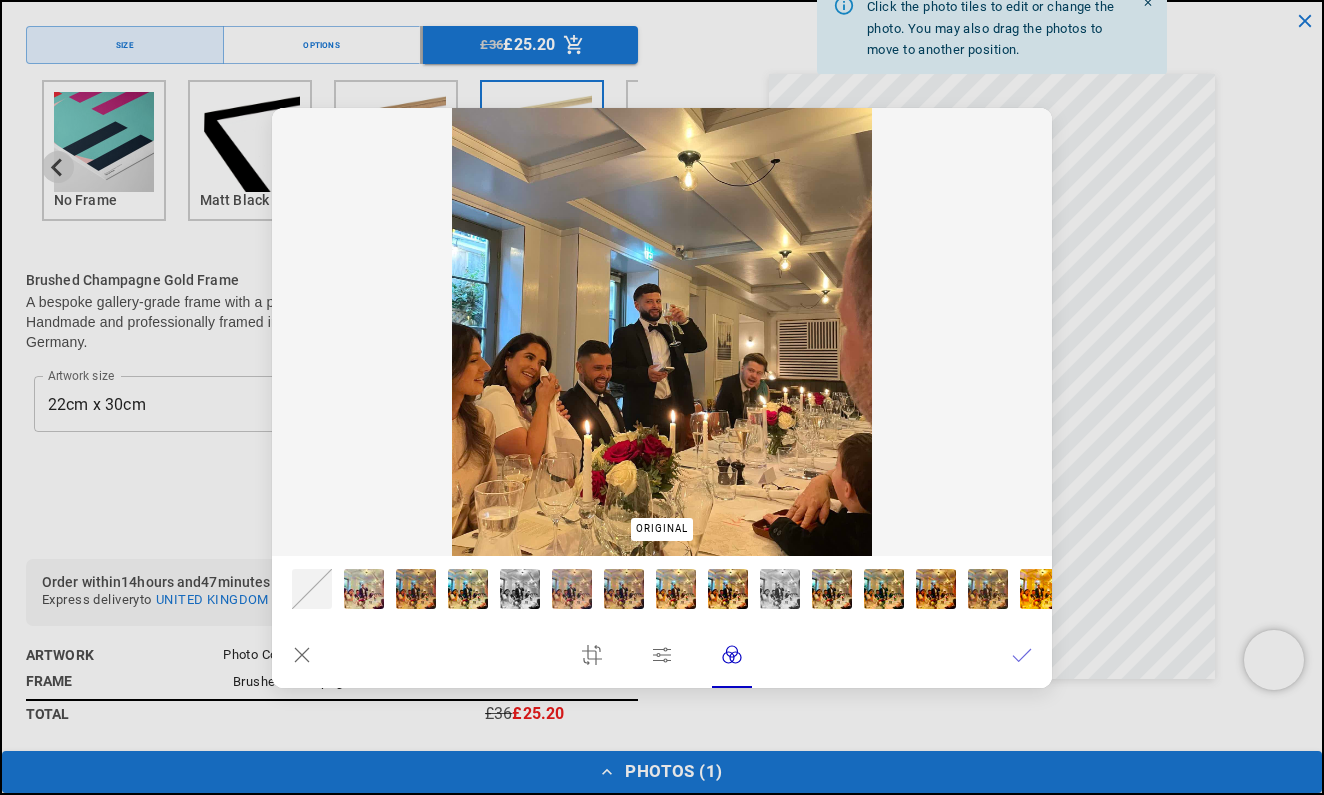 click 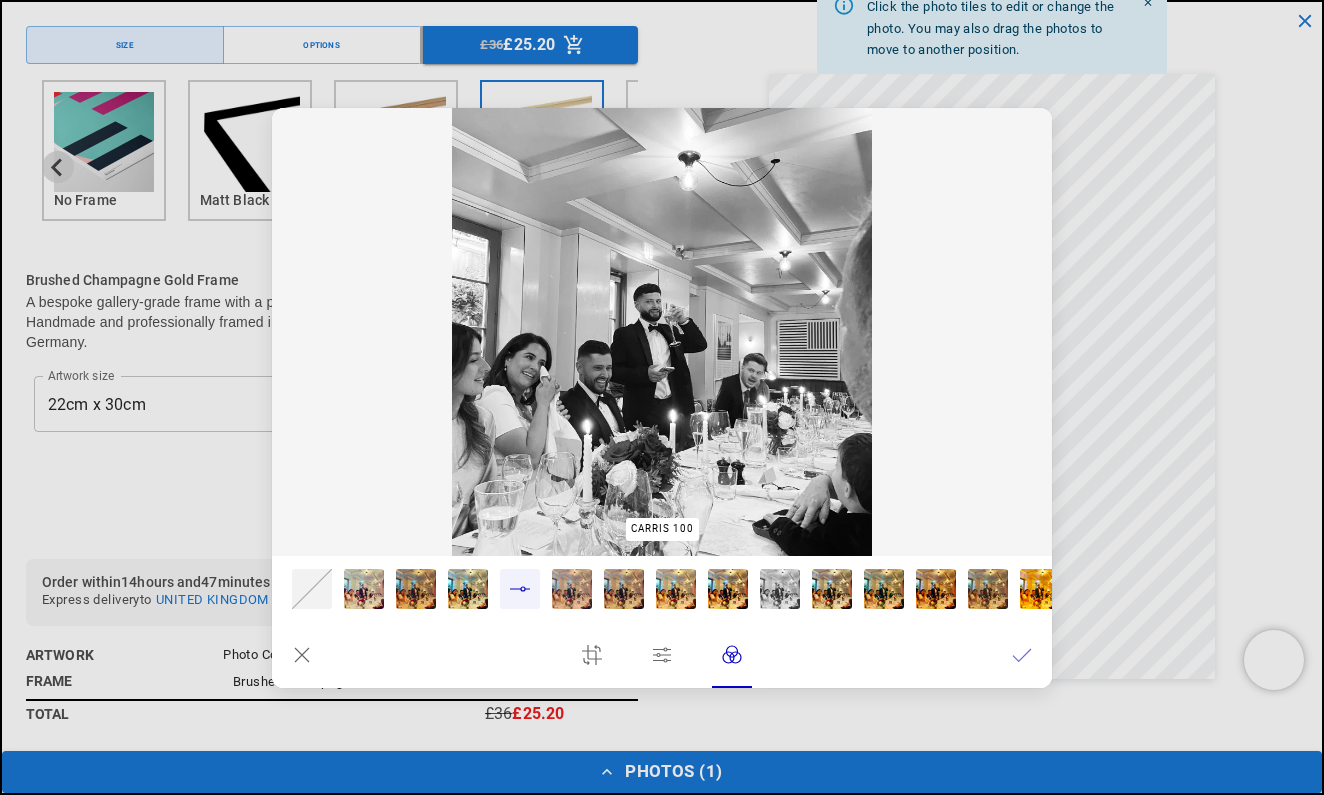 click 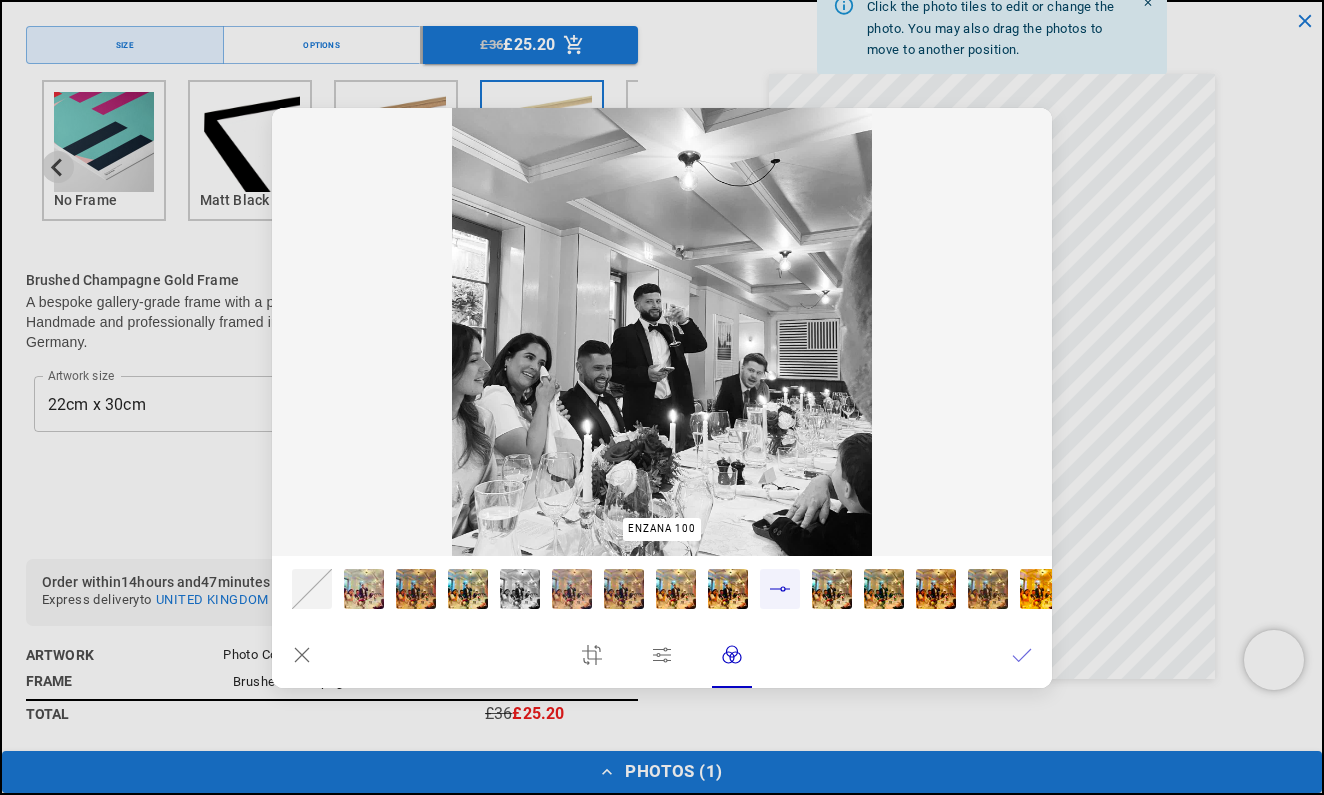 scroll, scrollTop: 0, scrollLeft: 0, axis: both 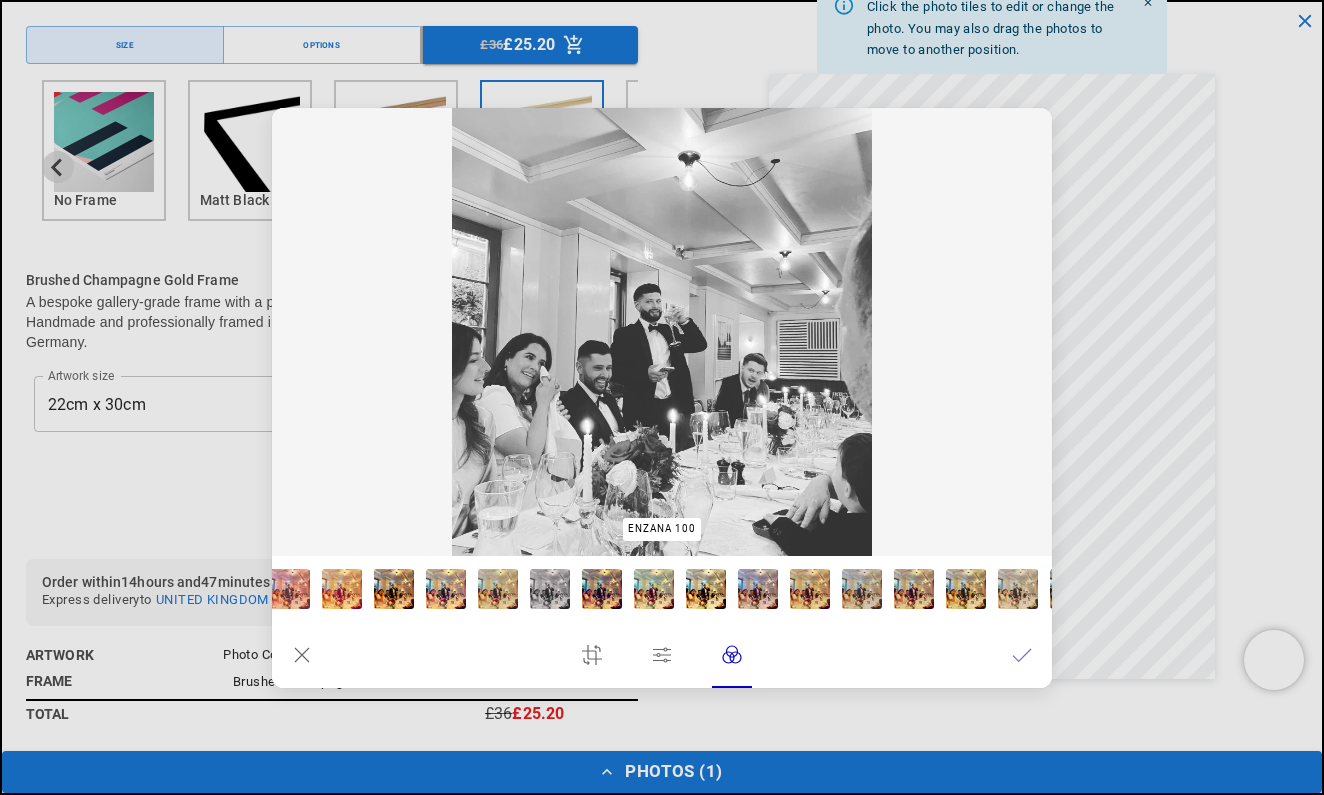 click 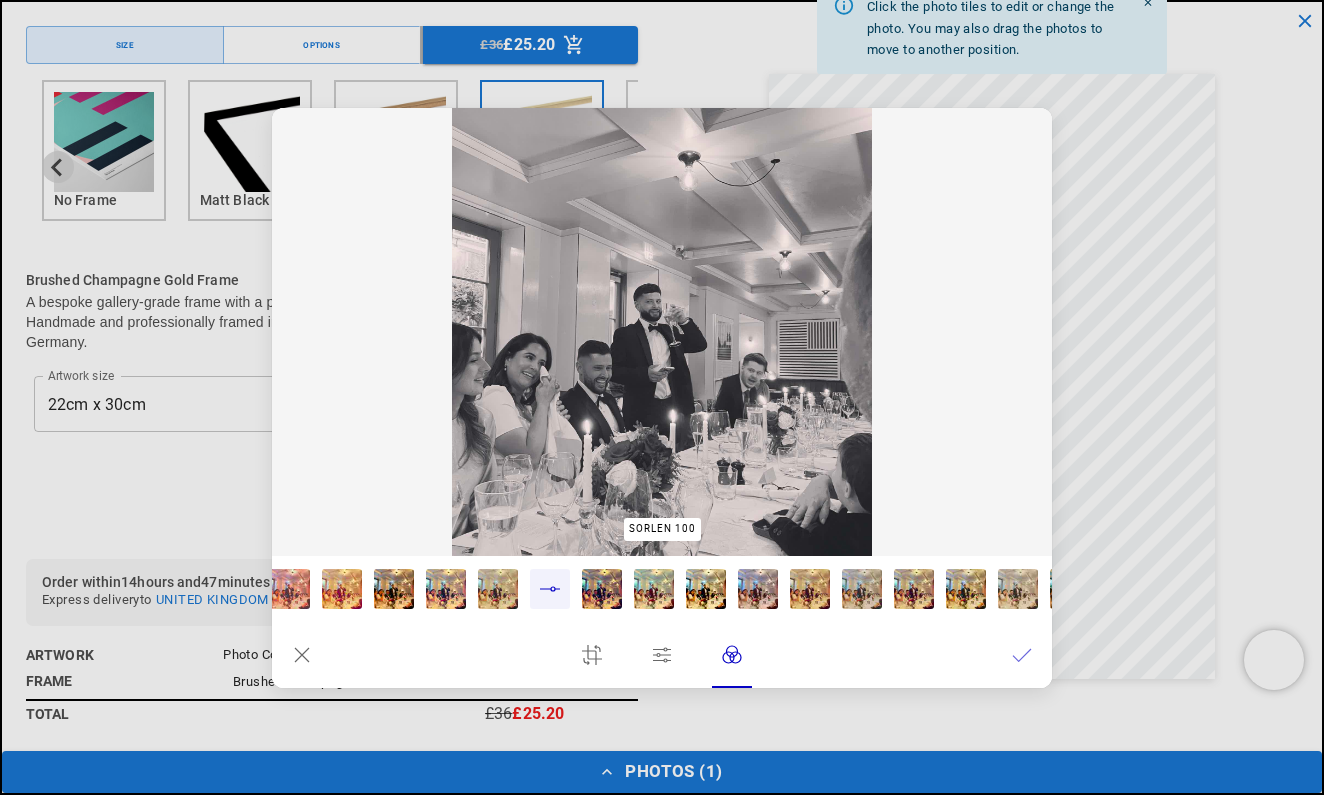 scroll, scrollTop: 0, scrollLeft: 780, axis: horizontal 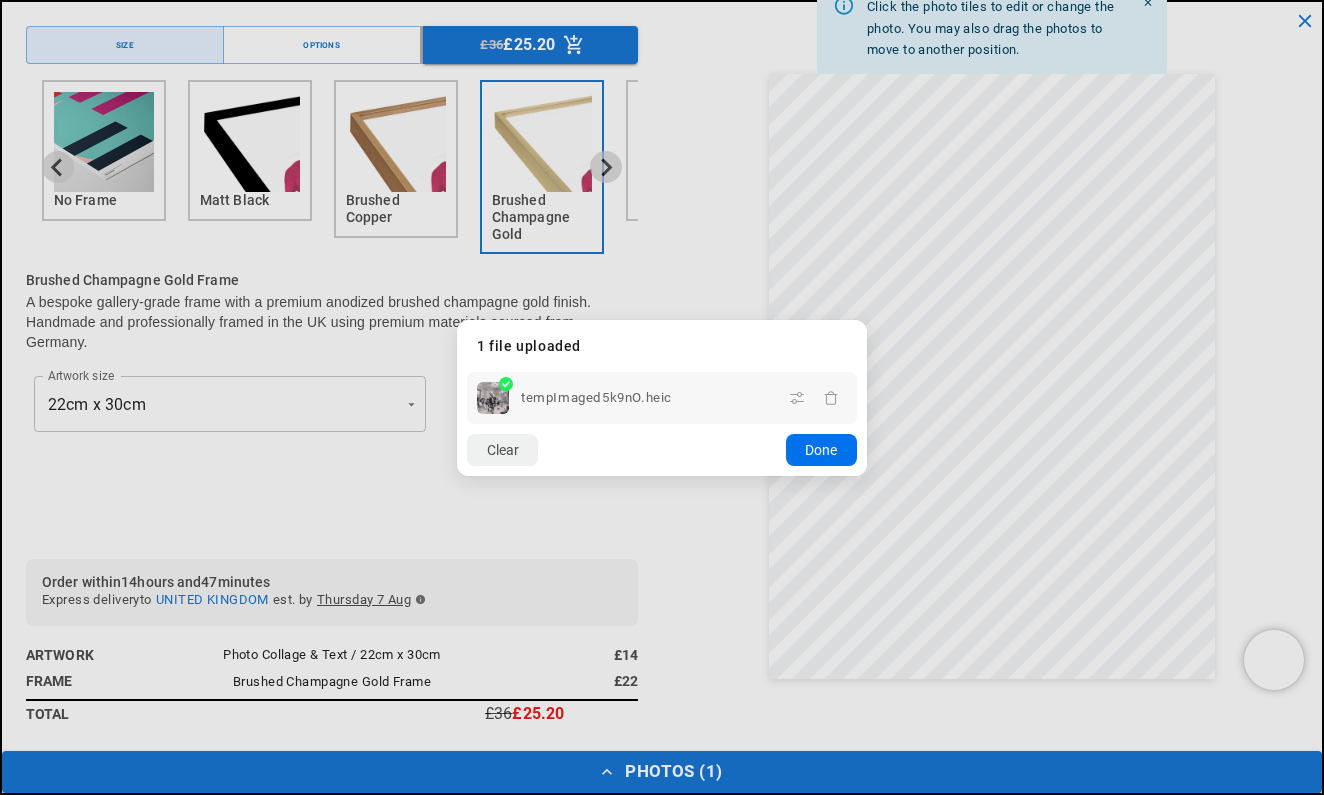 click on "Done" 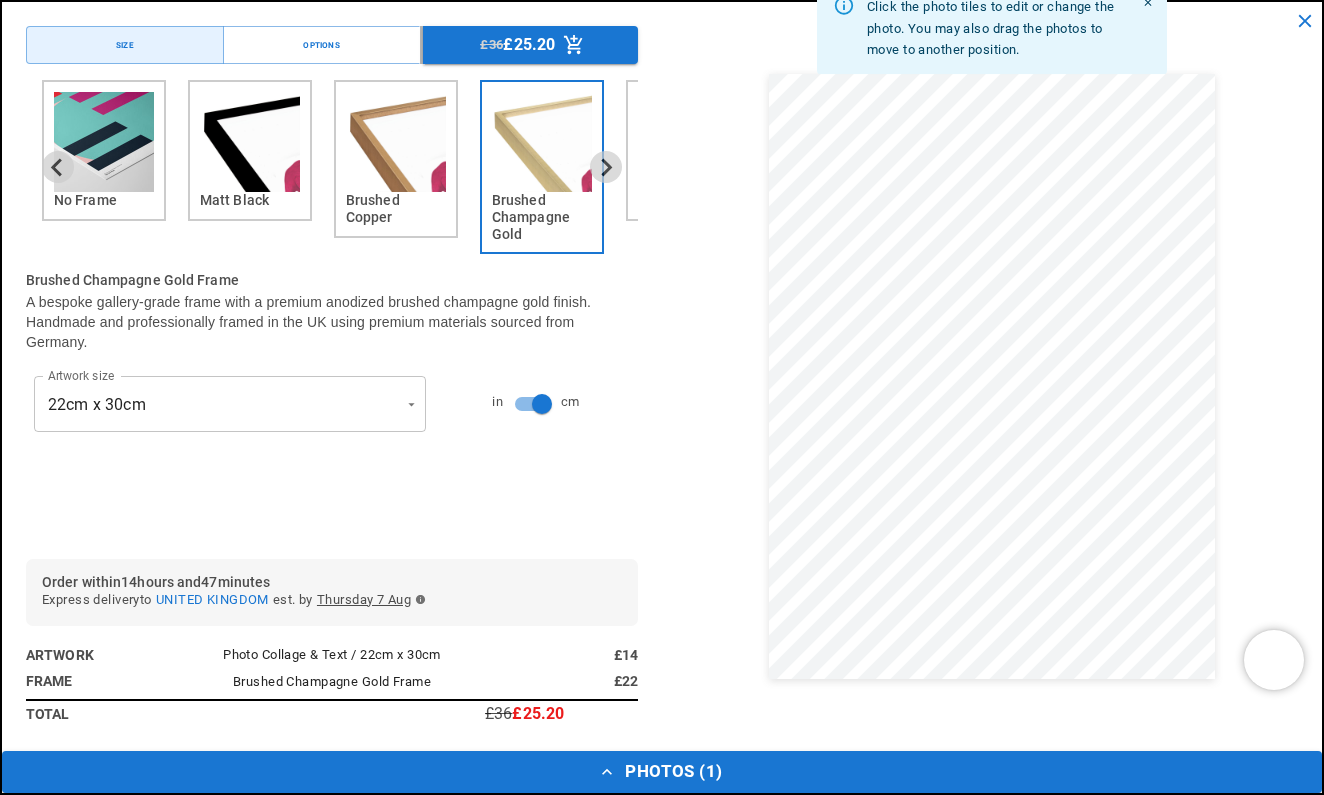 scroll, scrollTop: 0, scrollLeft: 390, axis: horizontal 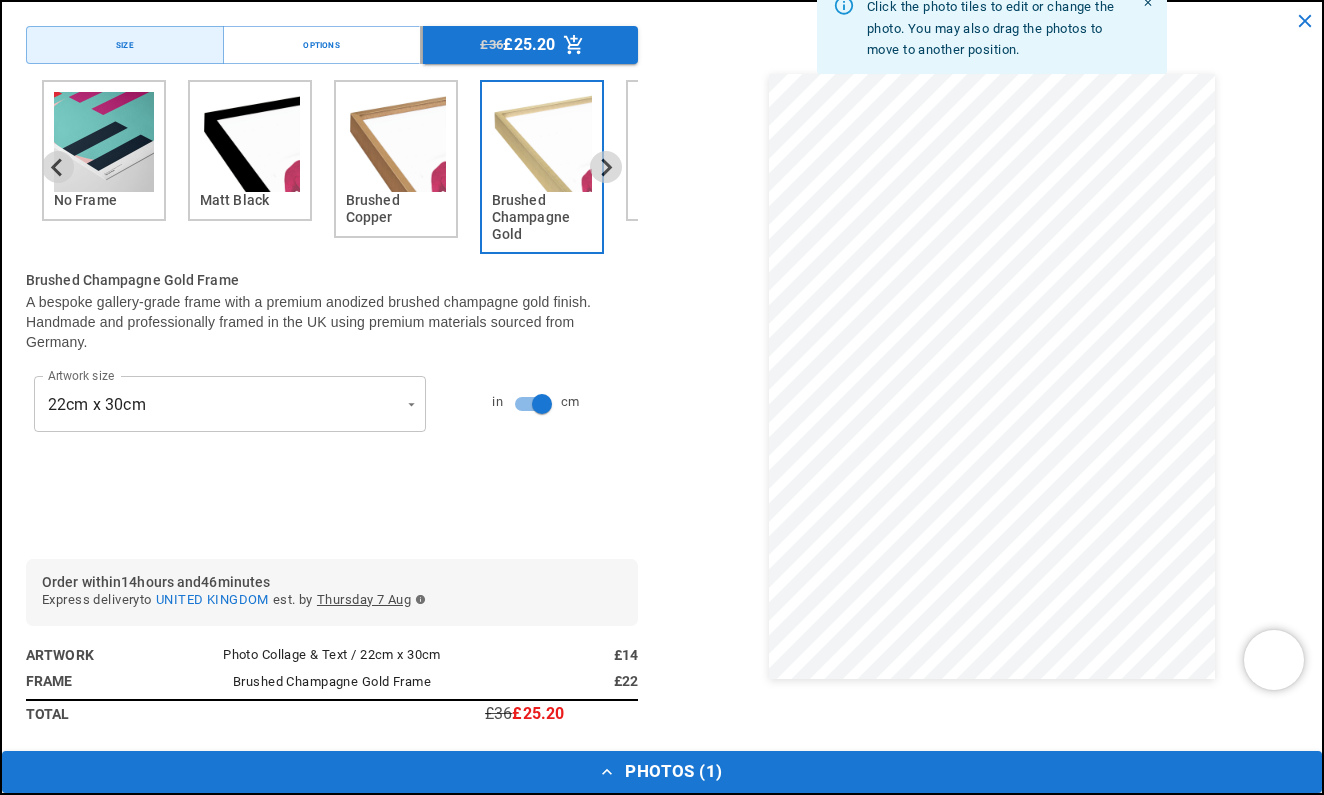 click 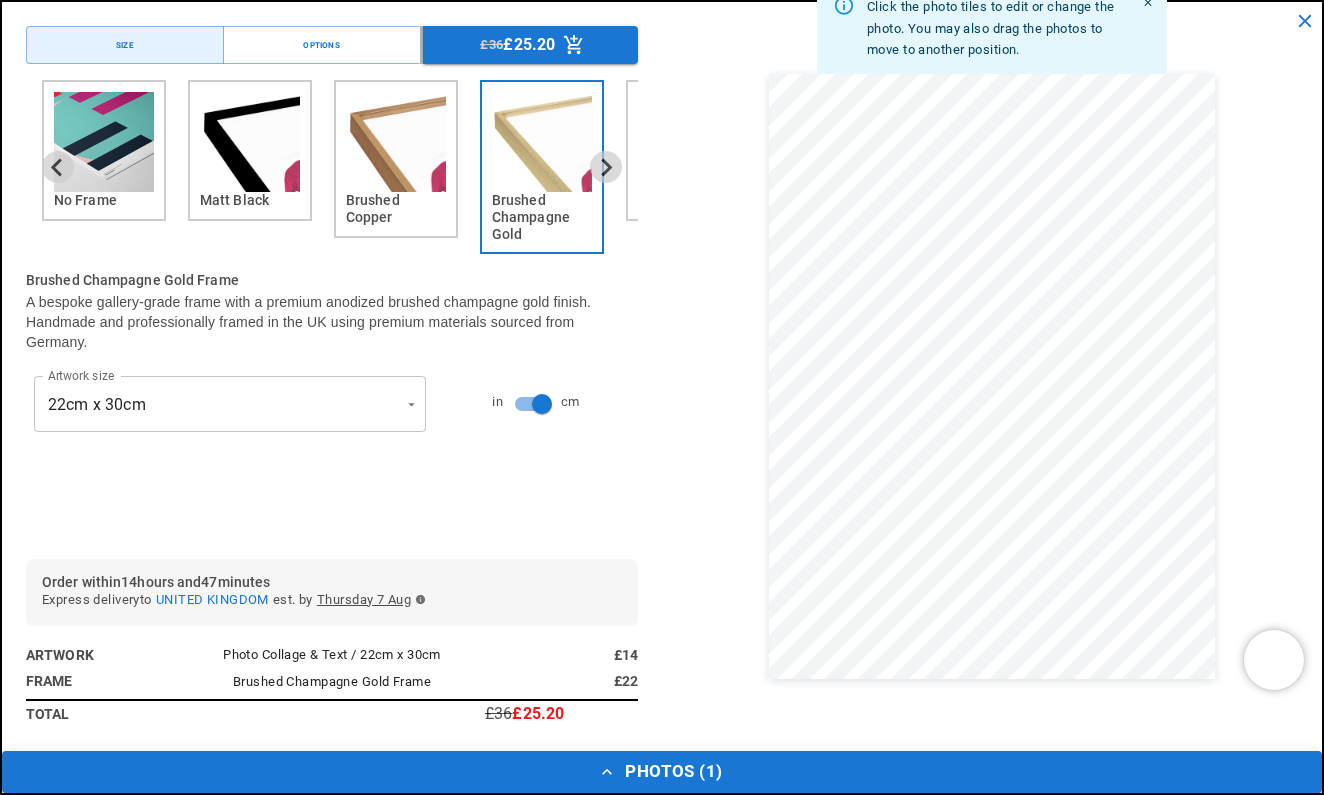 click on "Done" 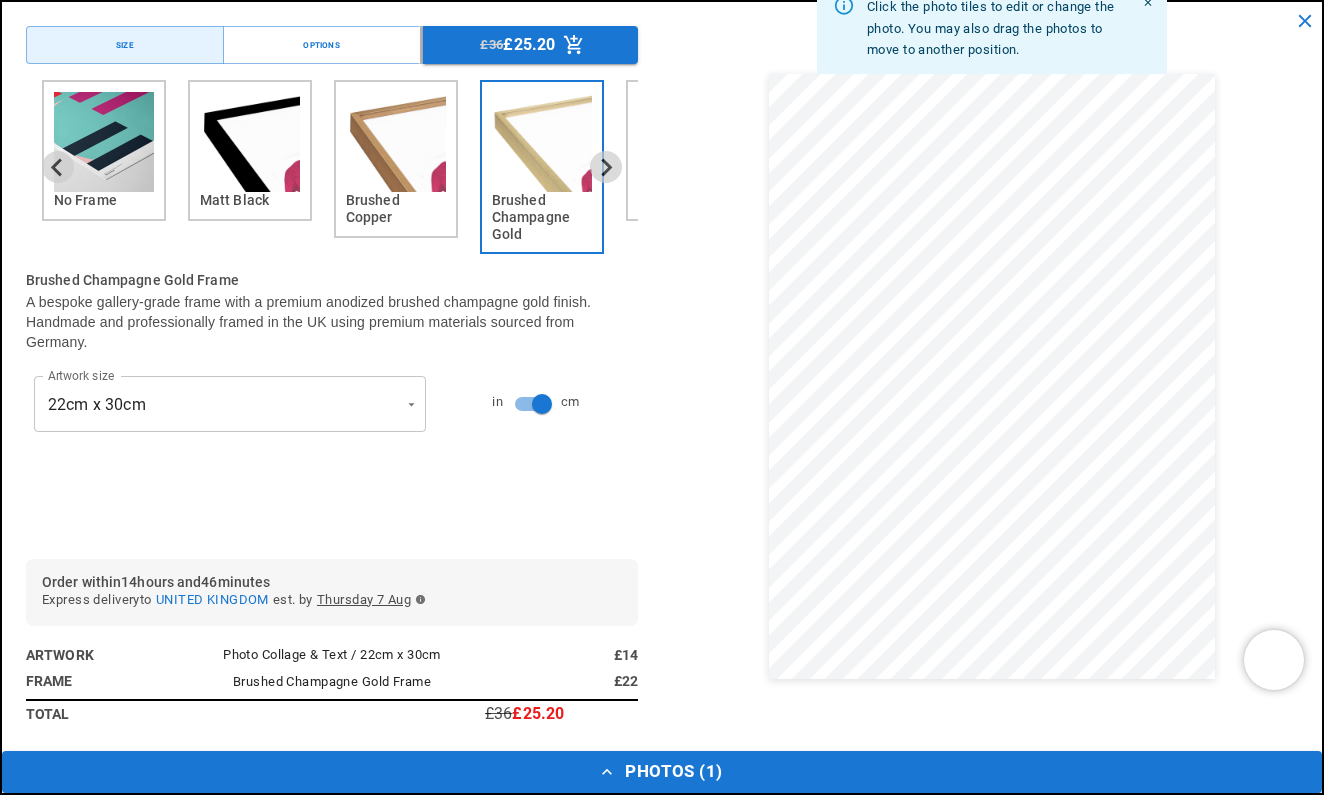 scroll, scrollTop: 0, scrollLeft: 390, axis: horizontal 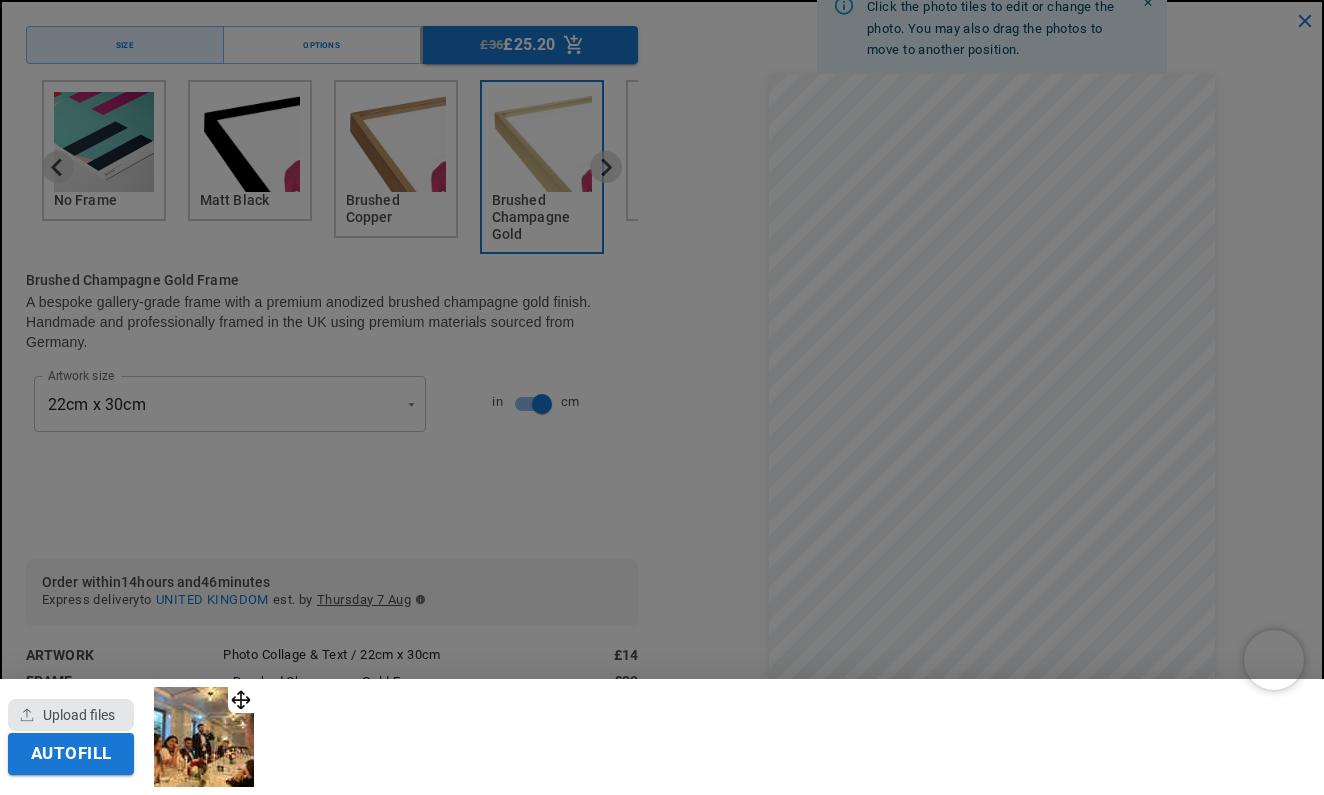click 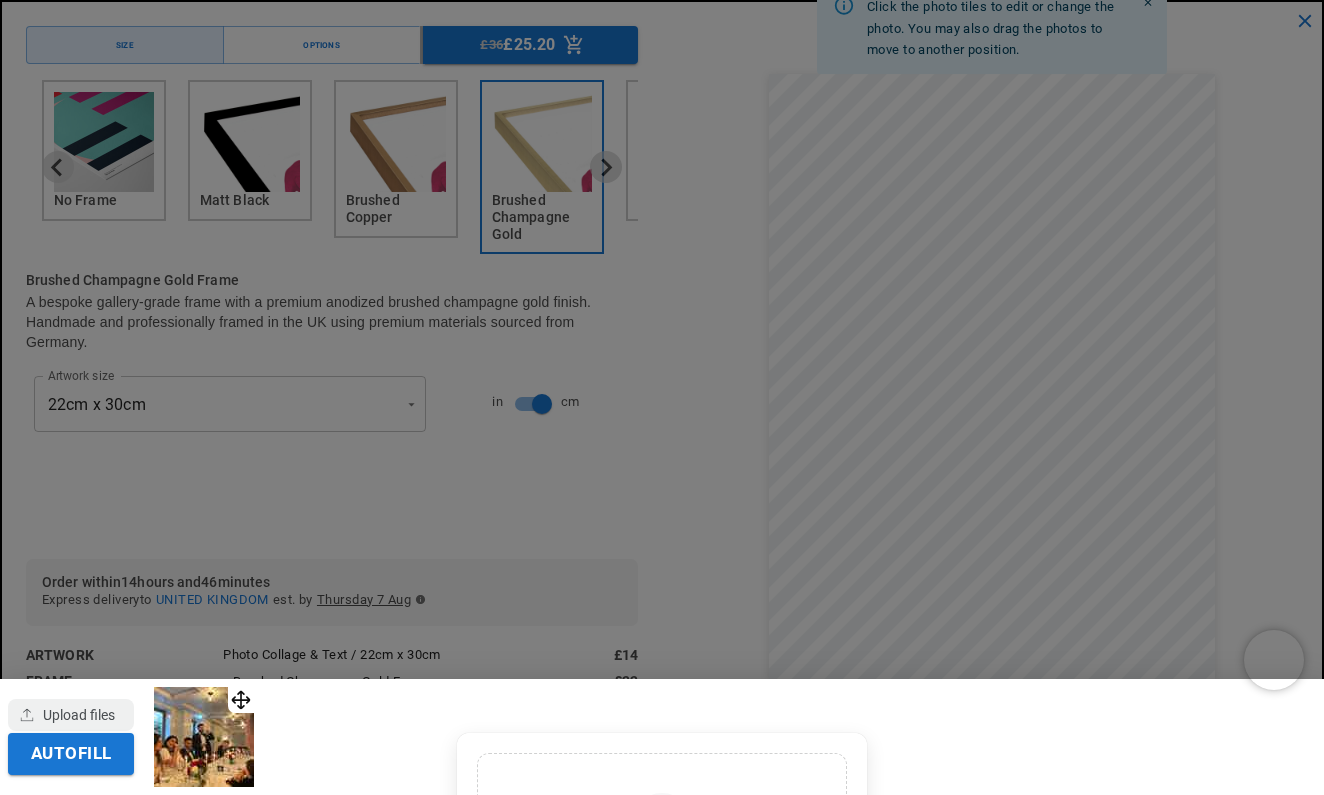 click on "From device" 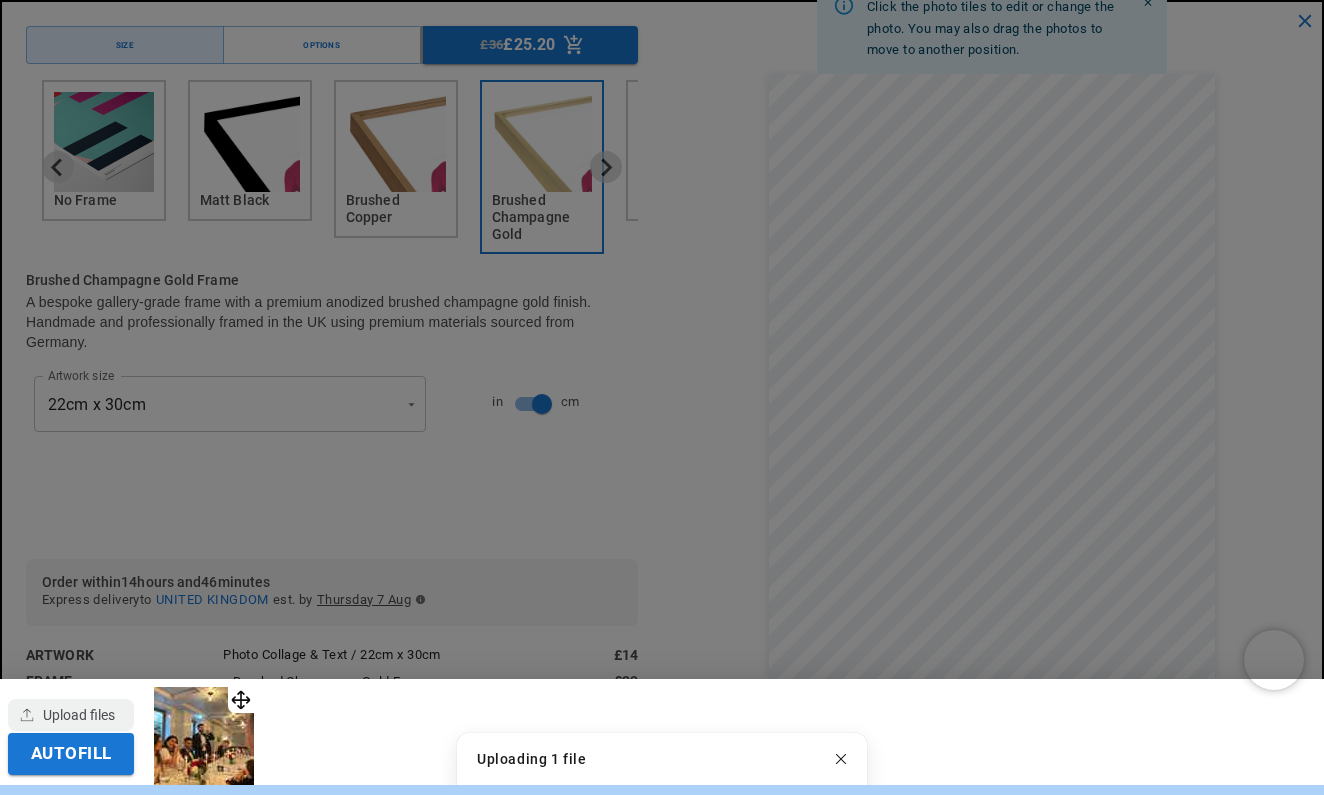 scroll, scrollTop: 0, scrollLeft: 0, axis: both 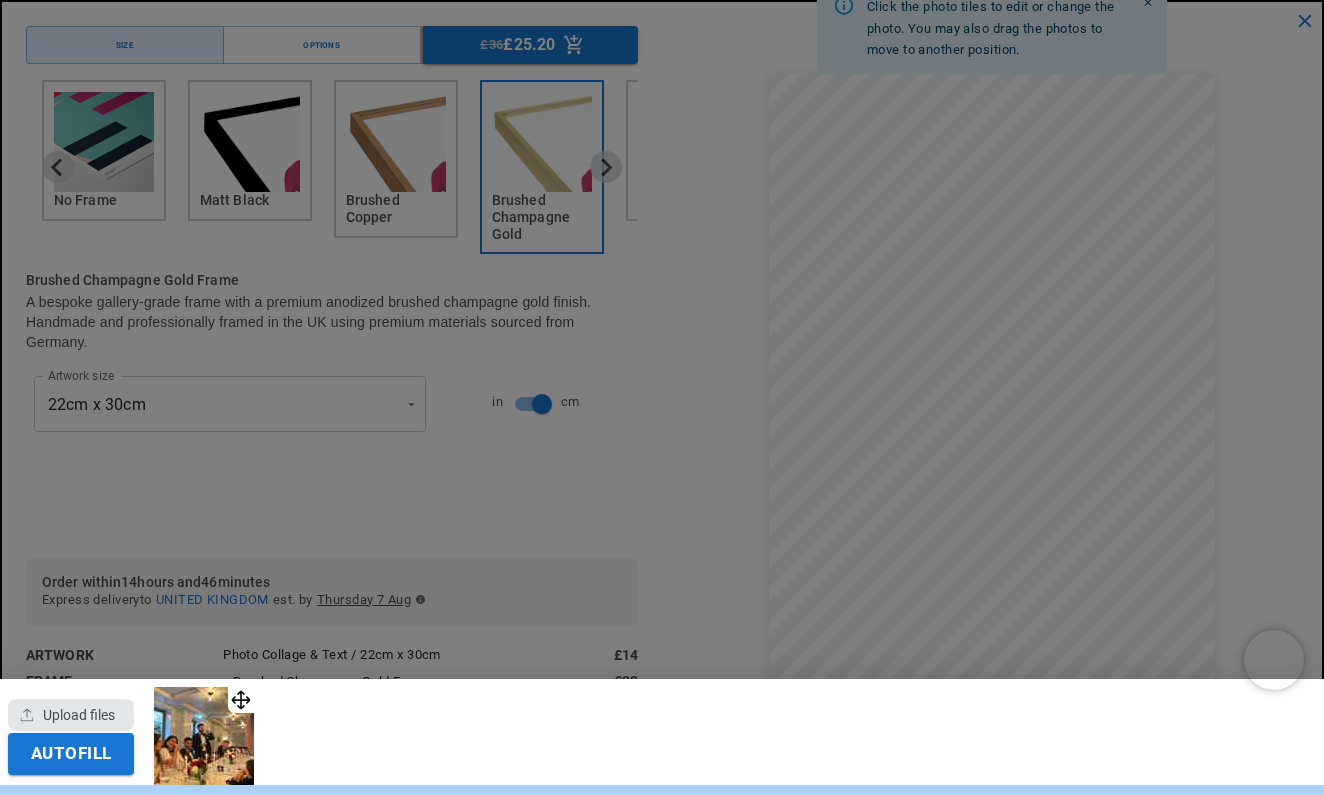 click 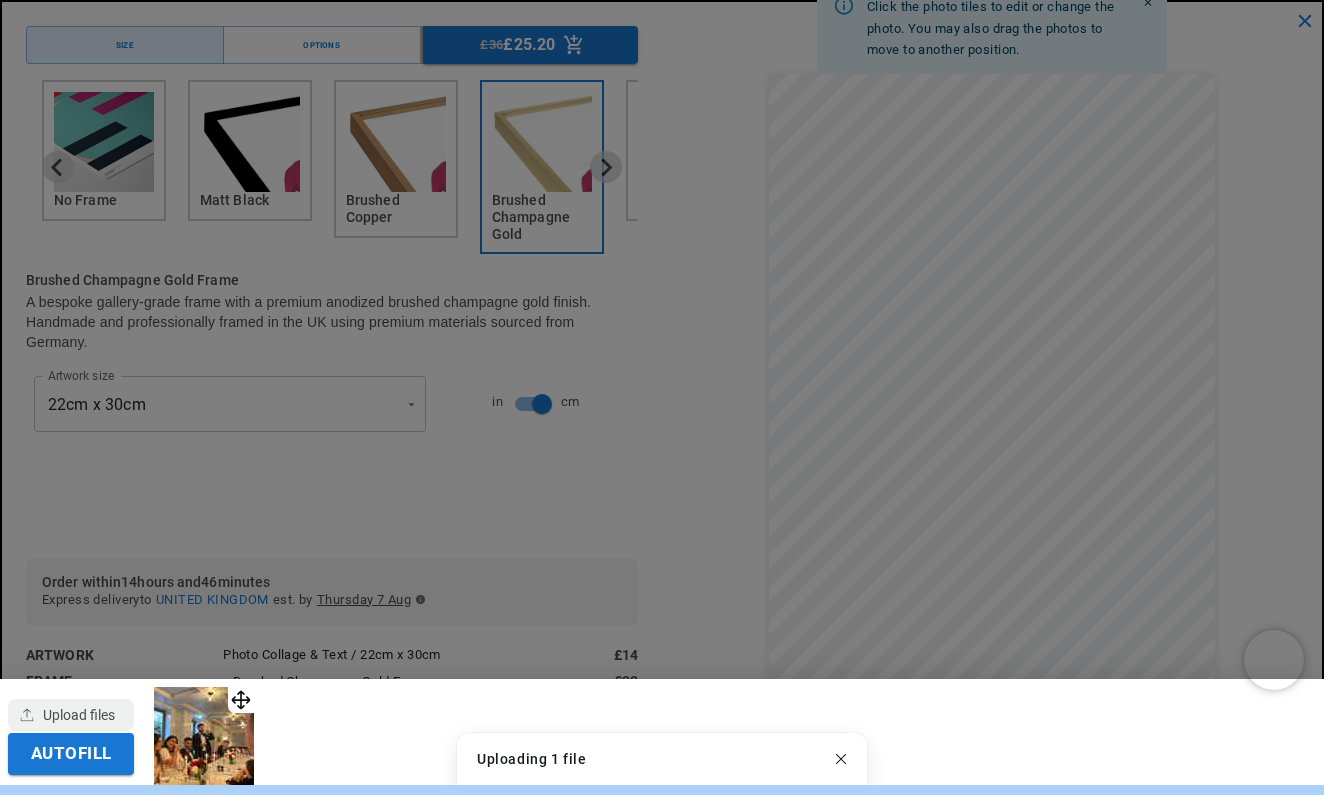 click on "Drop files here
From device
From link
Camera
Dropbox
Google Drive
Cancel
Powered by Uploadcare
Uploading 1 file
No files selected
tempImagee5nU0I.heic
Clear
Add more
Upload
Done
Drop files here
Camera" 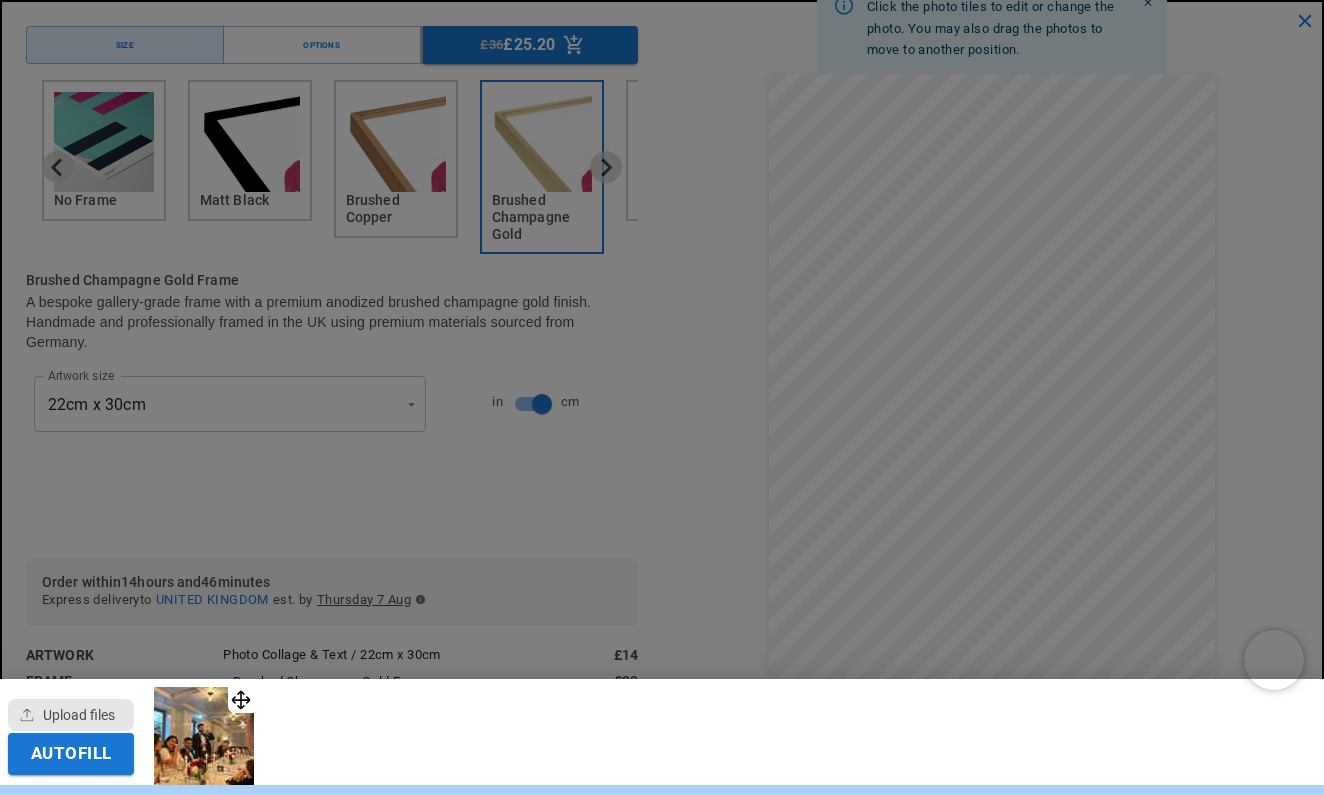 scroll, scrollTop: 0, scrollLeft: 780, axis: horizontal 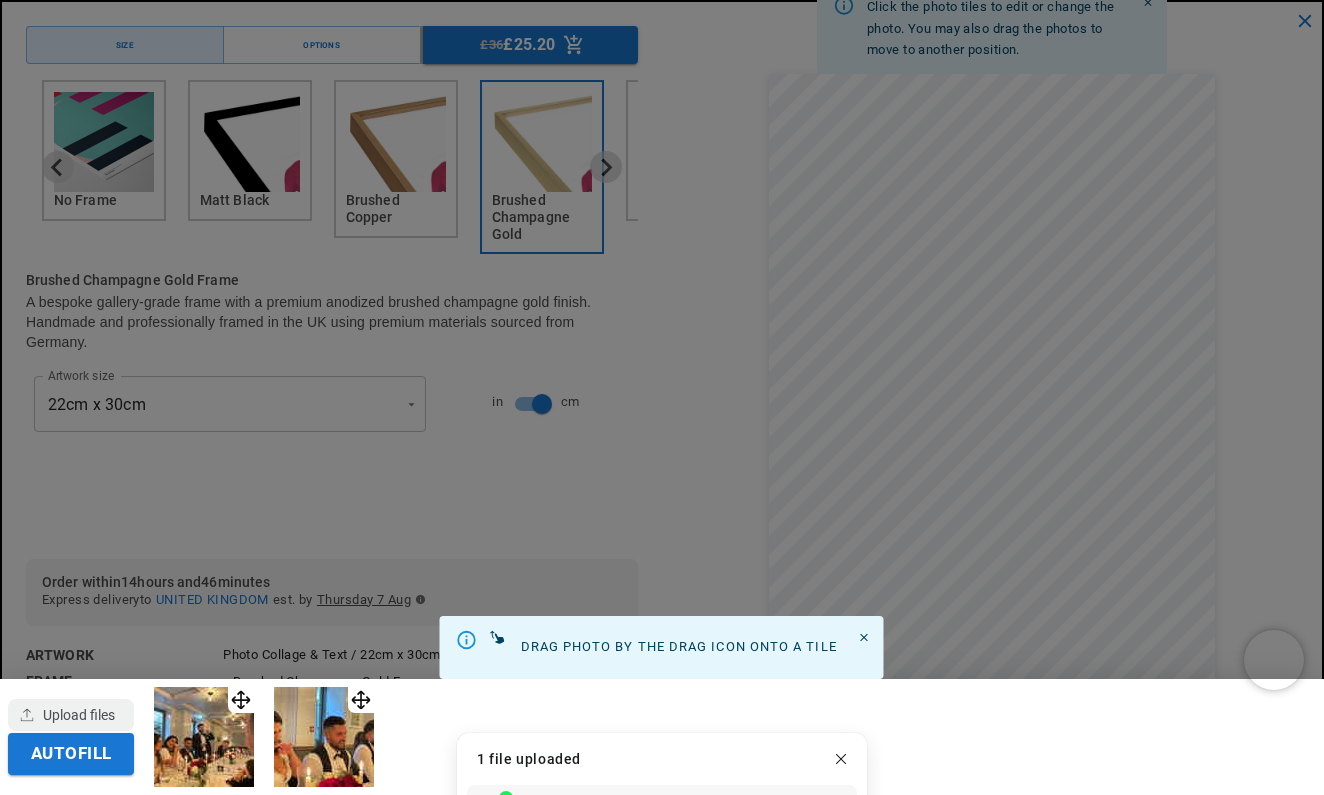 click on "Done" 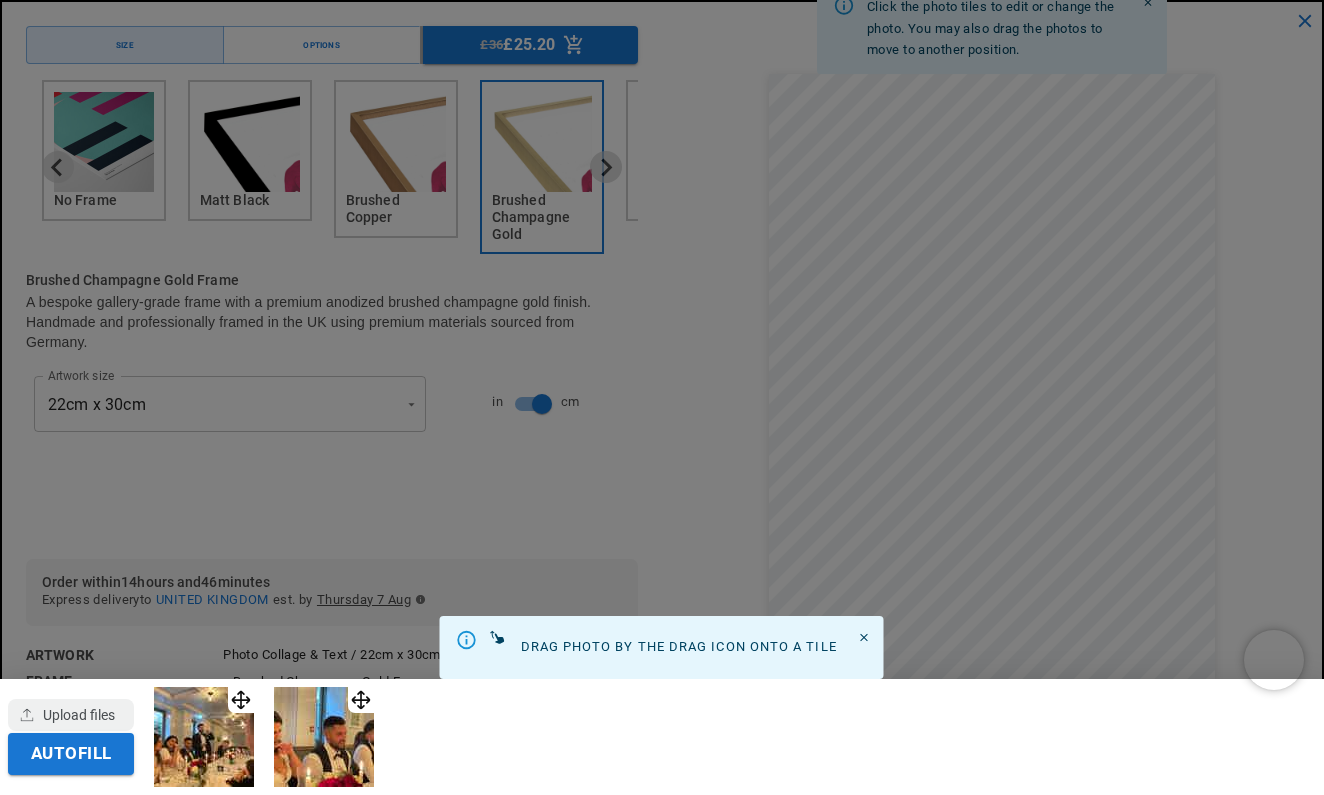 click at bounding box center (324, 737) 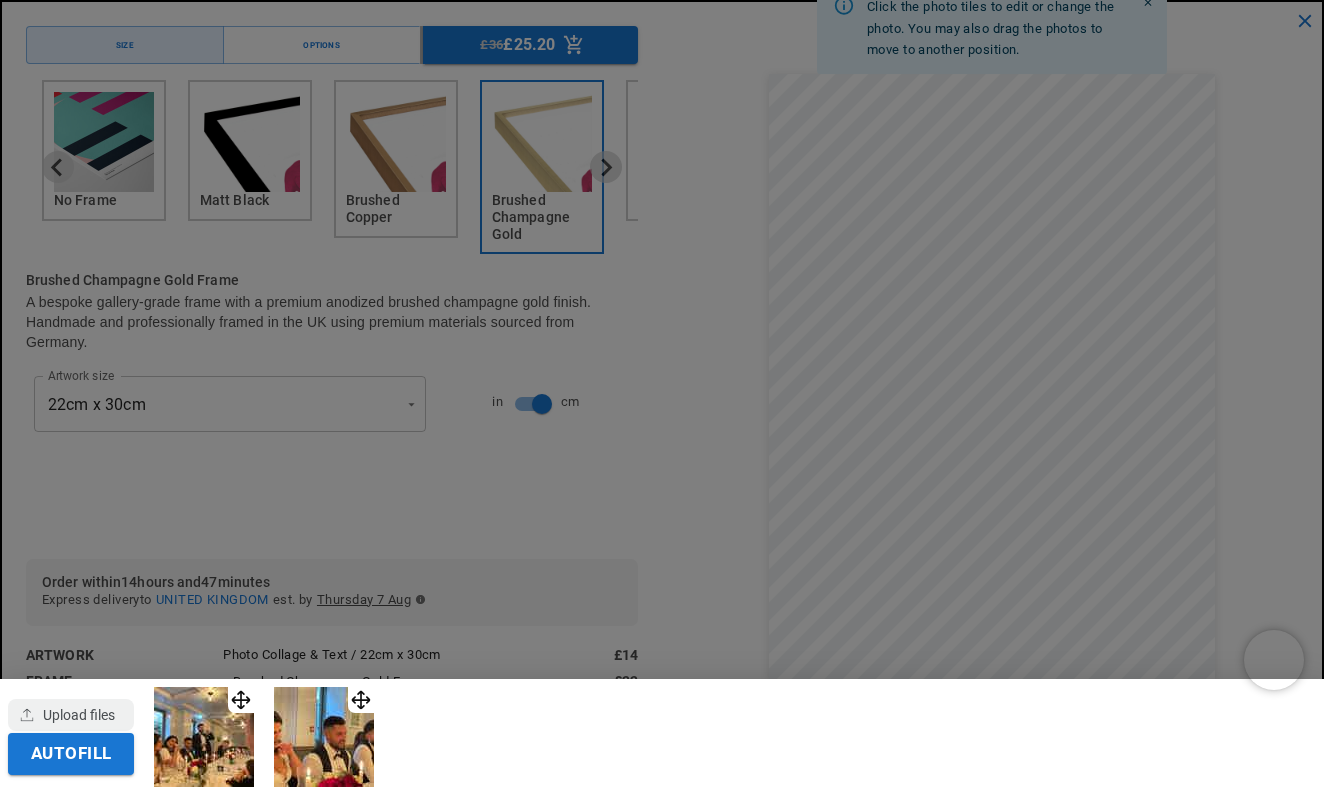 click at bounding box center (324, 737) 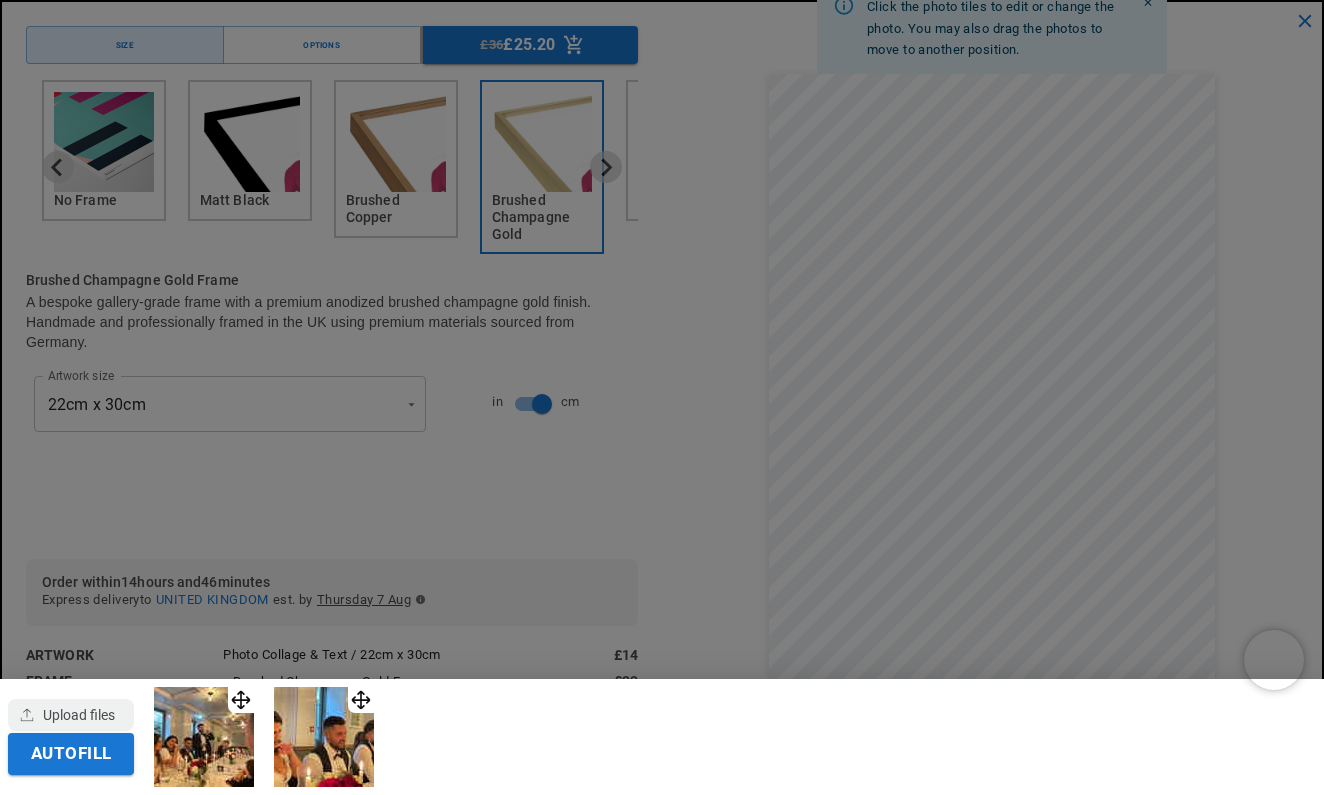 scroll, scrollTop: 0, scrollLeft: 390, axis: horizontal 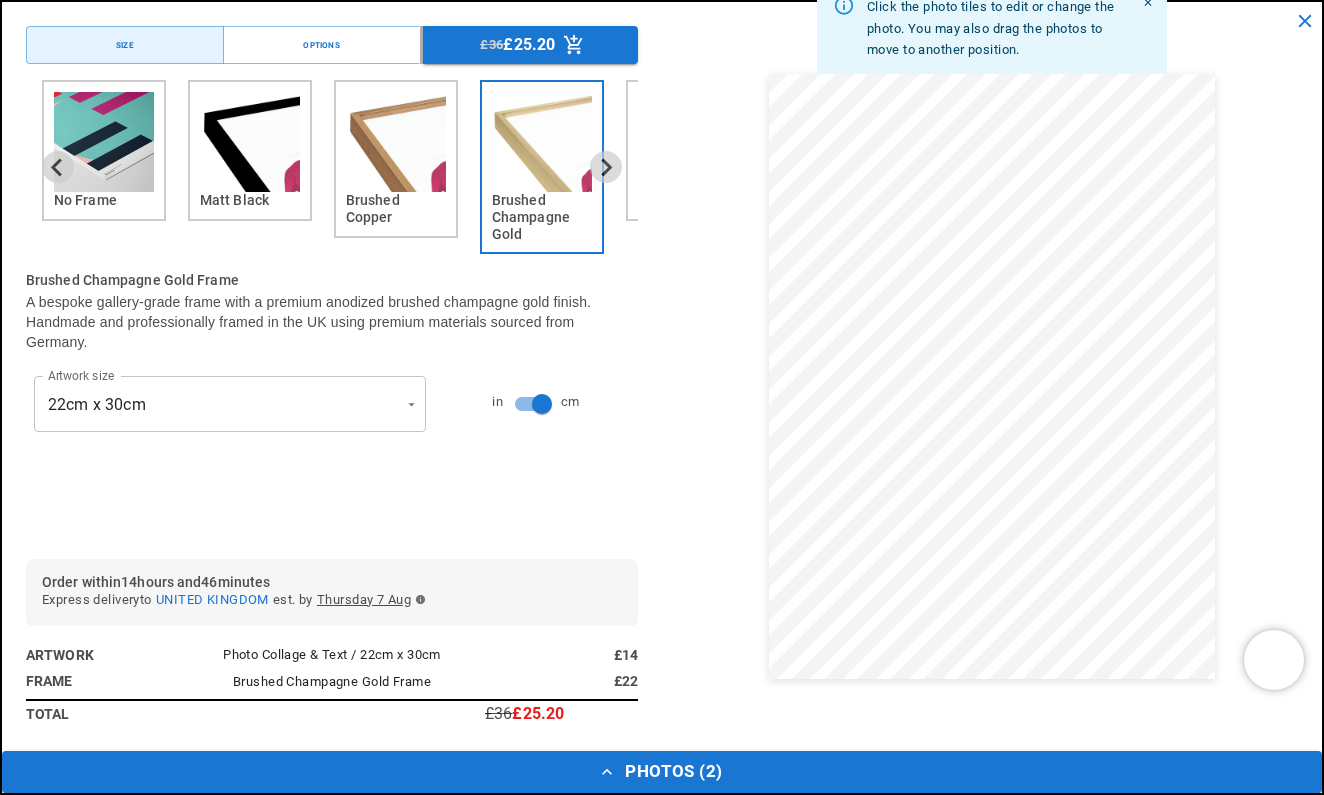 type 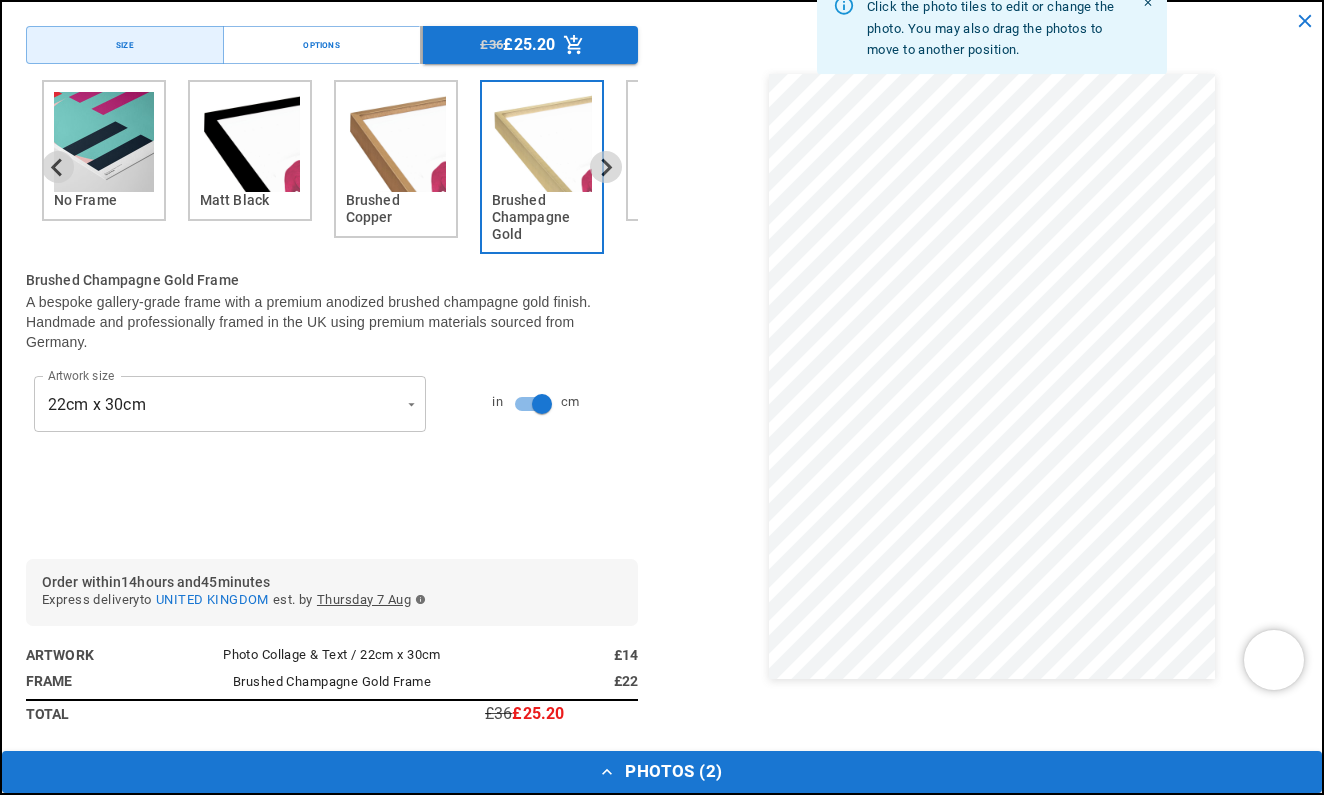 drag, startPoint x: 738, startPoint y: 365, endPoint x: 673, endPoint y: 370, distance: 65.192024 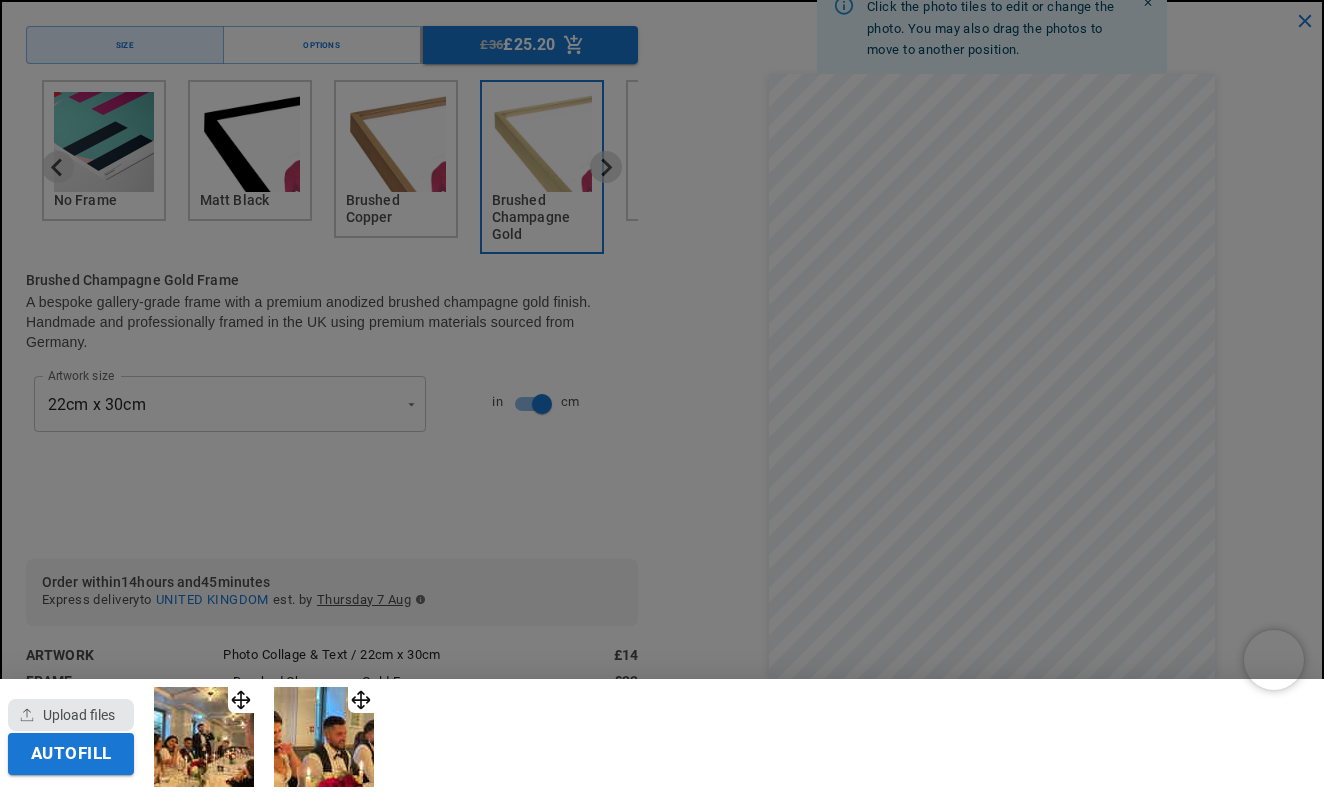 click 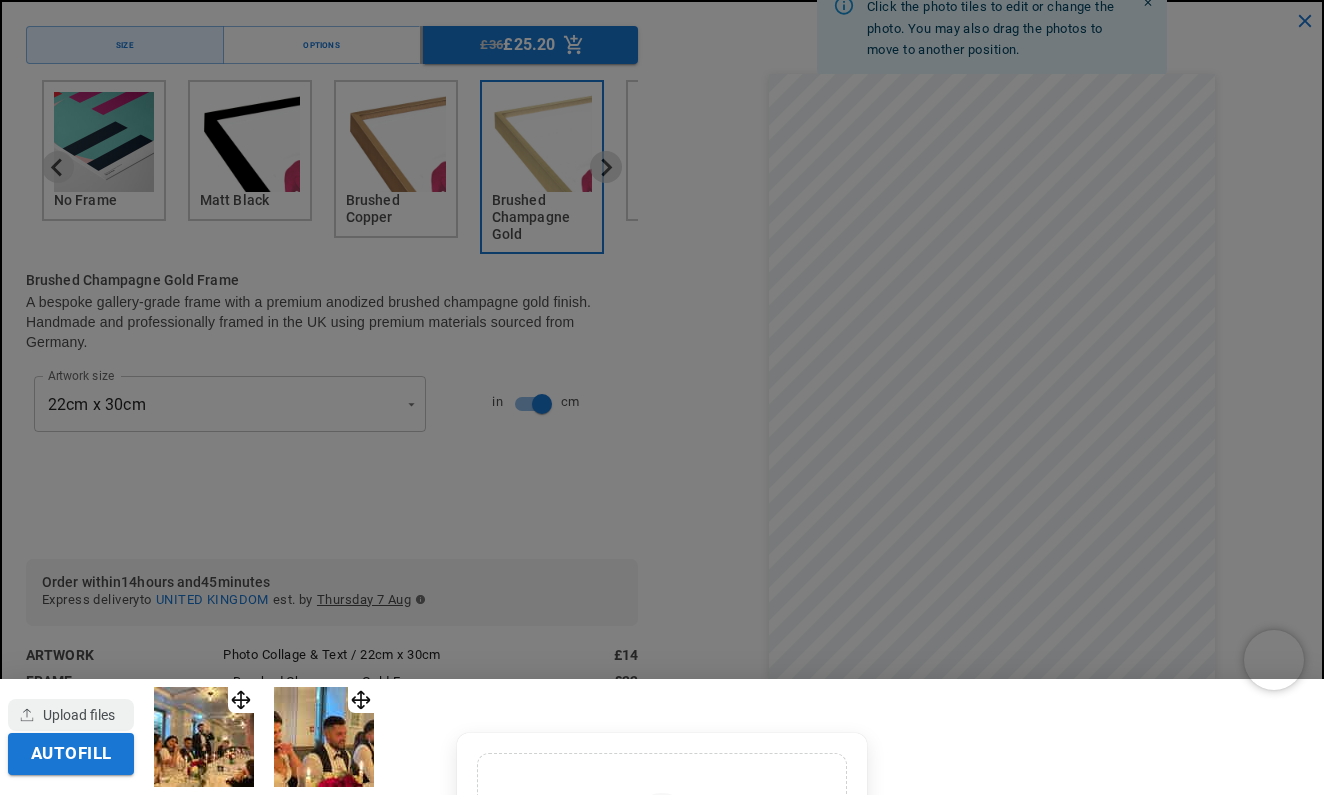 scroll, scrollTop: 0, scrollLeft: 780, axis: horizontal 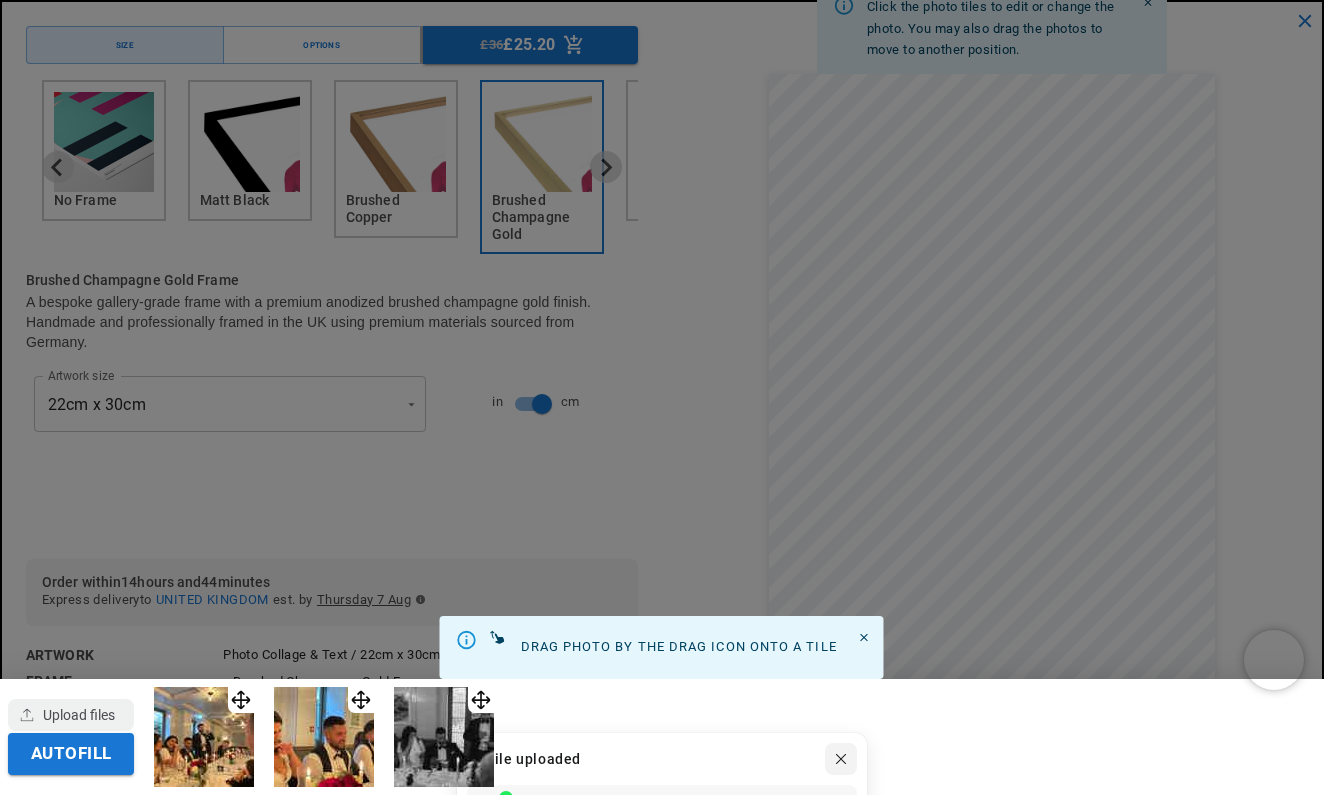 click 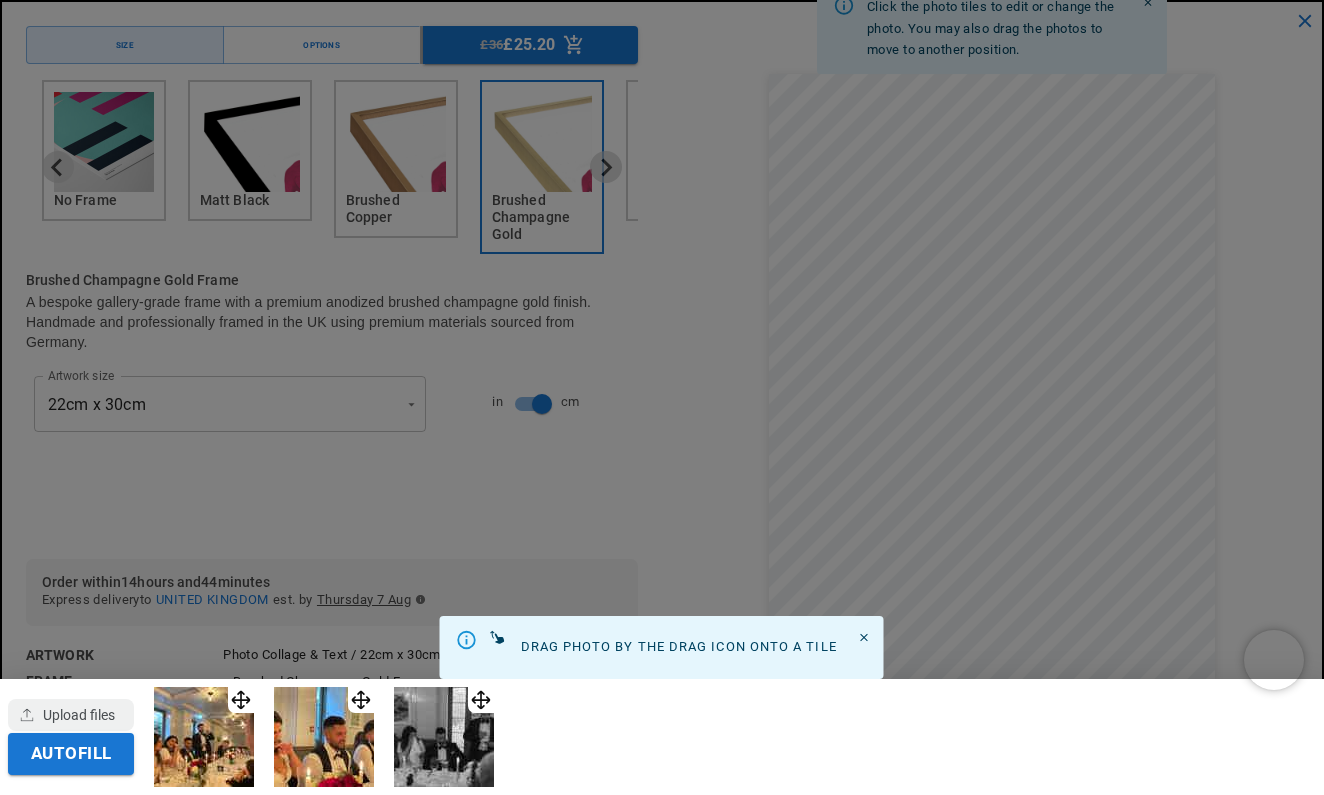 scroll, scrollTop: 0, scrollLeft: 390, axis: horizontal 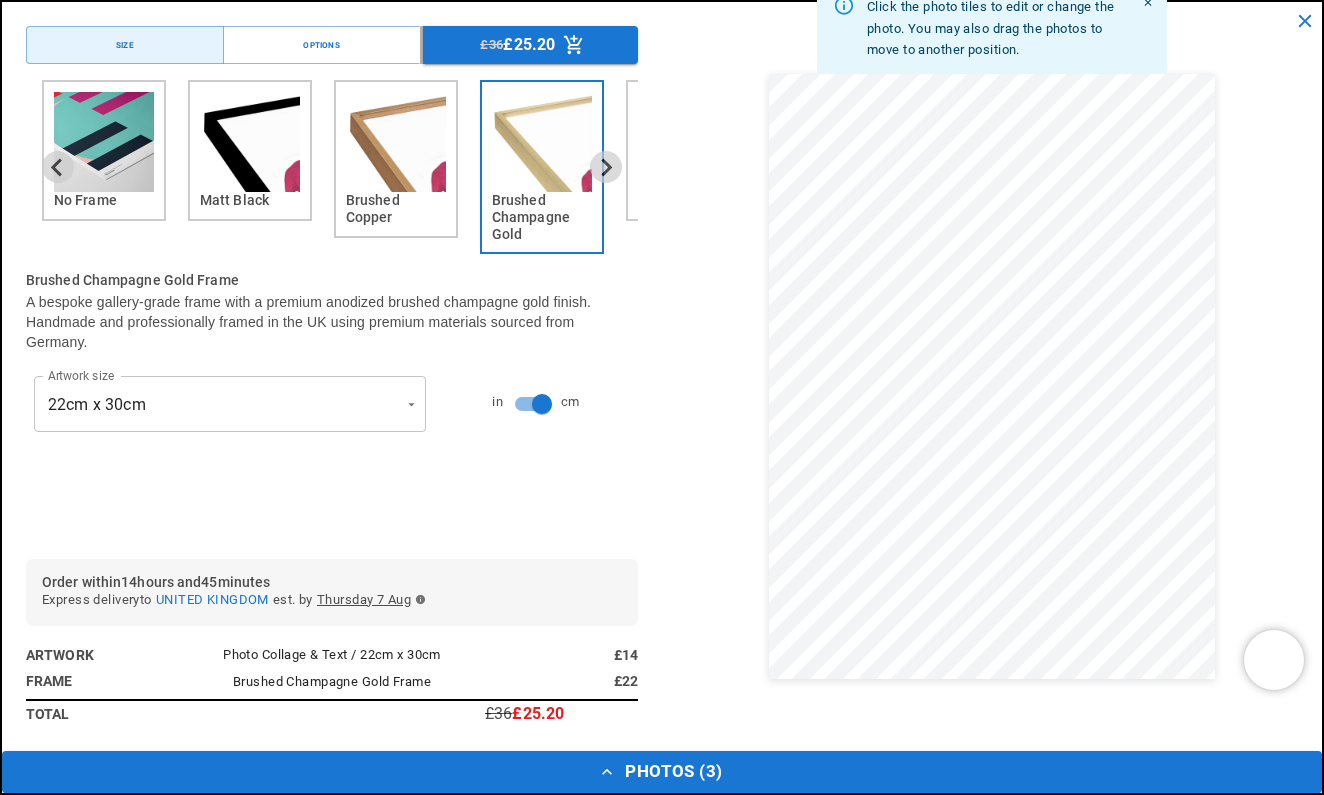 type 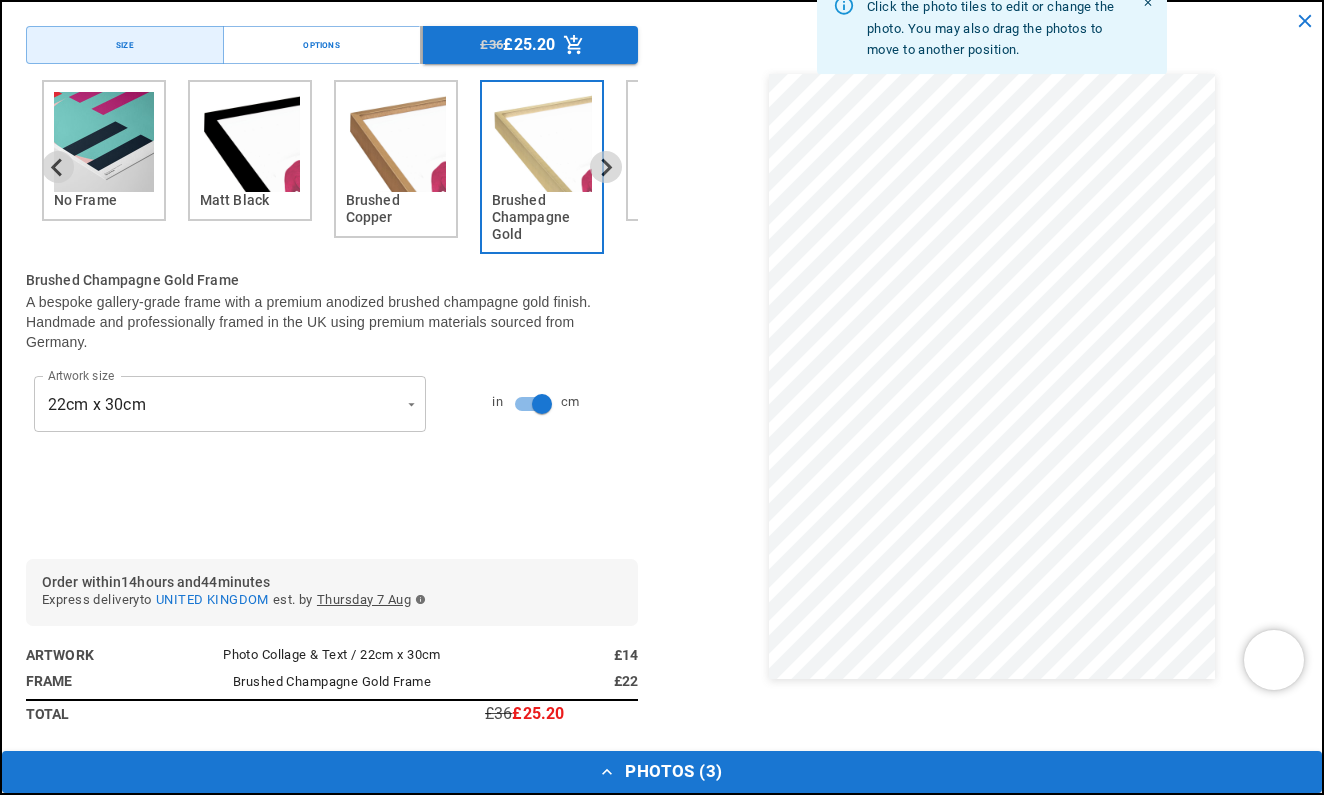 drag, startPoint x: 760, startPoint y: 427, endPoint x: 695, endPoint y: 419, distance: 65.490456 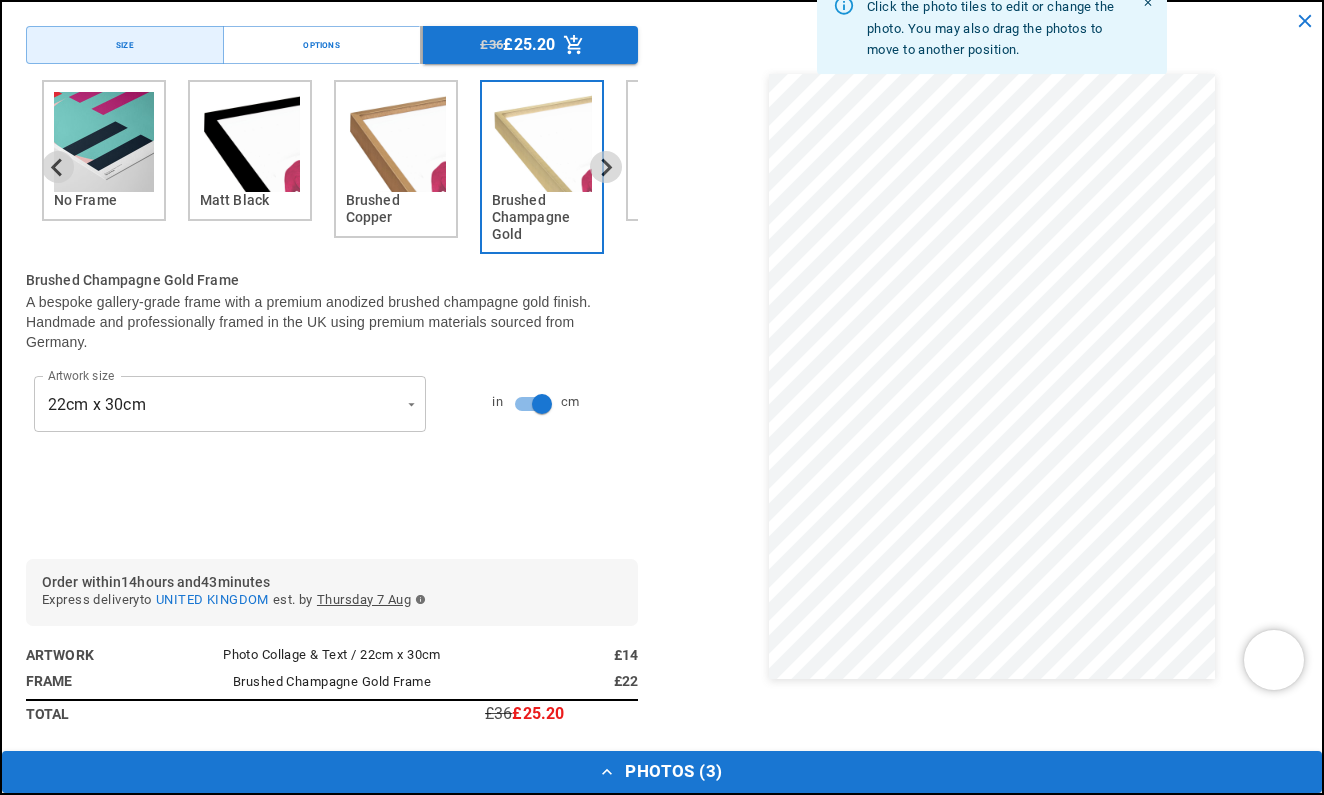 click 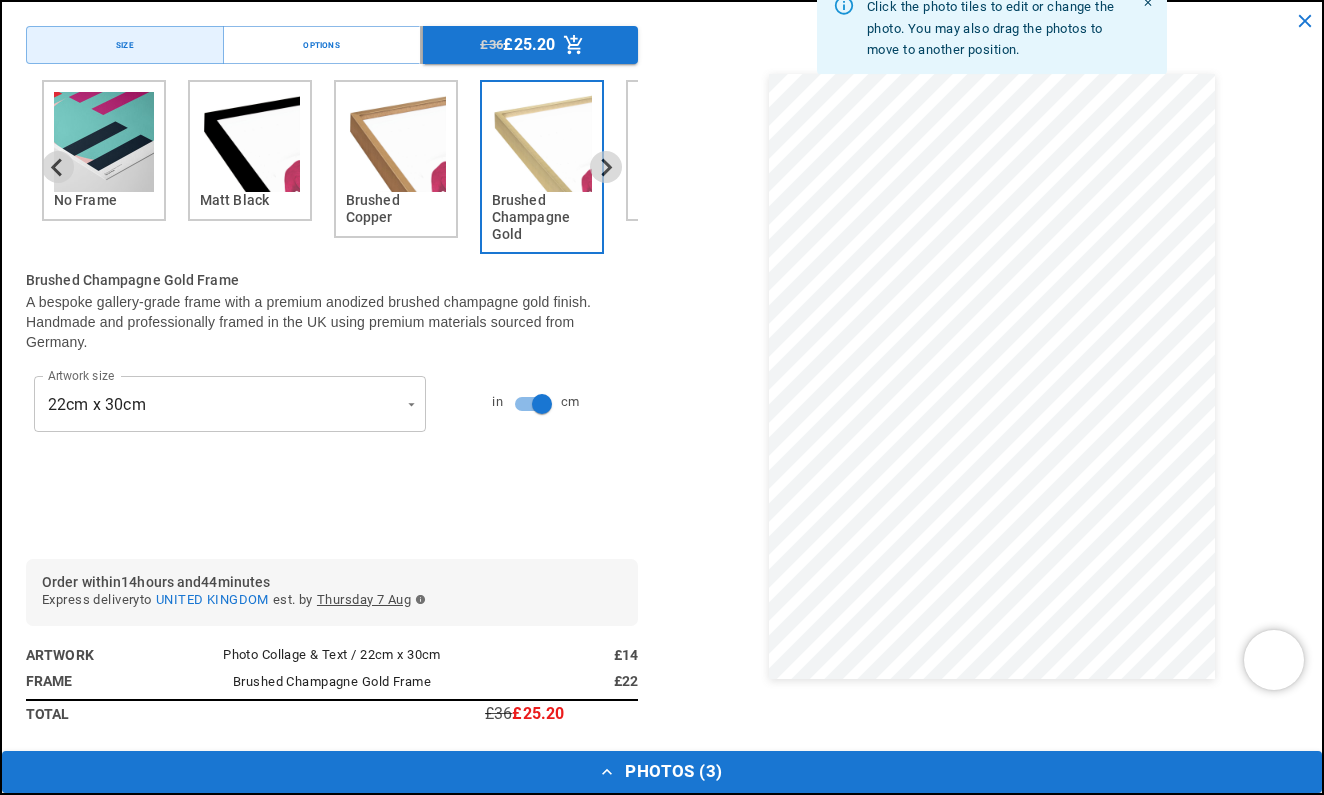 scroll, scrollTop: 0, scrollLeft: 780, axis: horizontal 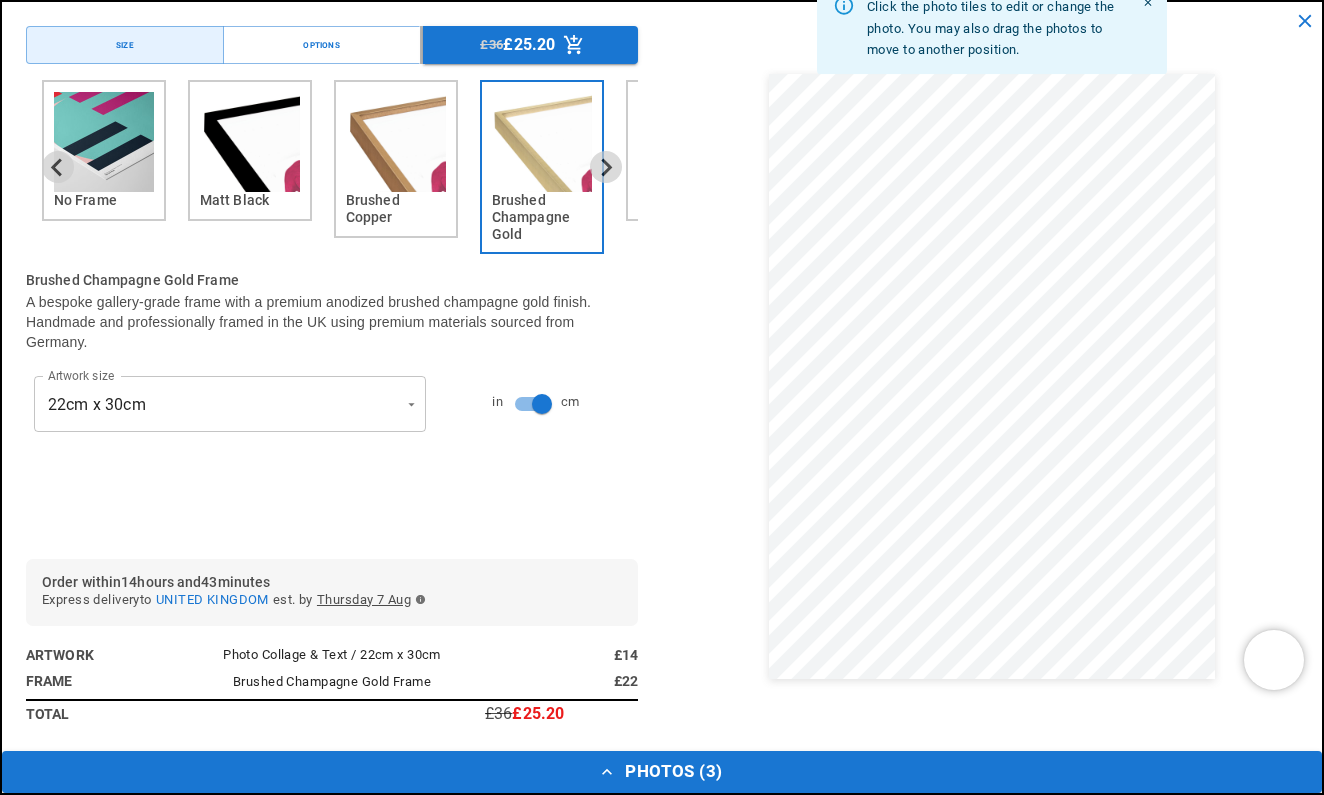 click on "Drop files here
From device
From link
Camera
Dropbox
Google Drive
Cancel
Powered by Uploadcare
1 file uploaded
No files selected
tempImagee5nU0I.heic
Clear
Add more
Upload
Done
Drop files here
Camera" 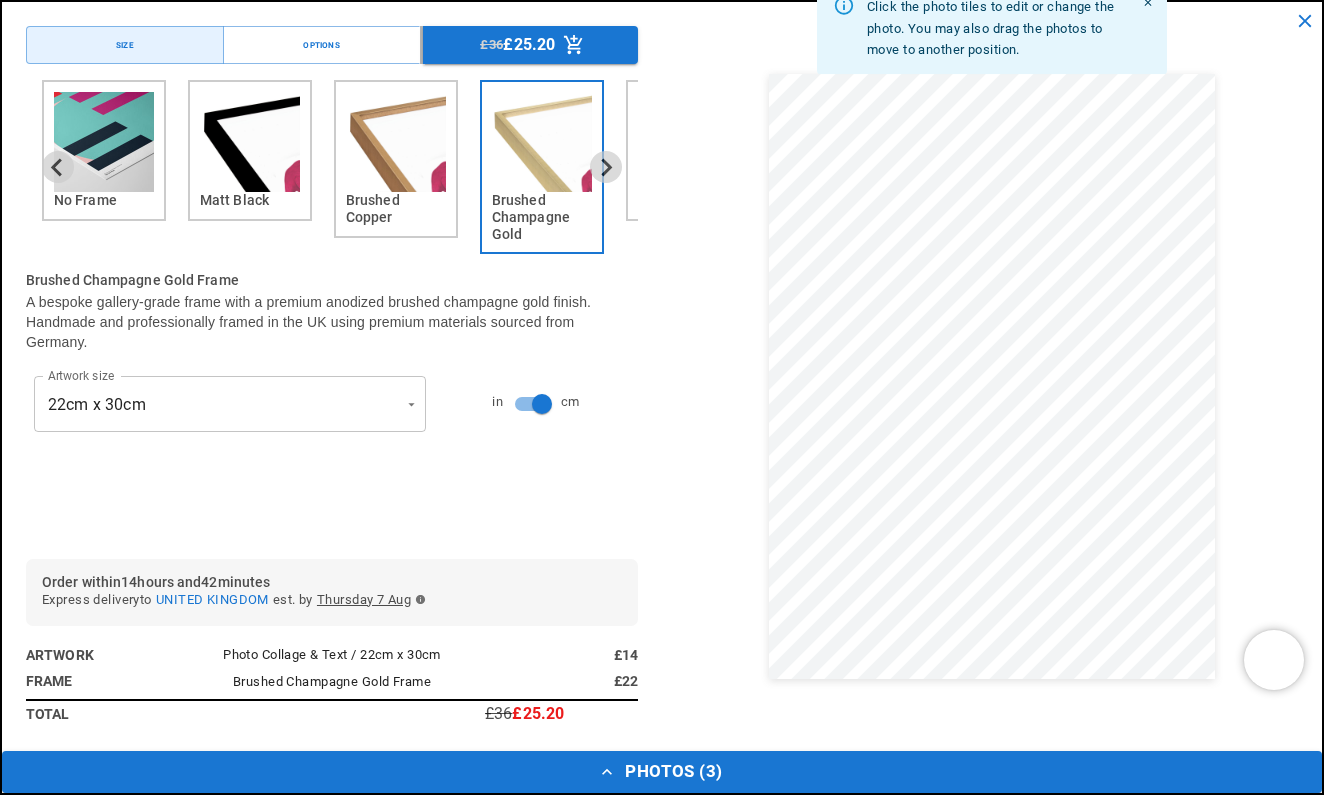 drag, startPoint x: 760, startPoint y: 434, endPoint x: 693, endPoint y: 431, distance: 67.06713 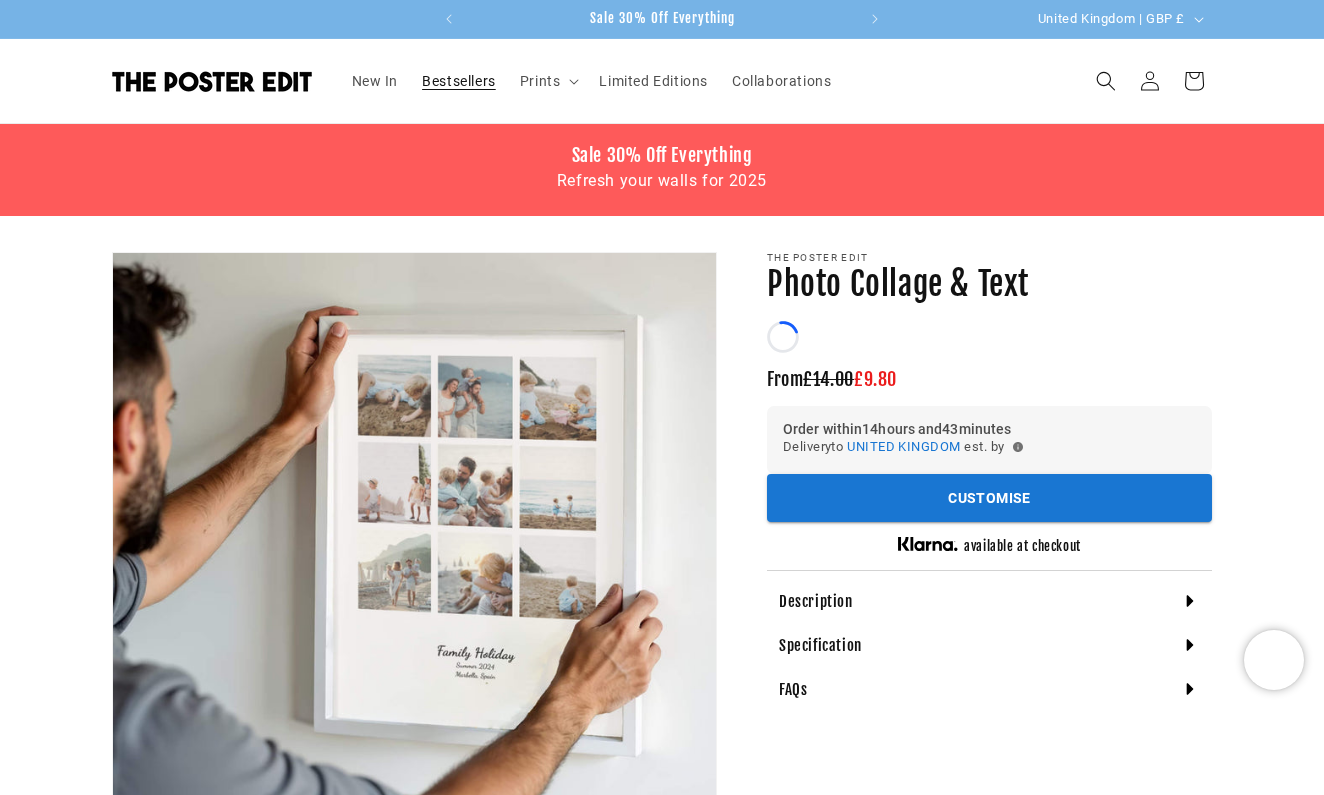 scroll, scrollTop: 0, scrollLeft: 0, axis: both 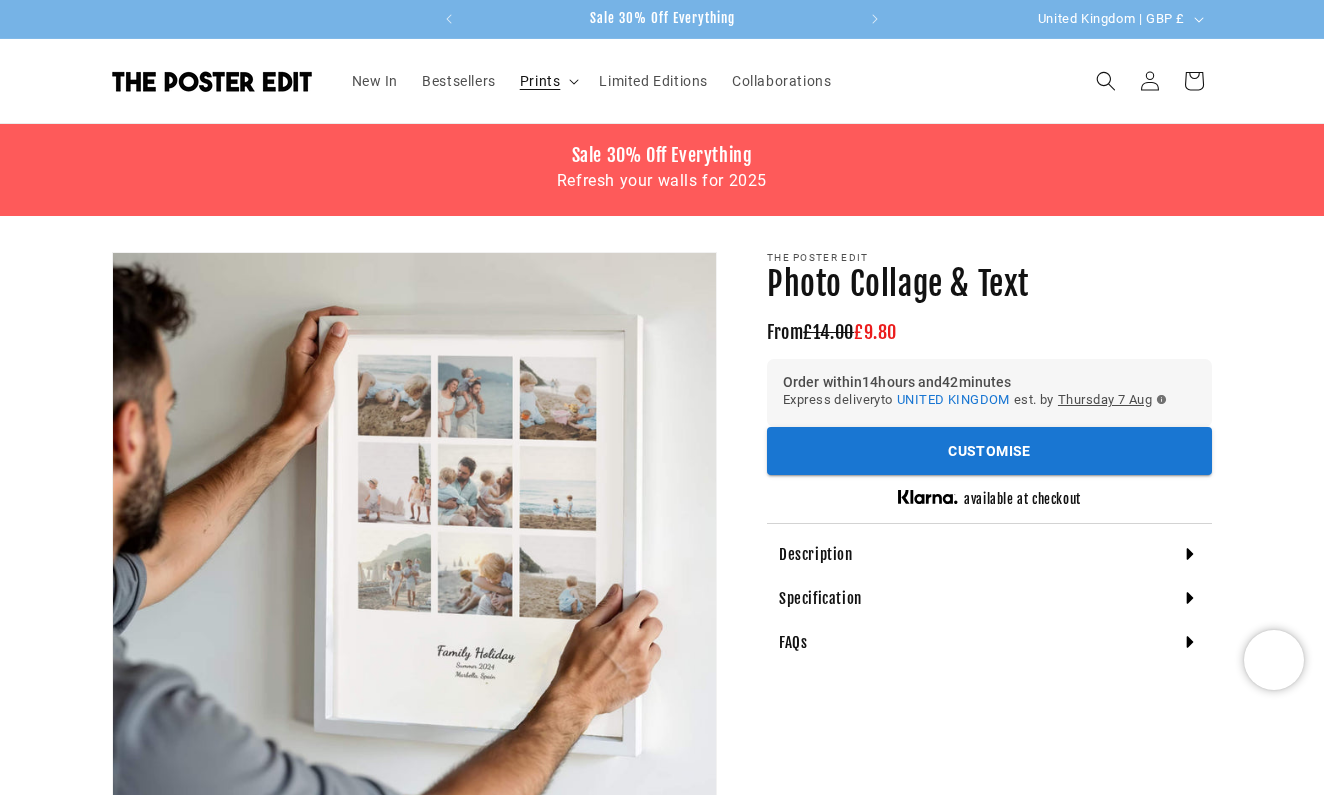 click 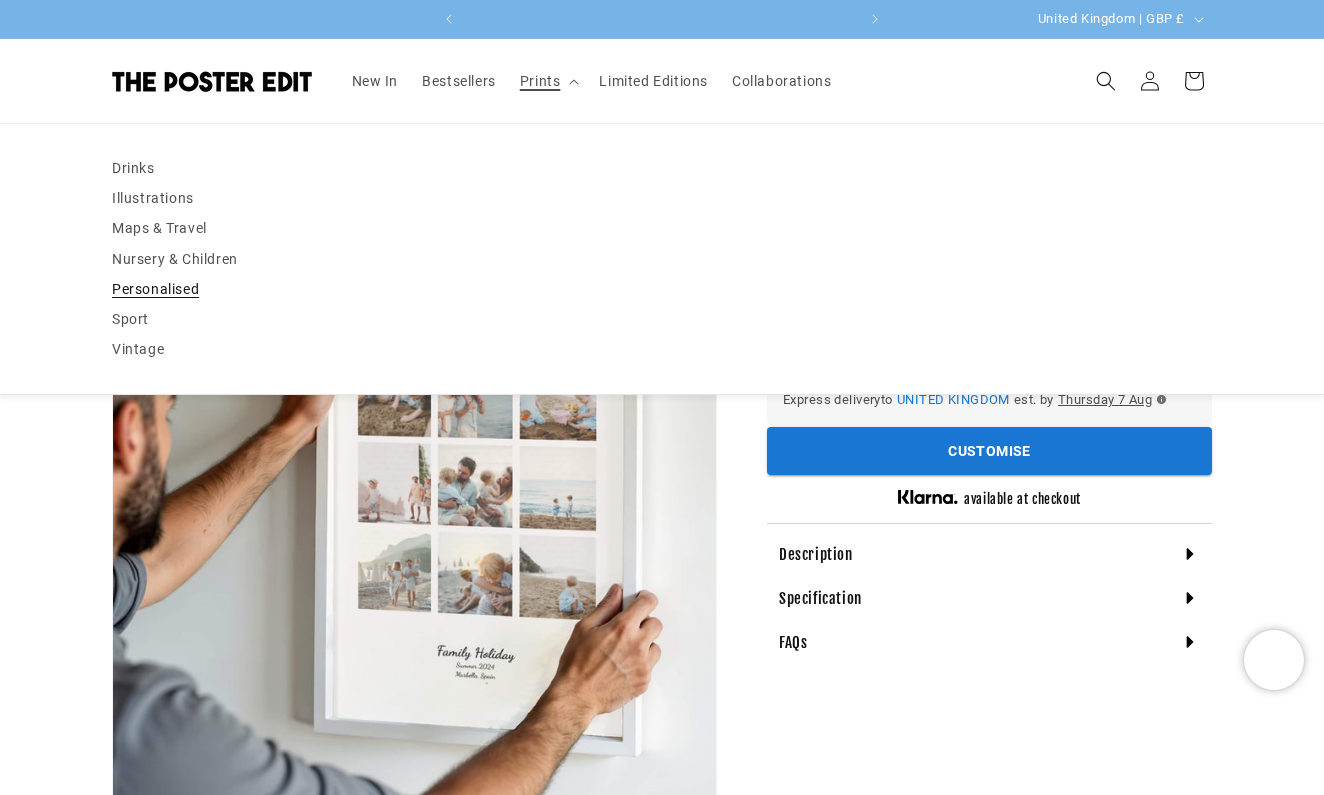 scroll, scrollTop: 0, scrollLeft: 390, axis: horizontal 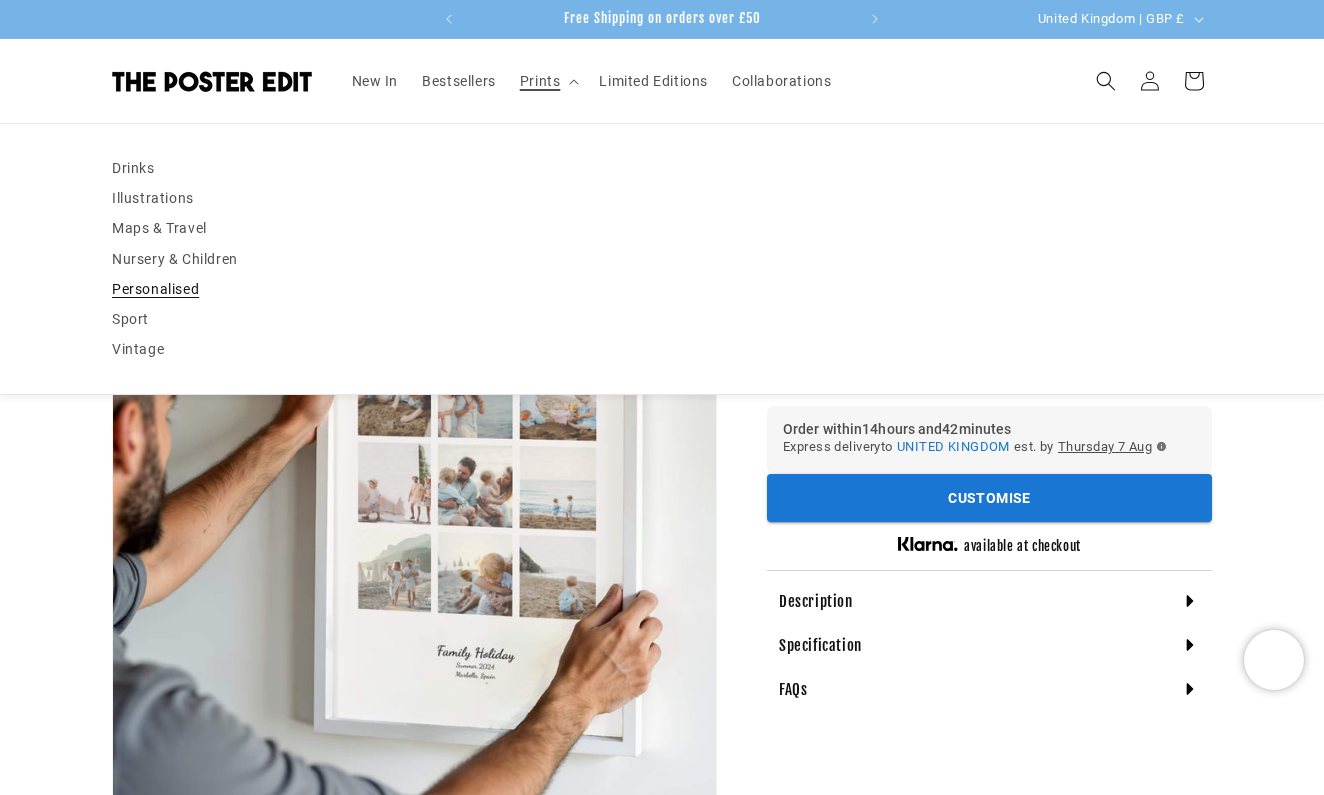 click on "Personalised" at bounding box center (662, 289) 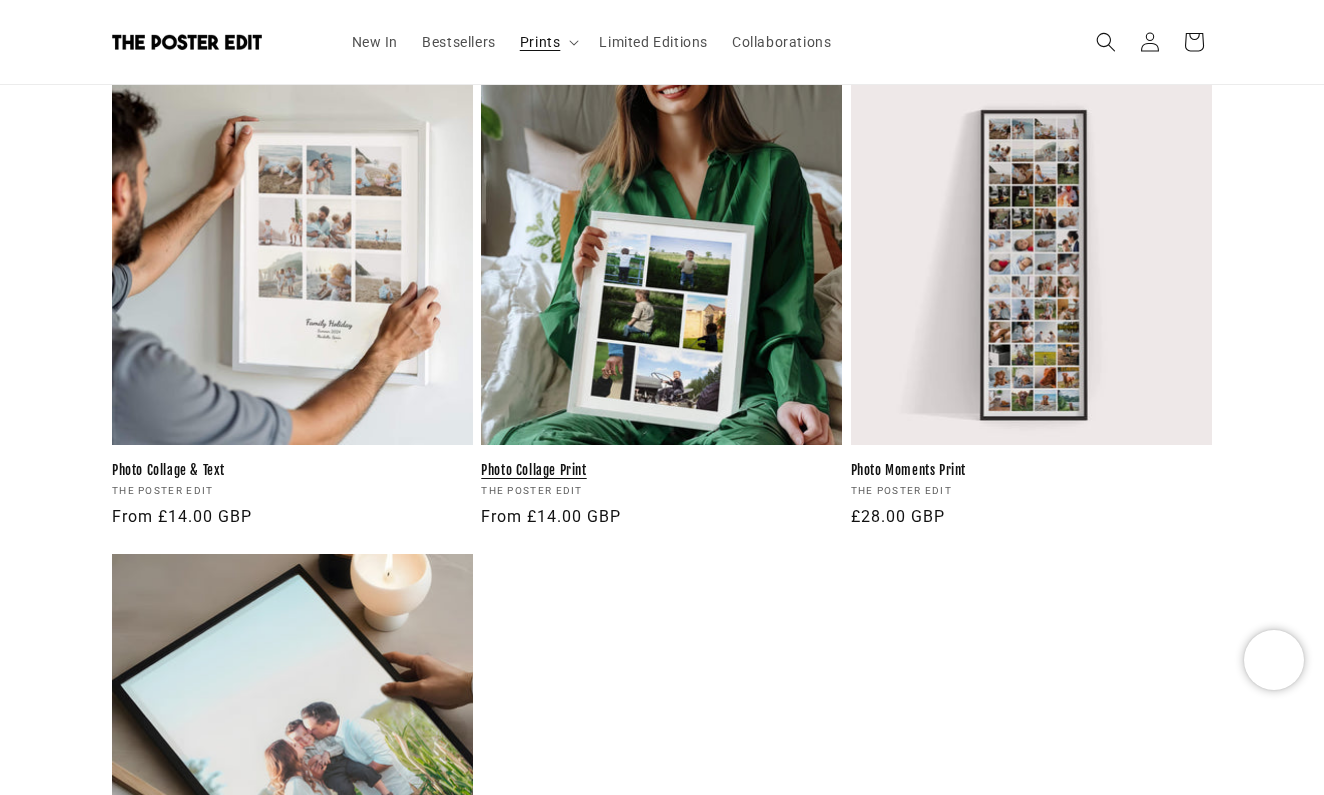 scroll, scrollTop: 1930, scrollLeft: 0, axis: vertical 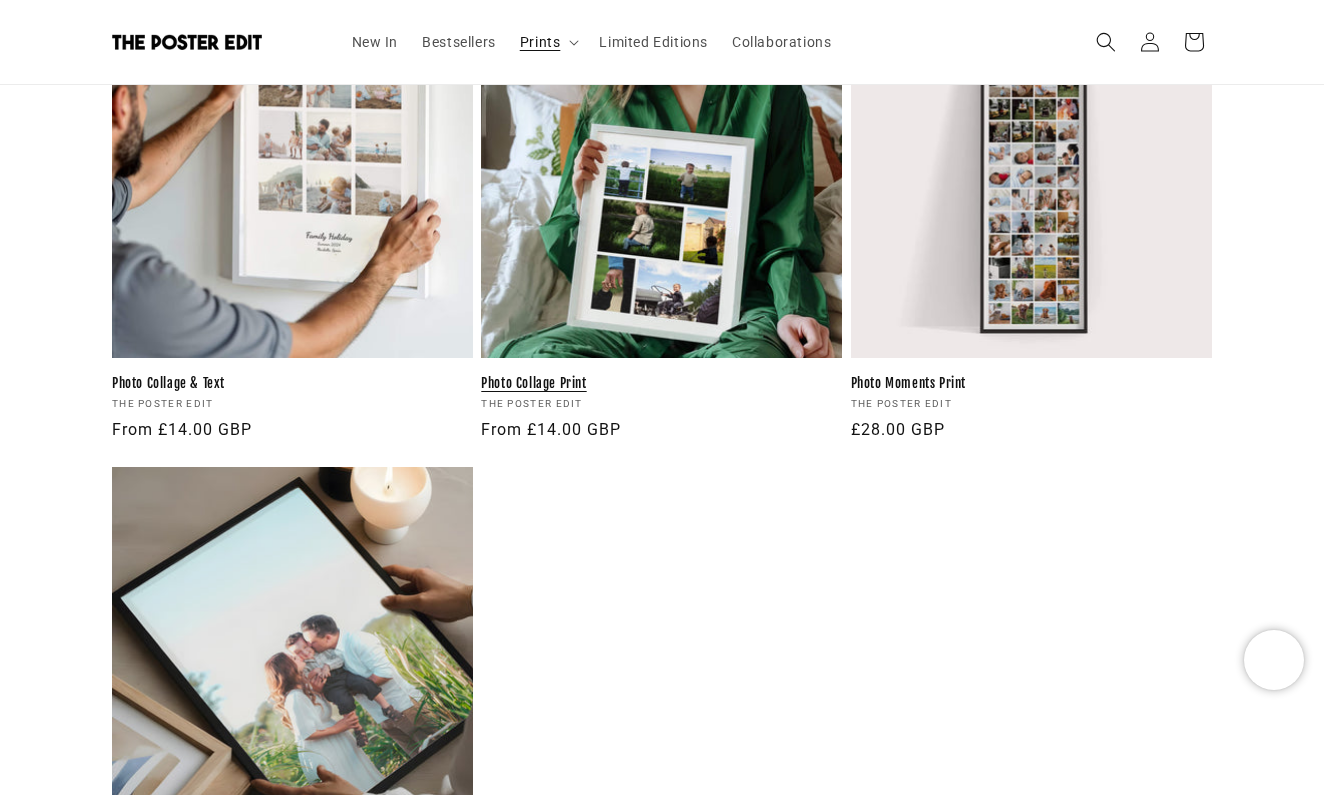 click on "Photo Collage Print" at bounding box center (661, 383) 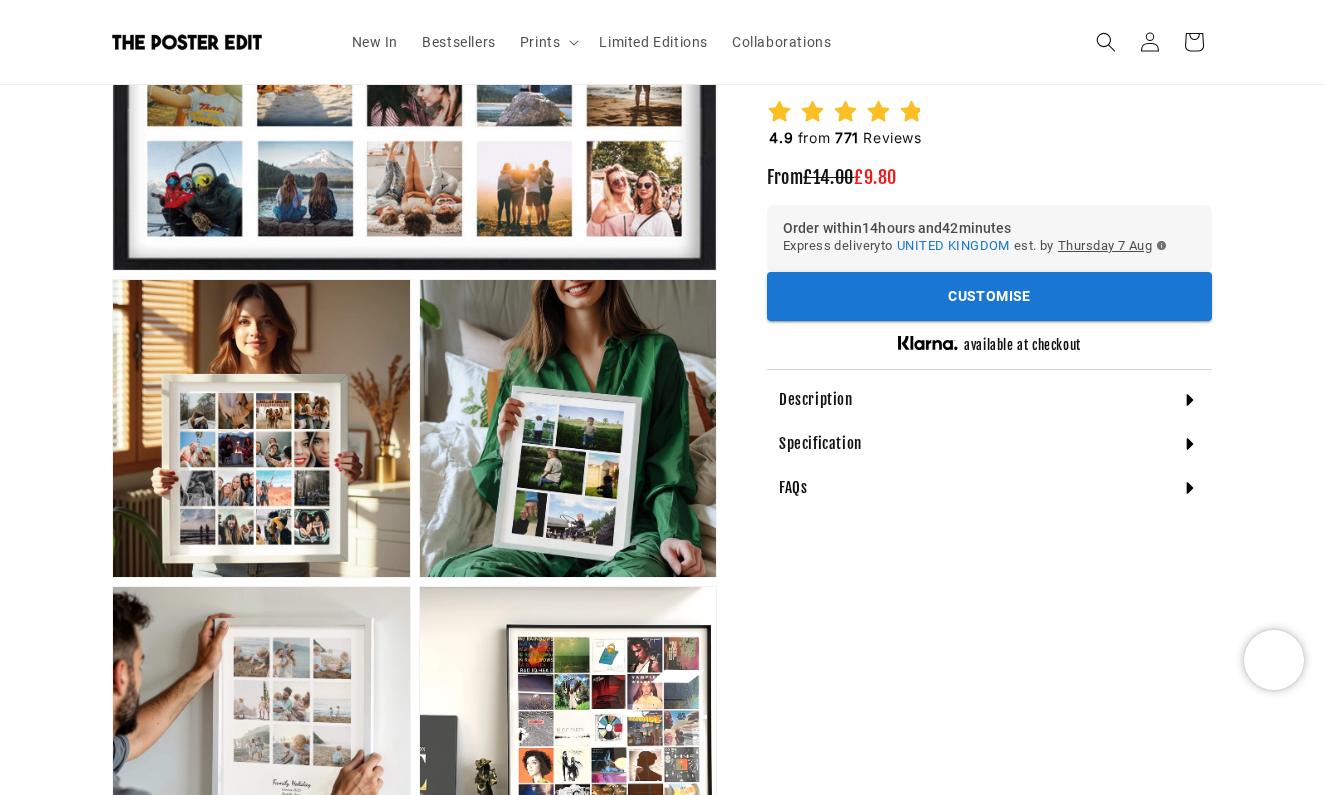 scroll, scrollTop: 631, scrollLeft: 0, axis: vertical 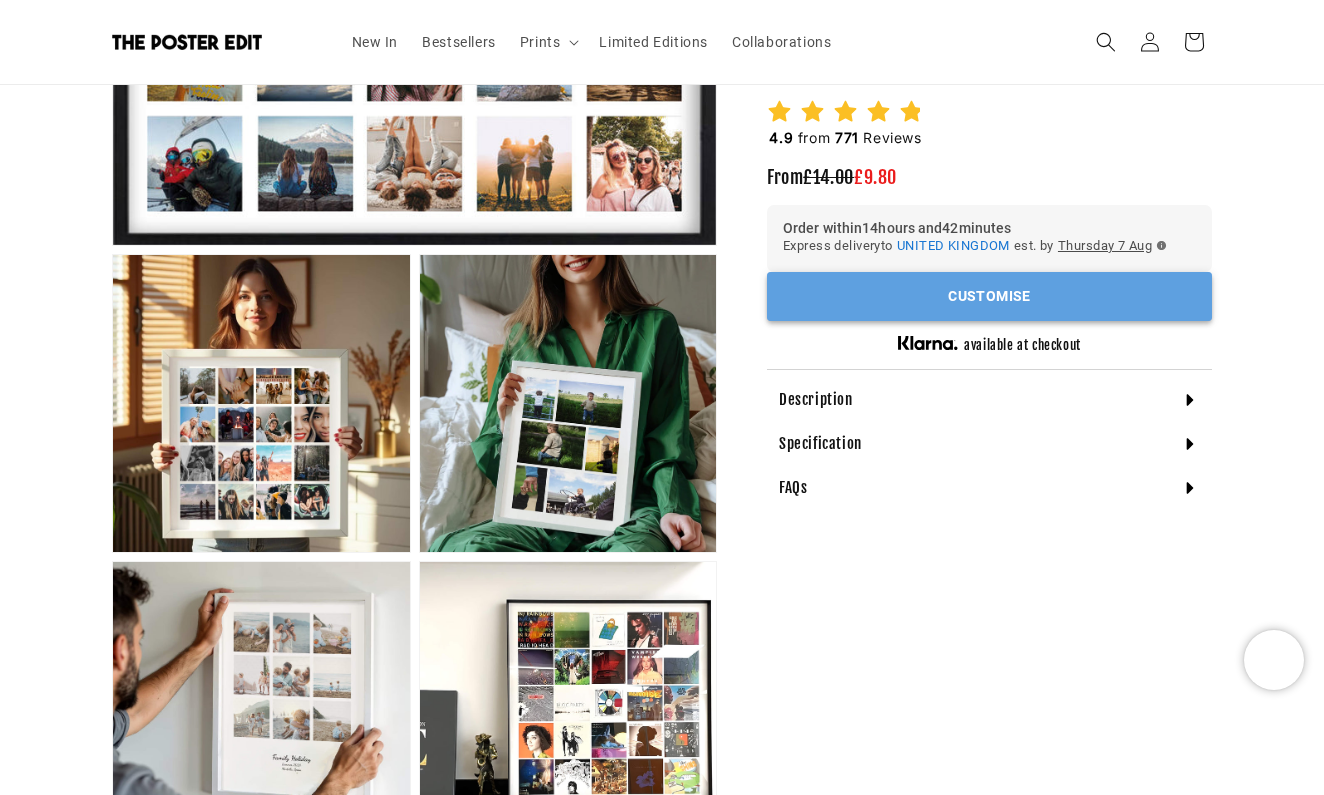 click on "Customise" at bounding box center [989, 296] 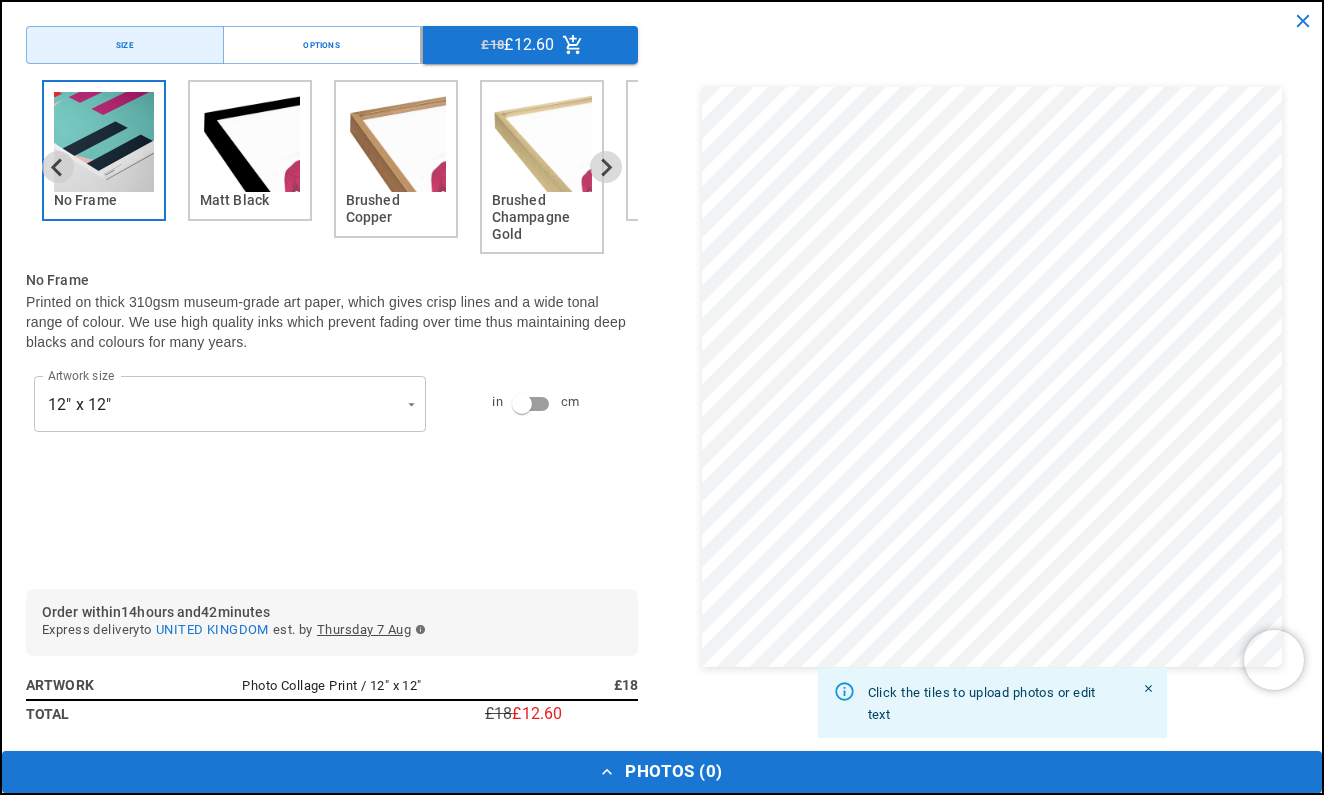 scroll, scrollTop: 0, scrollLeft: 390, axis: horizontal 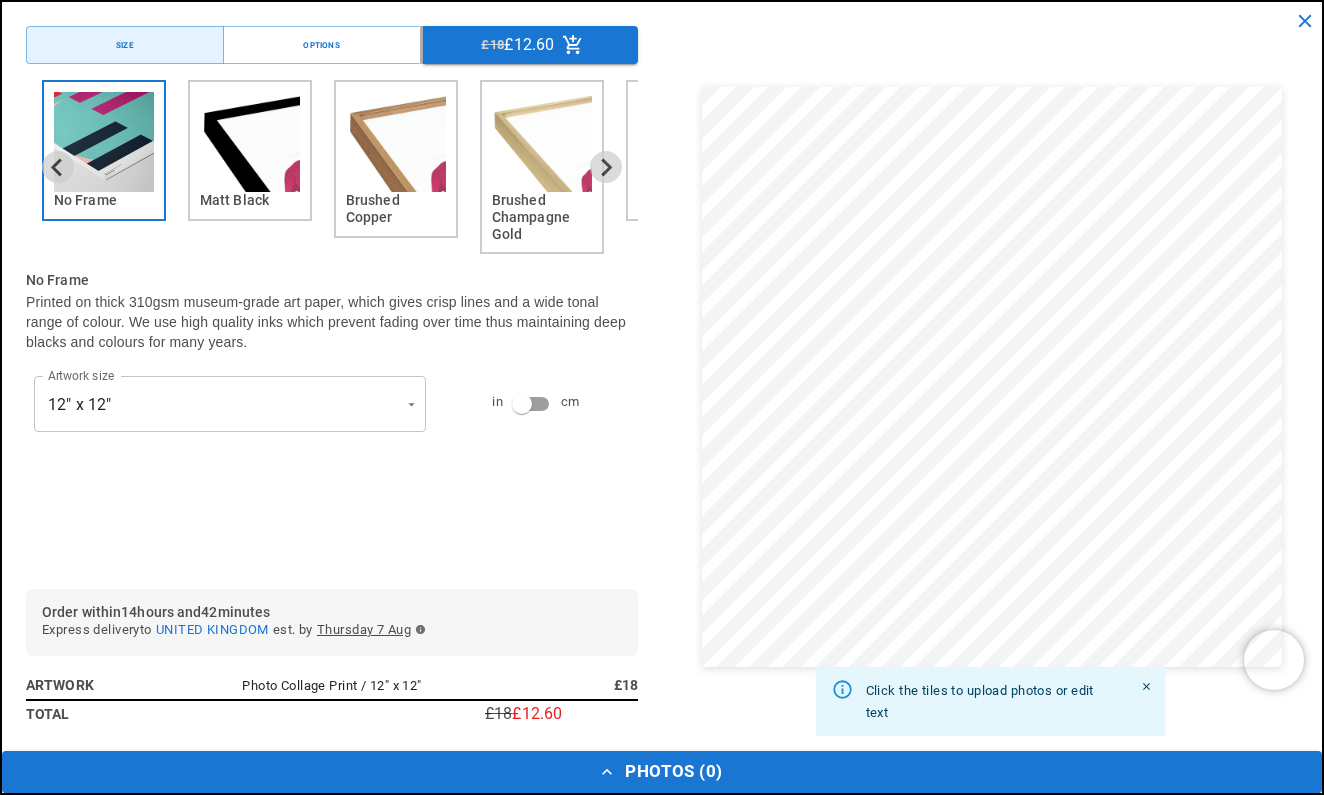 click on "Matt Black" at bounding box center (250, 150) 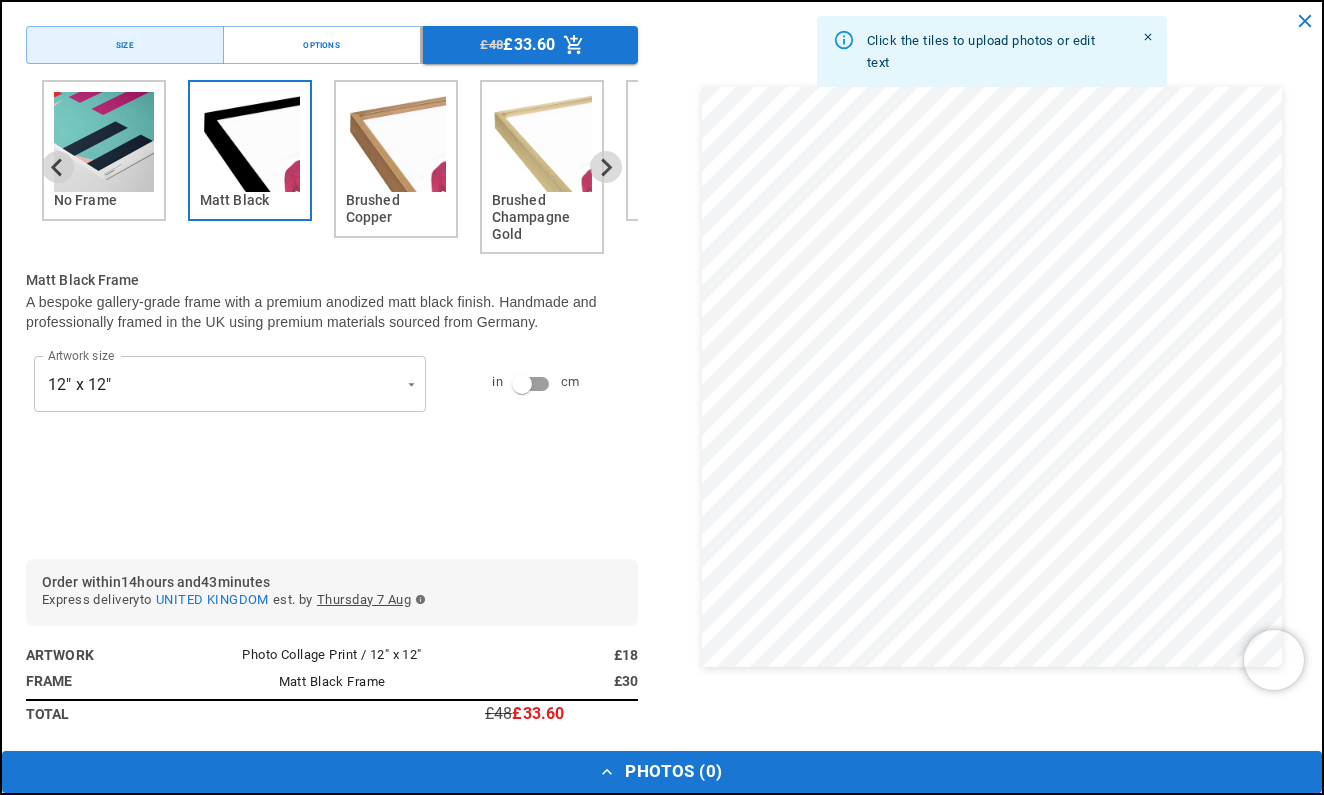 click at bounding box center (250, 142) 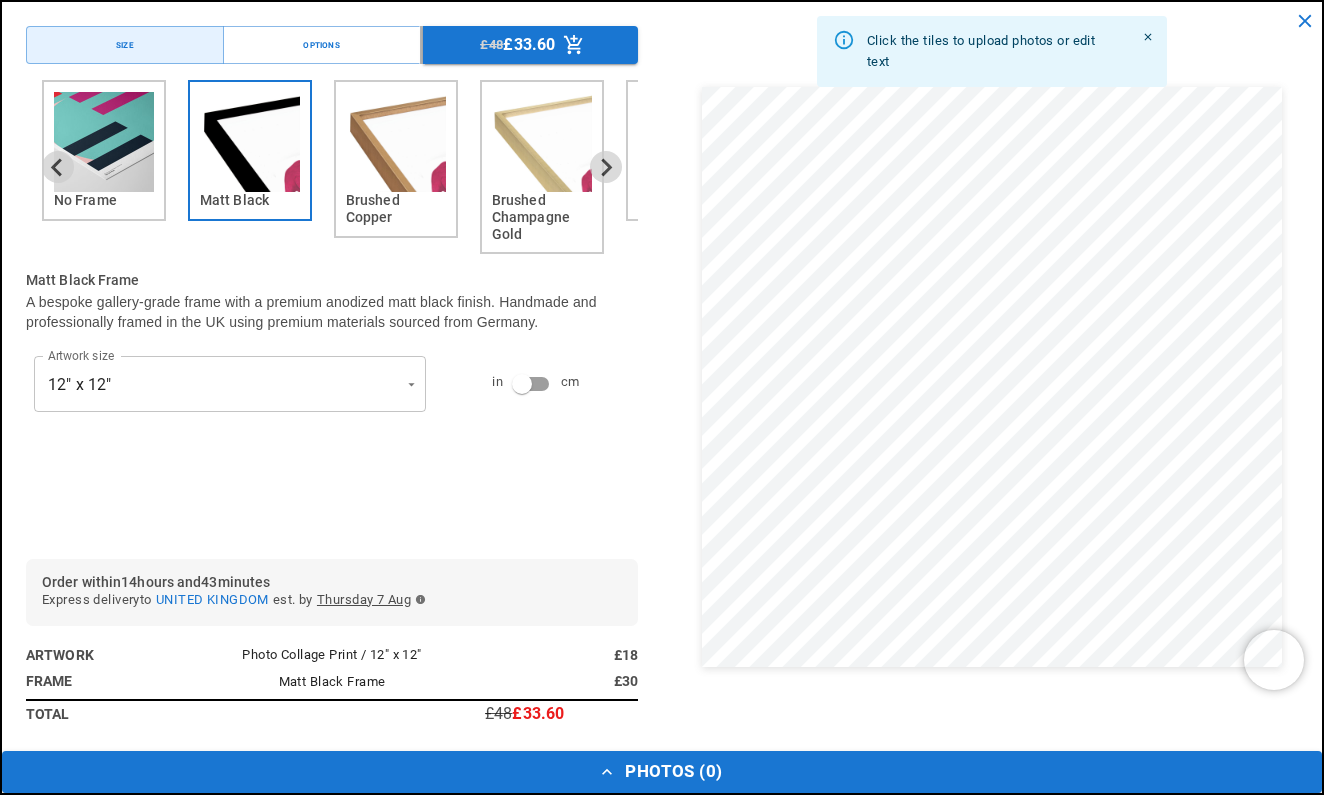 click on "Skip to content
Your cart is empty
Continue shopping
Have an account?
Log in  to check out faster.
Your cart
Loading...
Order special instructions
Order special instructions
Estimated total
£0.00 GBP
Taxes included. Discounts and shipping calculated at checkout." at bounding box center (662, 4724) 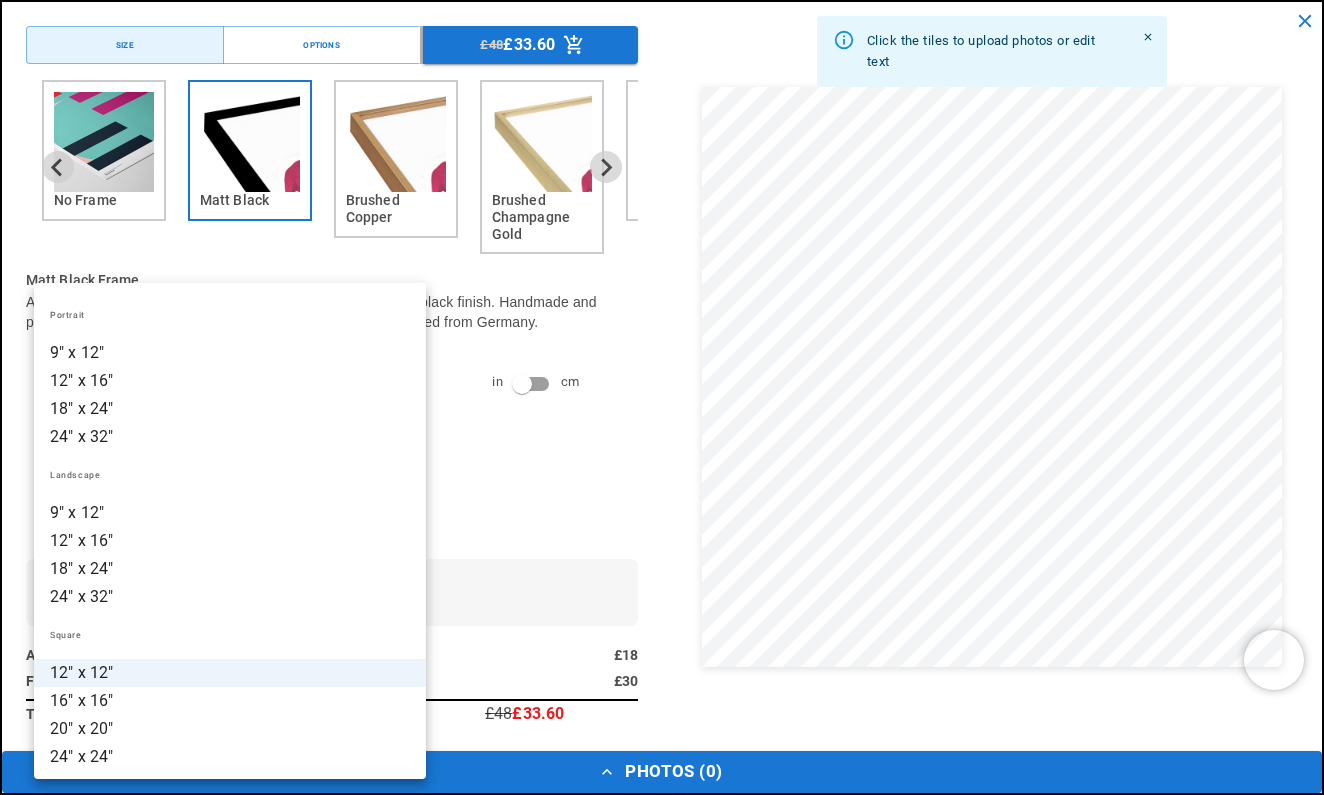 scroll, scrollTop: 0, scrollLeft: 780, axis: horizontal 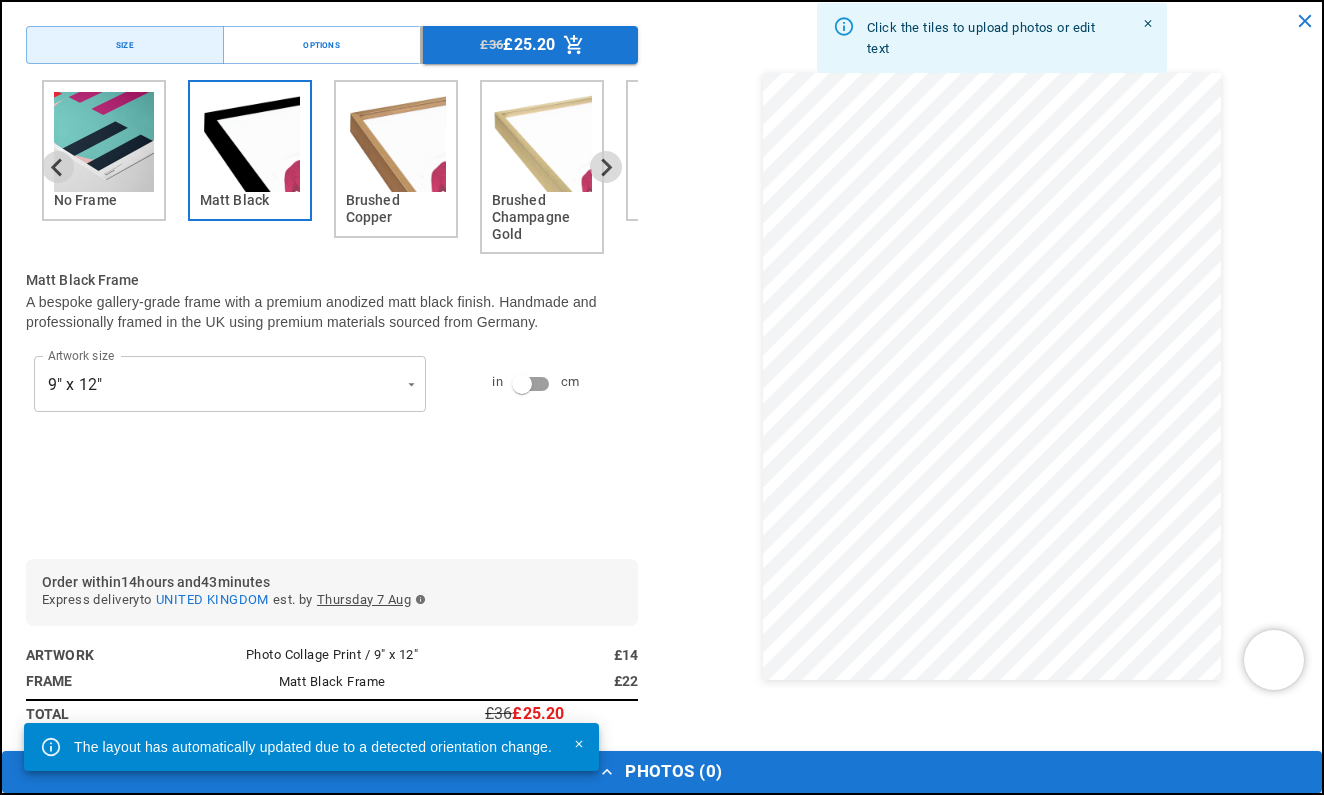 click on "No Frame Matt Black Brushed Copper Brushed Champagne Gold Black Wood White Wood Matt Black Frame A bespoke gallery-grade frame with a premium anodized matt black finish. Handmade and professionally framed in the UK using premium materials sourced from Germany. Artwork size 9" x 12" ******** Artwork size in cm" at bounding box center [332, 311] 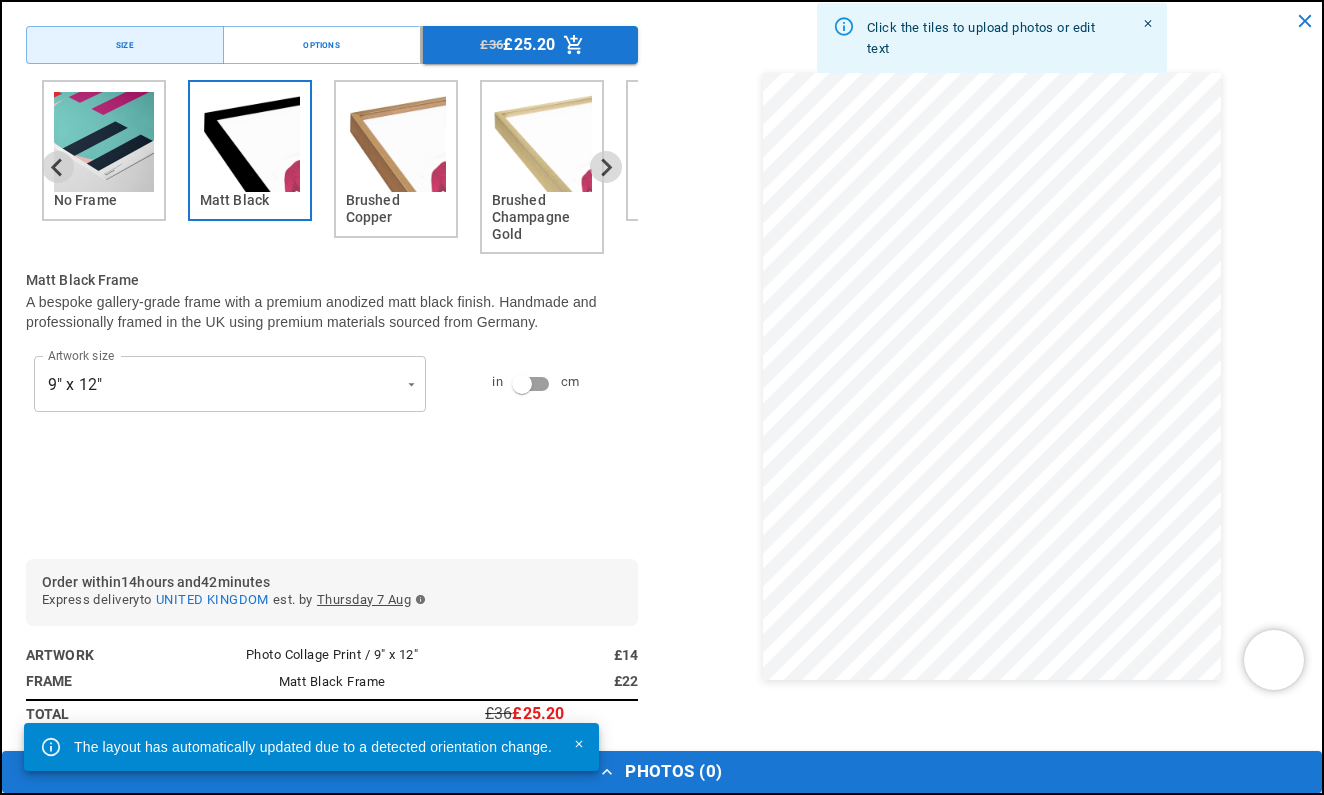 click on "Skip to content
Your cart is empty
Continue shopping
Have an account?
Log in  to check out faster.
Your cart
Loading...
Order special instructions
Order special instructions
Estimated total
£0.00 GBP
Taxes included. Discounts and shipping calculated at checkout." at bounding box center (662, 4724) 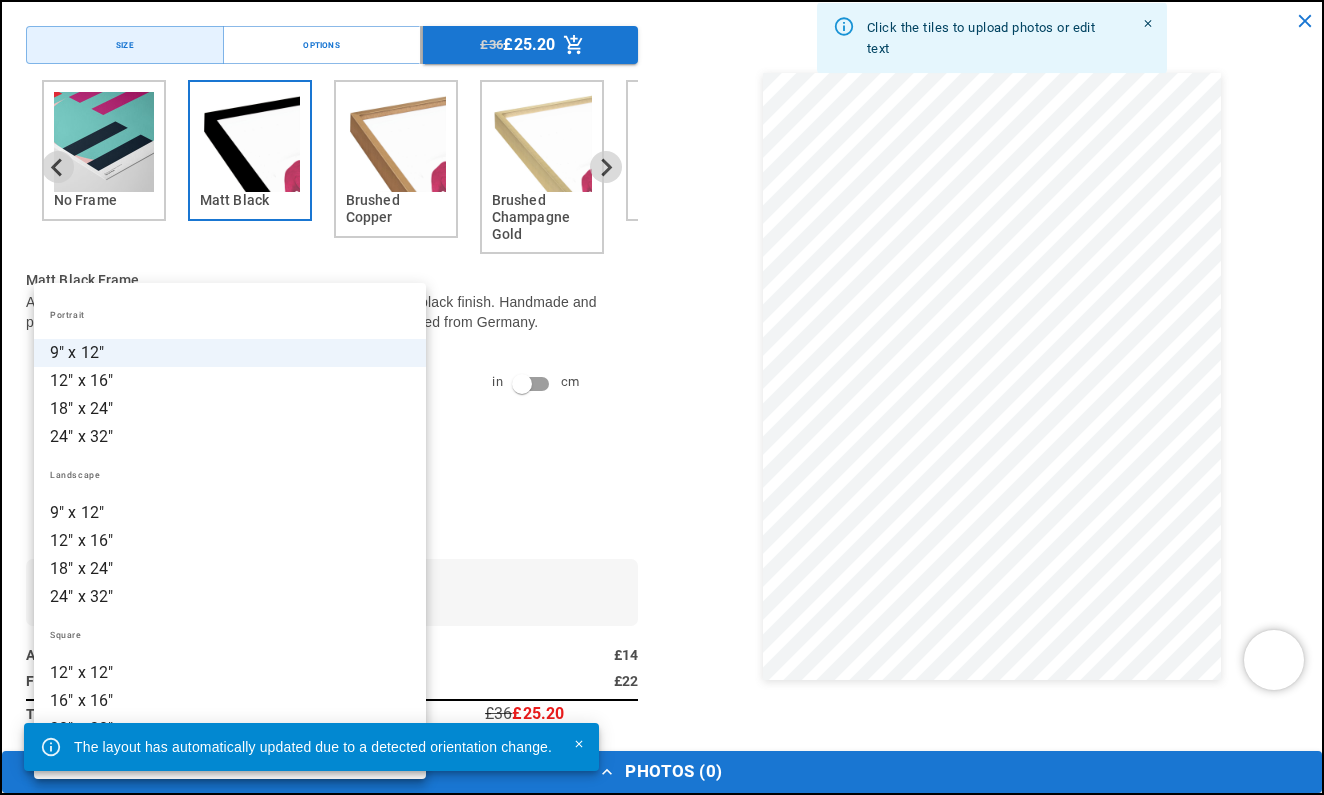 click on "12" x 16"" at bounding box center [230, 381] 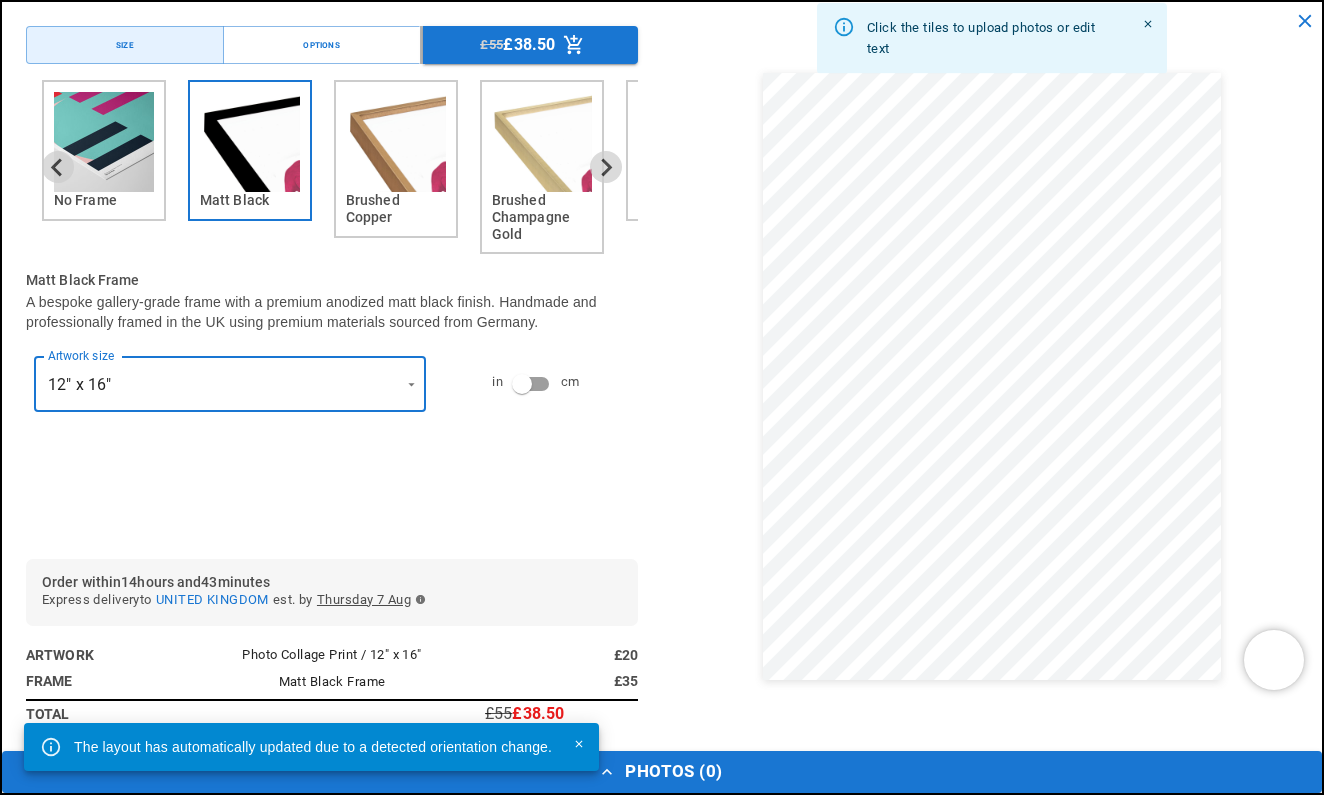 scroll, scrollTop: 0, scrollLeft: 390, axis: horizontal 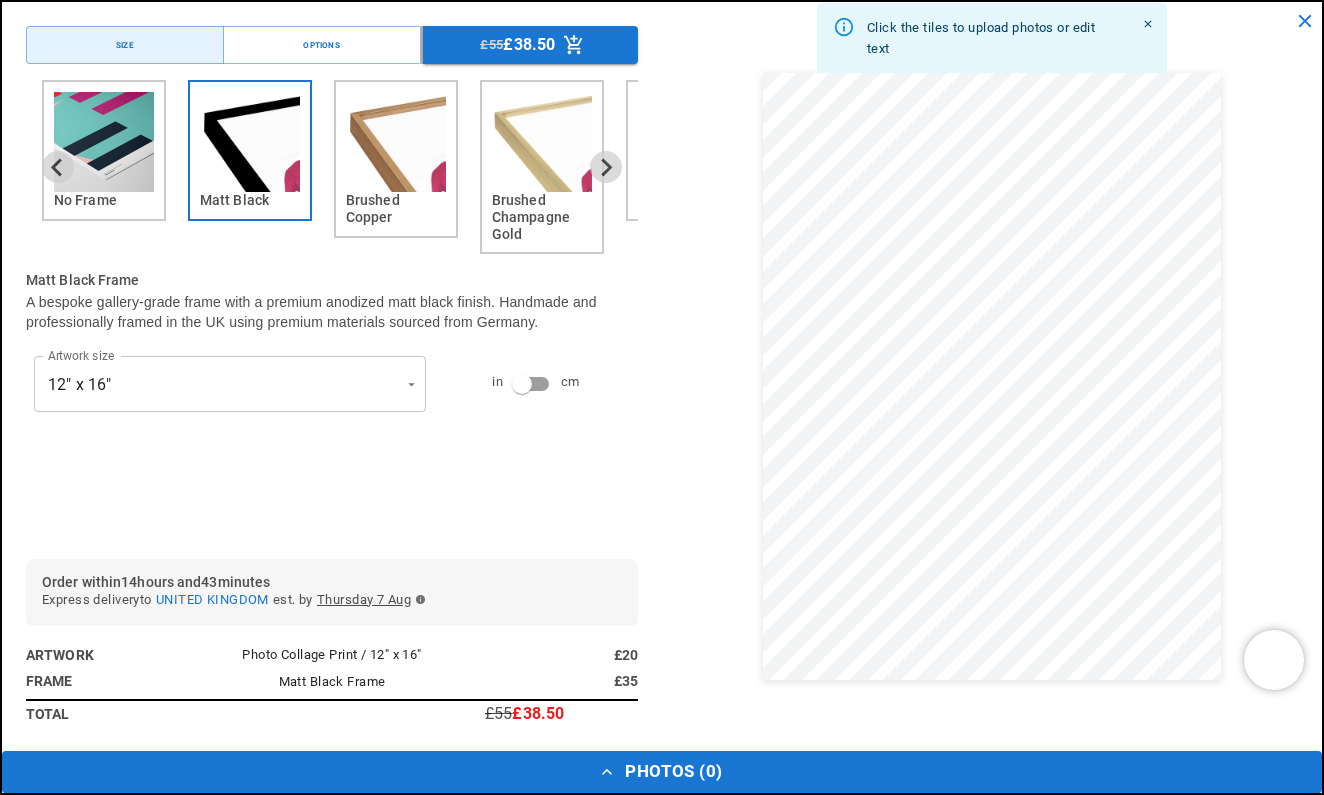 click on "No Frame Matt Black Brushed Copper Brushed Champagne Gold Black Wood White Wood Matt Black Frame A bespoke gallery-grade frame with a premium anodized matt black finish. Handmade and professionally framed in the UK using premium materials sourced from Germany. Artwork size 12" x 16" ********* Artwork size in cm" at bounding box center [332, 311] 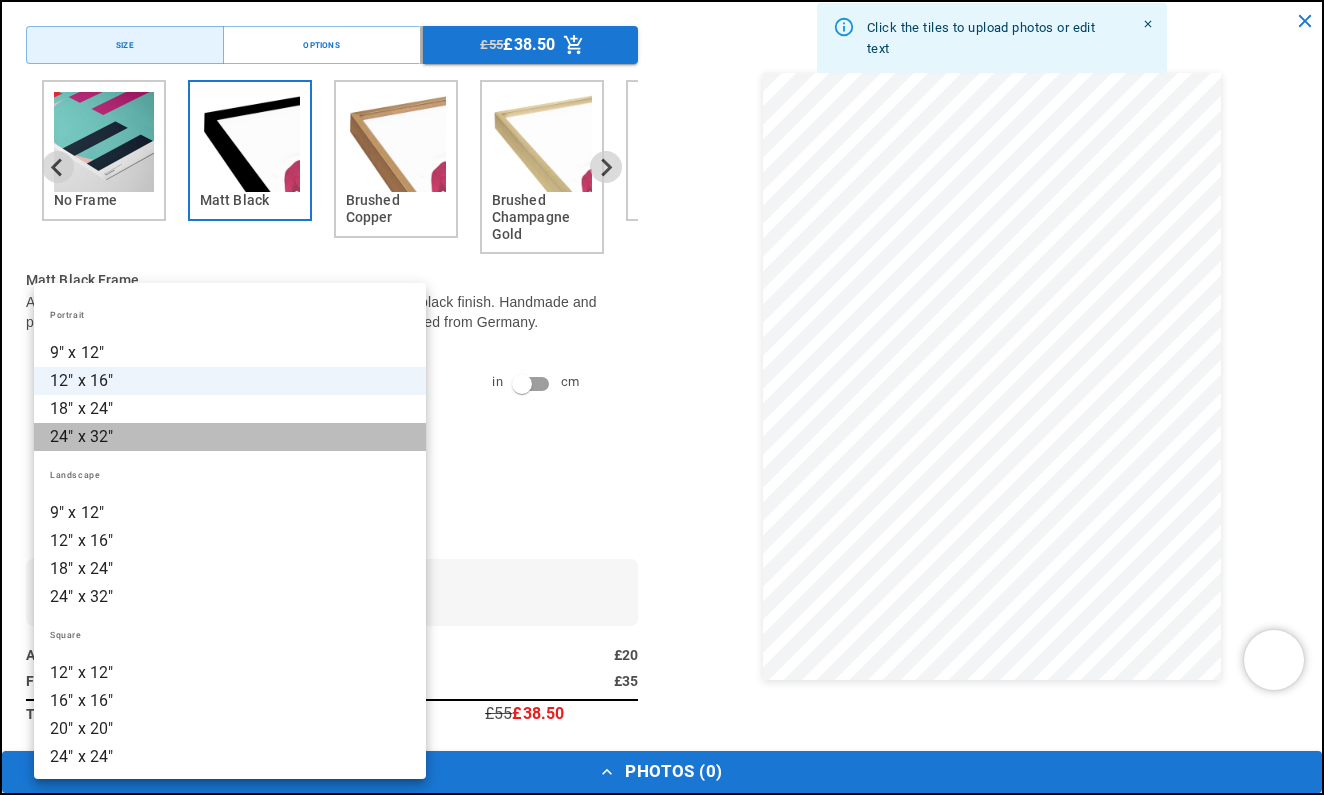 click on "24" x 32"" at bounding box center (230, 437) 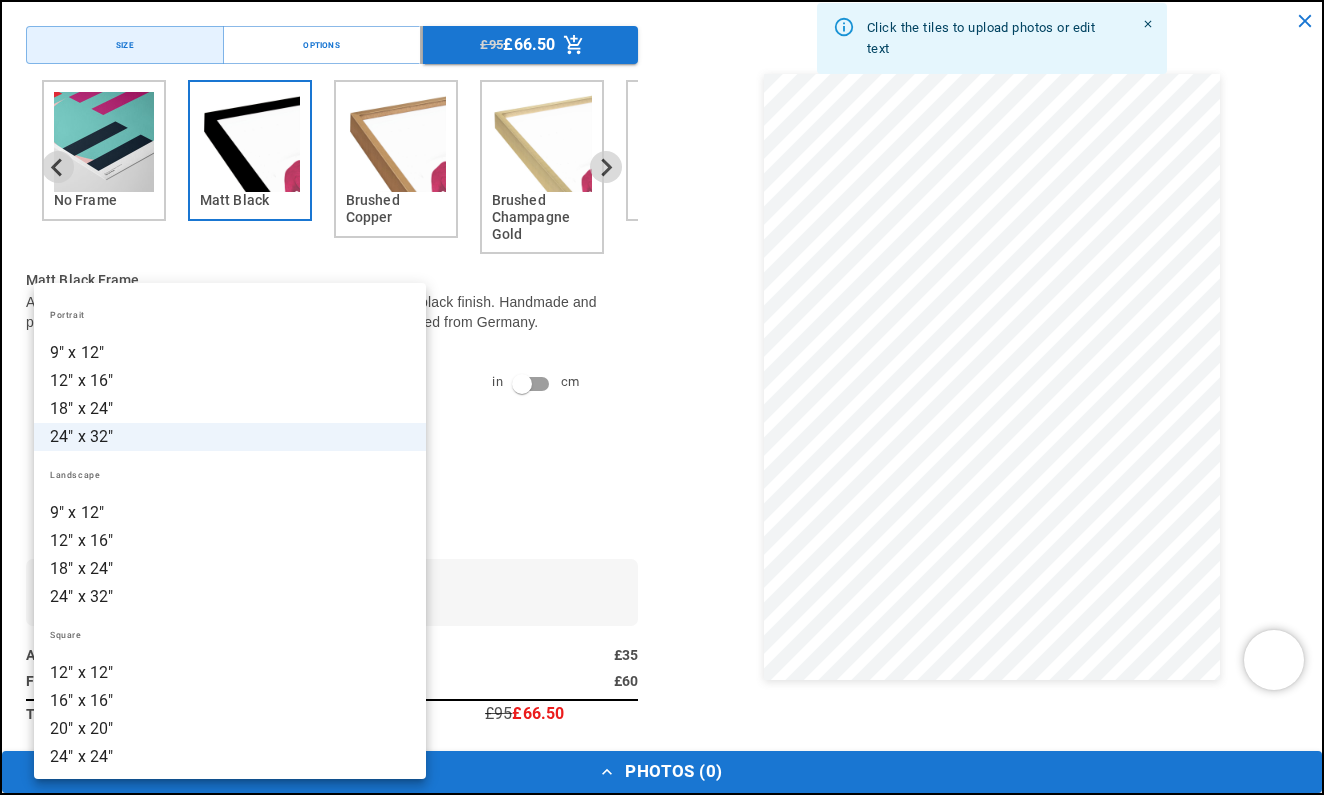 click on "Skip to content
Your cart is empty
Continue shopping
Have an account?
Log in  to check out faster.
Your cart
Loading...
Order special instructions
Order special instructions
Estimated total
£0.00 GBP
Taxes included. Discounts and shipping calculated at checkout." at bounding box center [662, 4724] 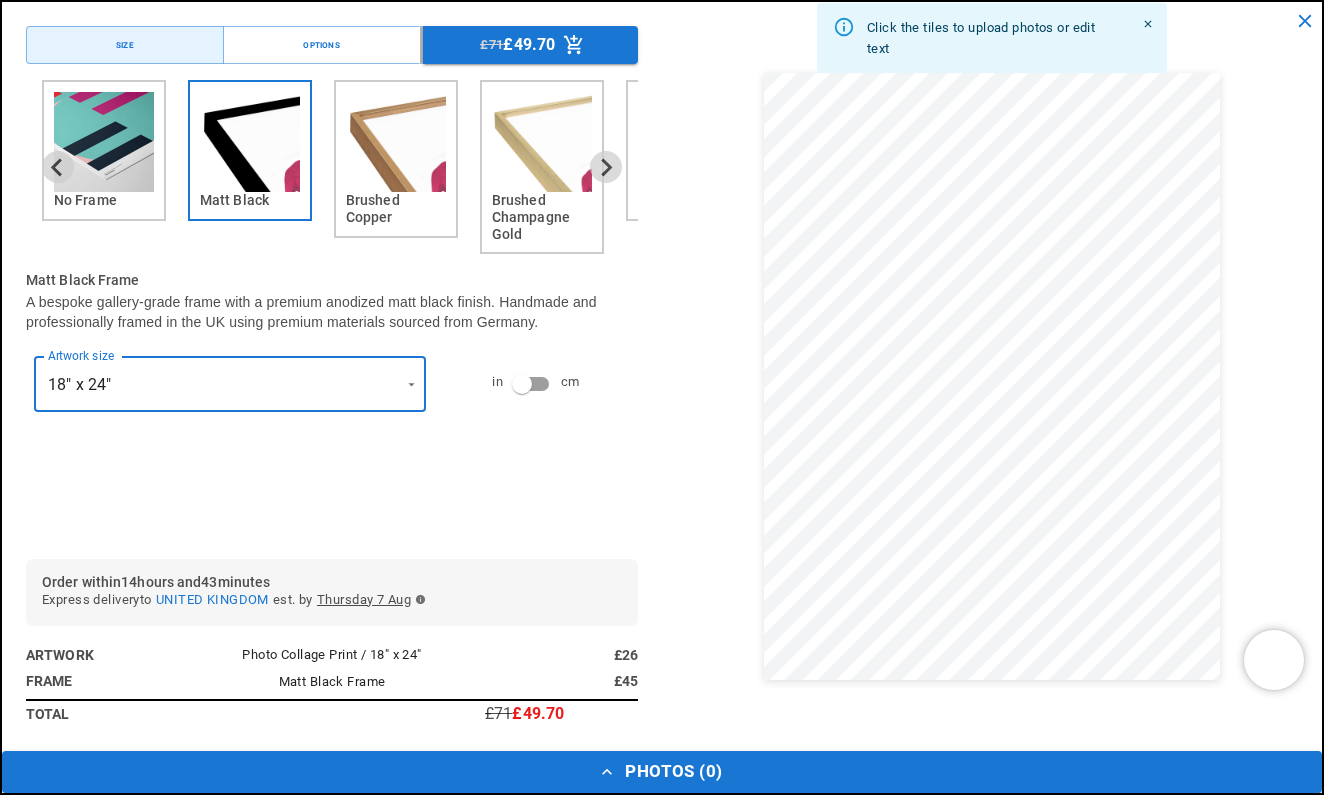 click on "Skip to content
Your cart is empty
Continue shopping
Have an account?
Log in  to check out faster.
Your cart
Loading...
Order special instructions
Order special instructions
Estimated total
£0.00 GBP
Taxes included. Discounts and shipping calculated at checkout." at bounding box center (662, 4724) 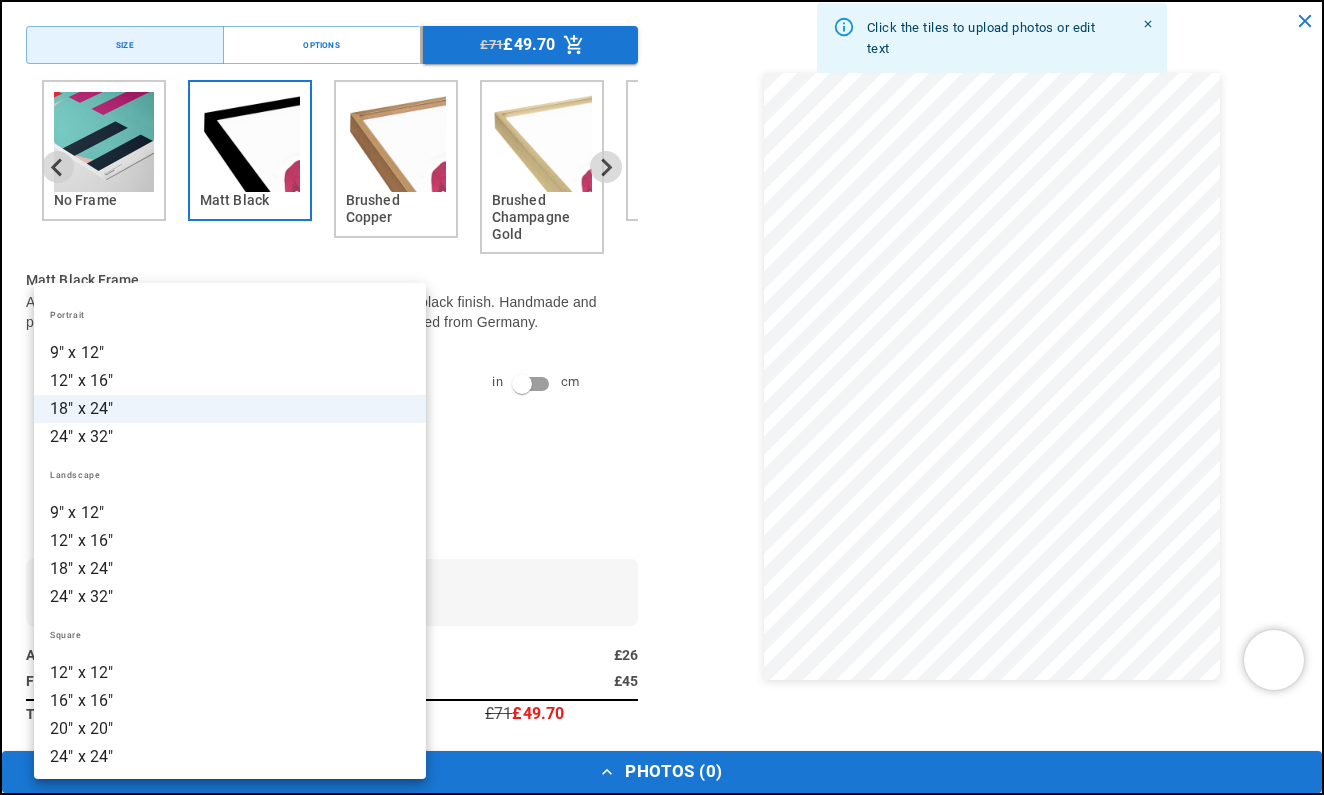 click on "18" x 24"" at bounding box center [230, 569] 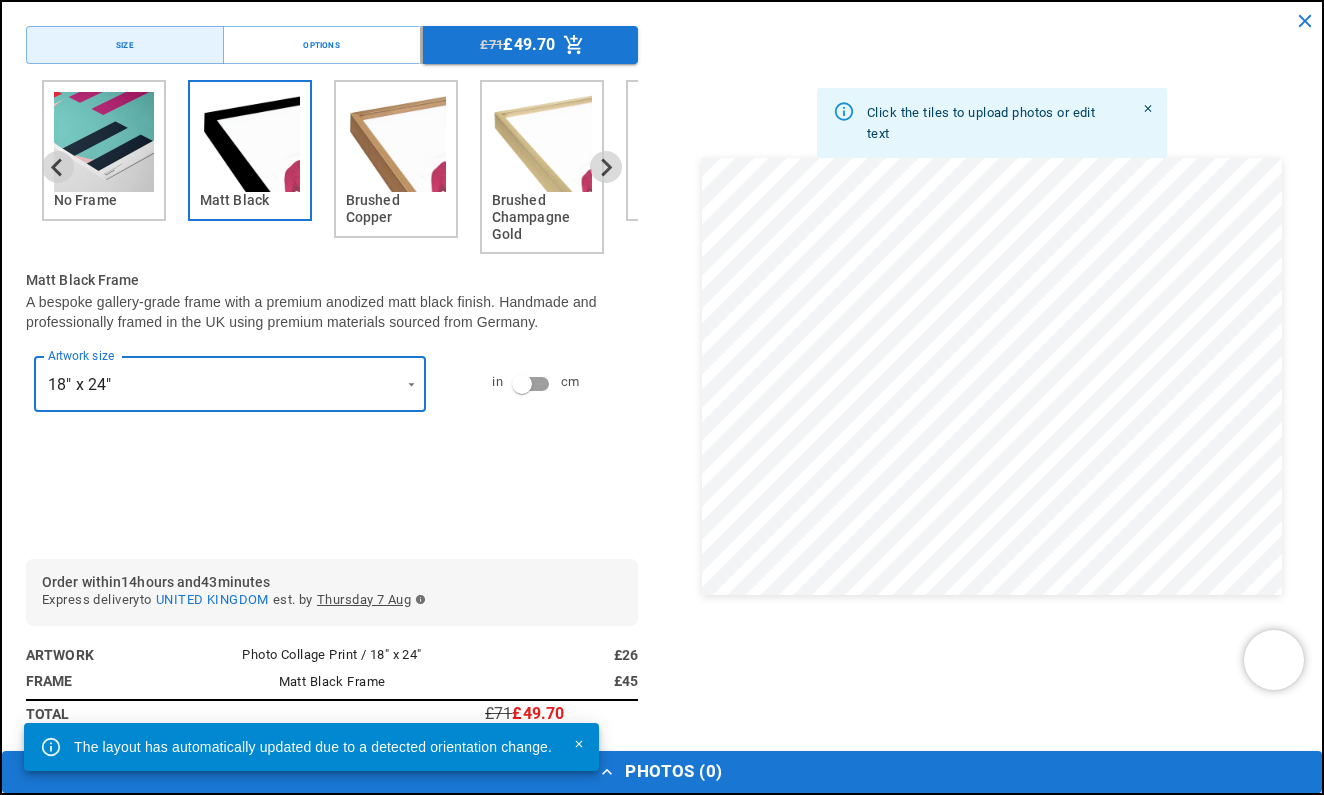 scroll, scrollTop: 0, scrollLeft: 780, axis: horizontal 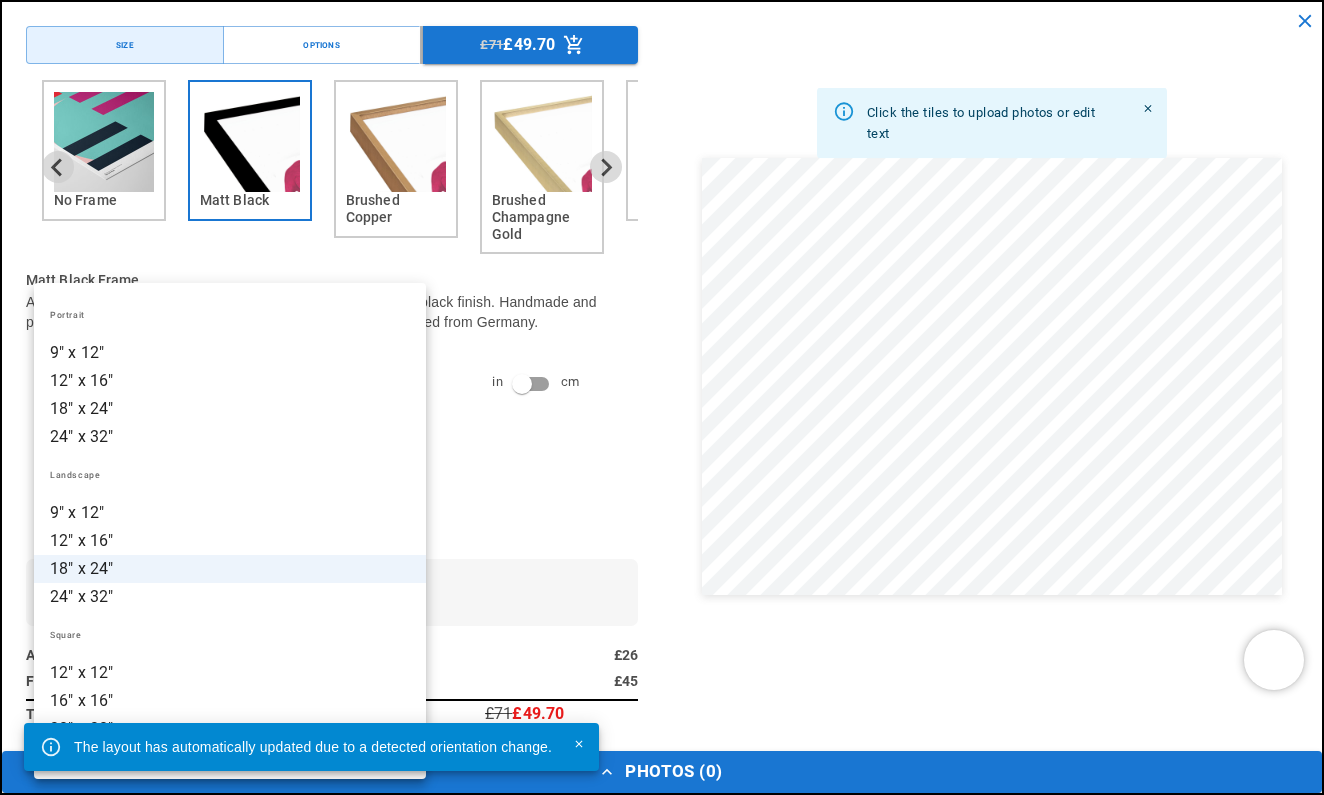 click on "9" x 12"" at bounding box center [230, 513] 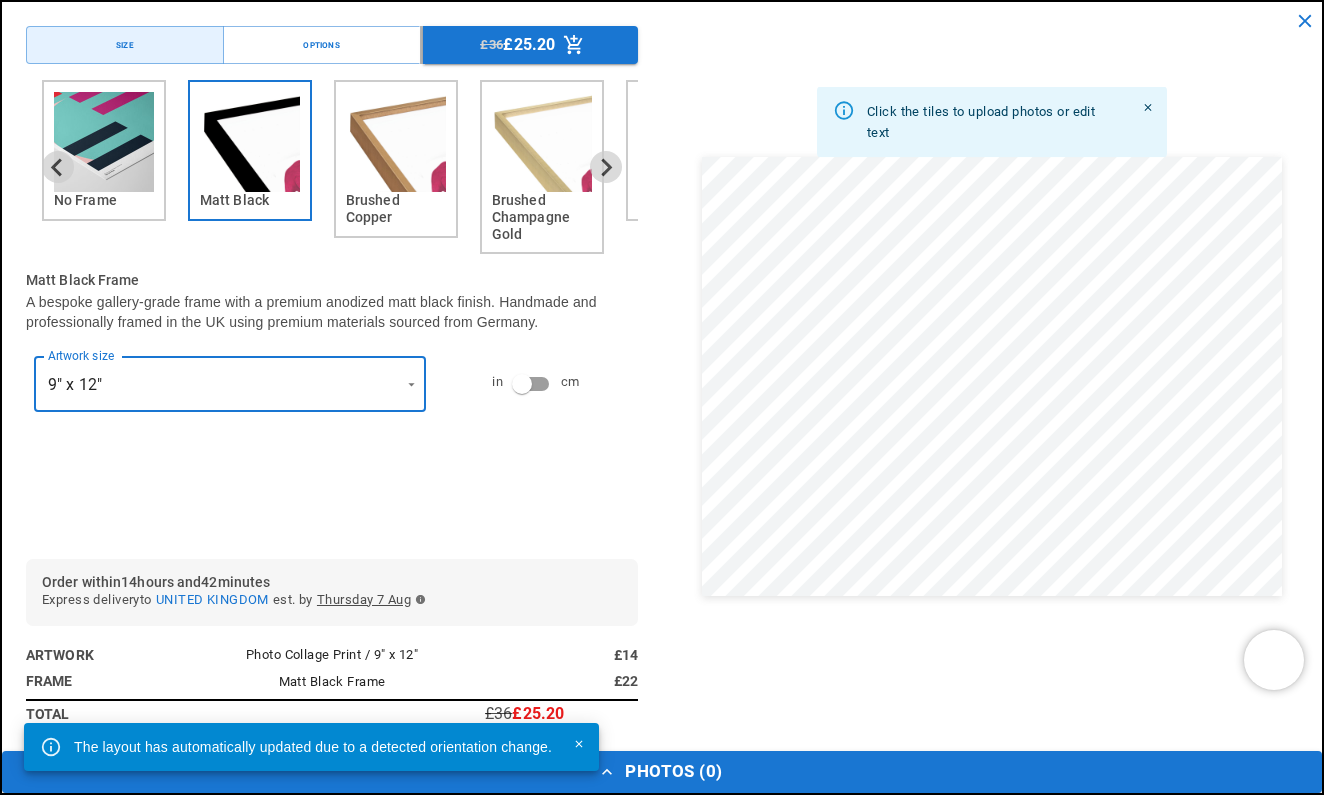 scroll, scrollTop: 0, scrollLeft: 0, axis: both 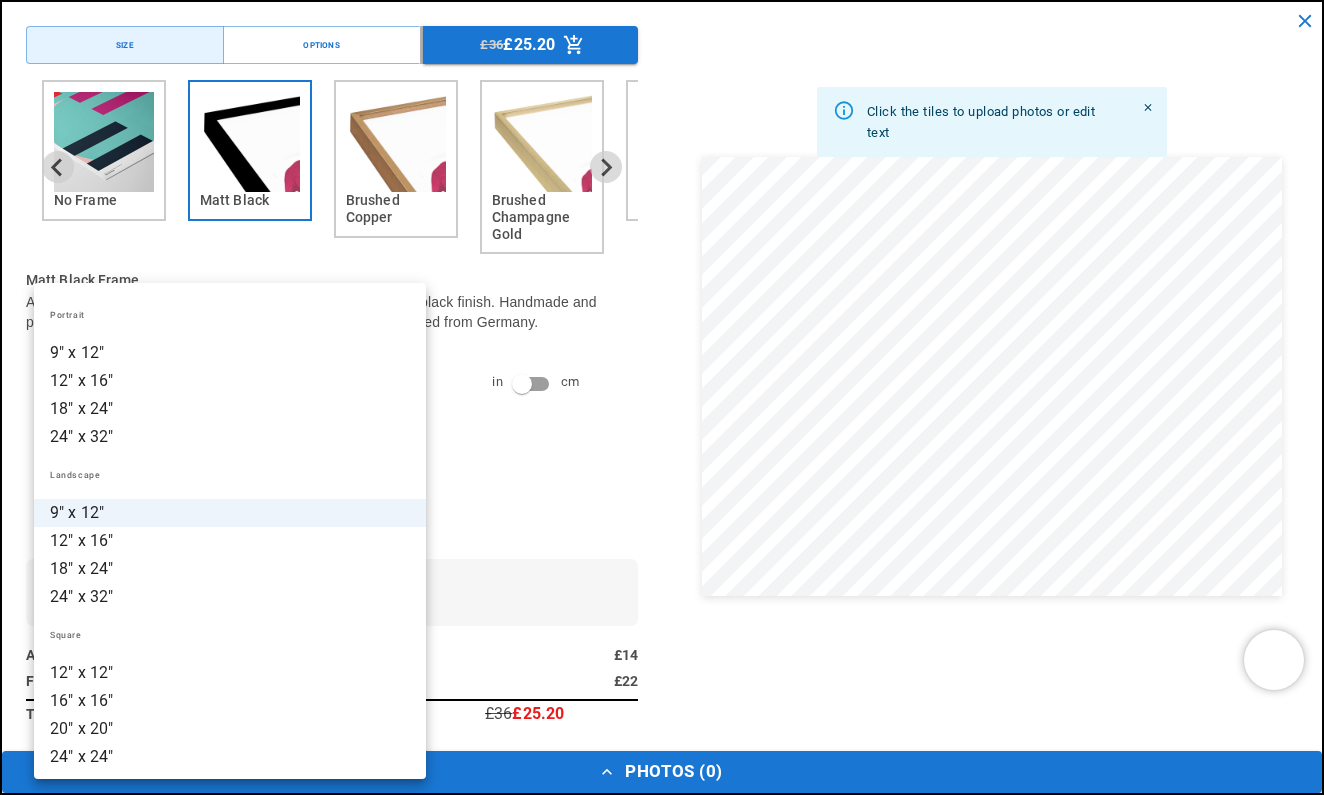 click on "Skip to content
Your cart is empty
Continue shopping
Have an account?
Log in  to check out faster.
Your cart
Loading...
Order special instructions
Order special instructions
Estimated total
£0.00 GBP
Taxes included. Discounts and shipping calculated at checkout." at bounding box center (662, 4724) 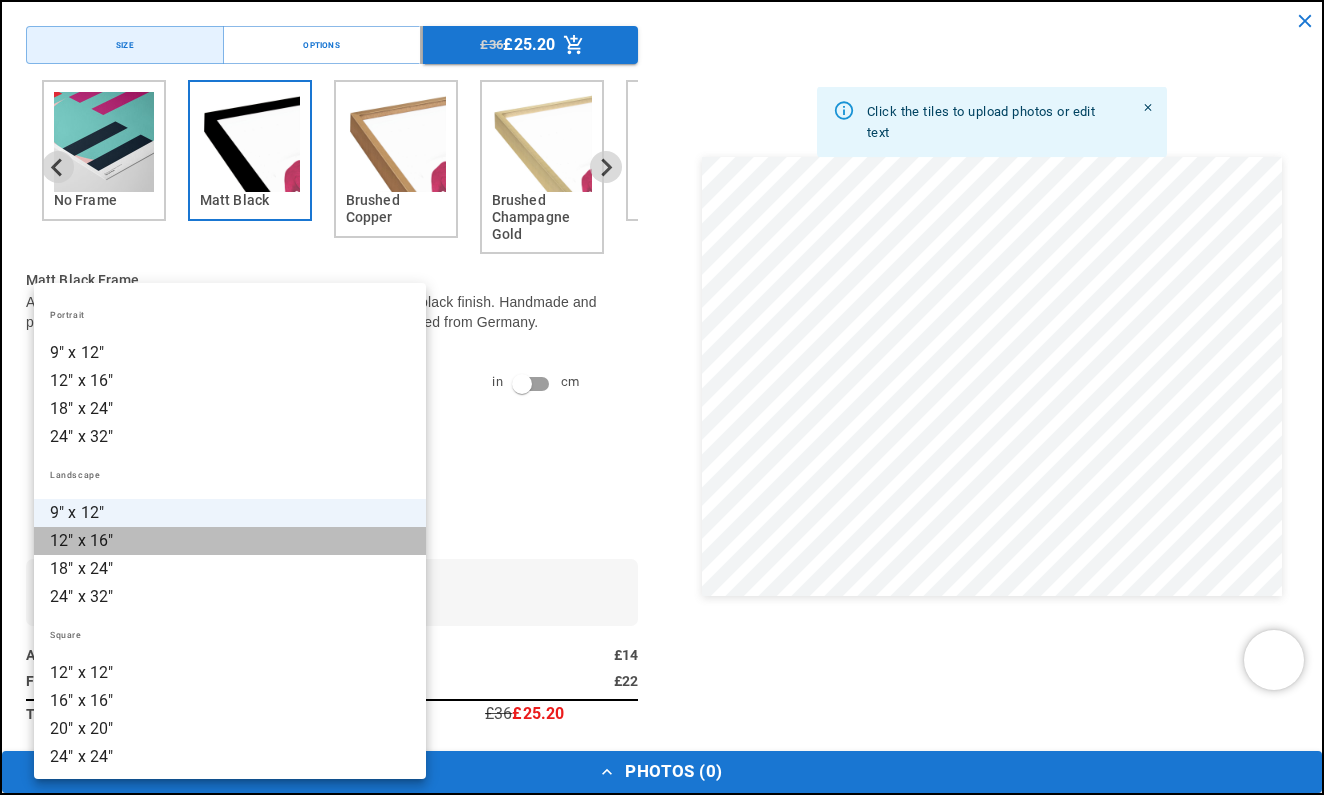 click on "12" x 16"" at bounding box center (230, 541) 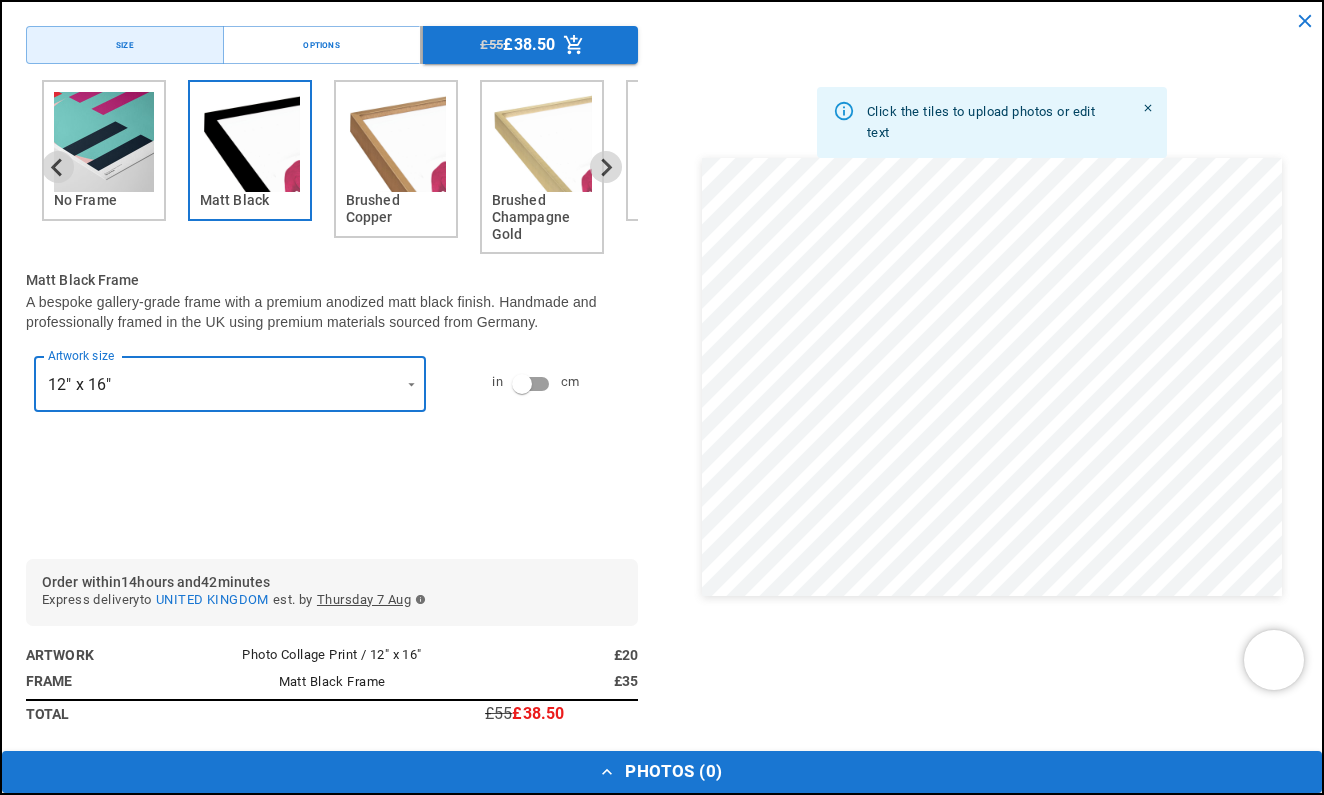 click on "Skip to content
Your cart is empty
Continue shopping
Have an account?
Log in  to check out faster.
Your cart
Loading...
Order special instructions
Order special instructions
Estimated total
£0.00 GBP
Taxes included. Discounts and shipping calculated at checkout." at bounding box center [662, 4724] 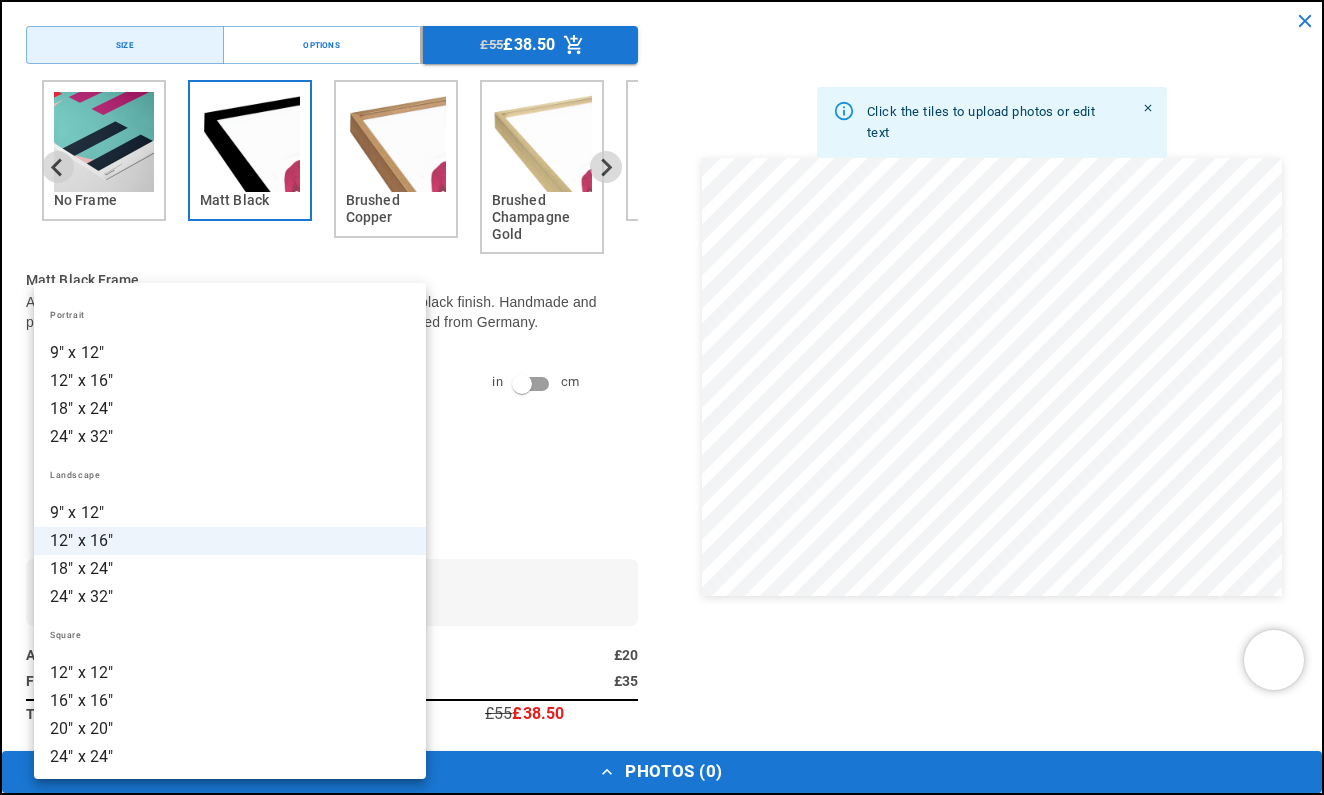 scroll, scrollTop: 0, scrollLeft: 390, axis: horizontal 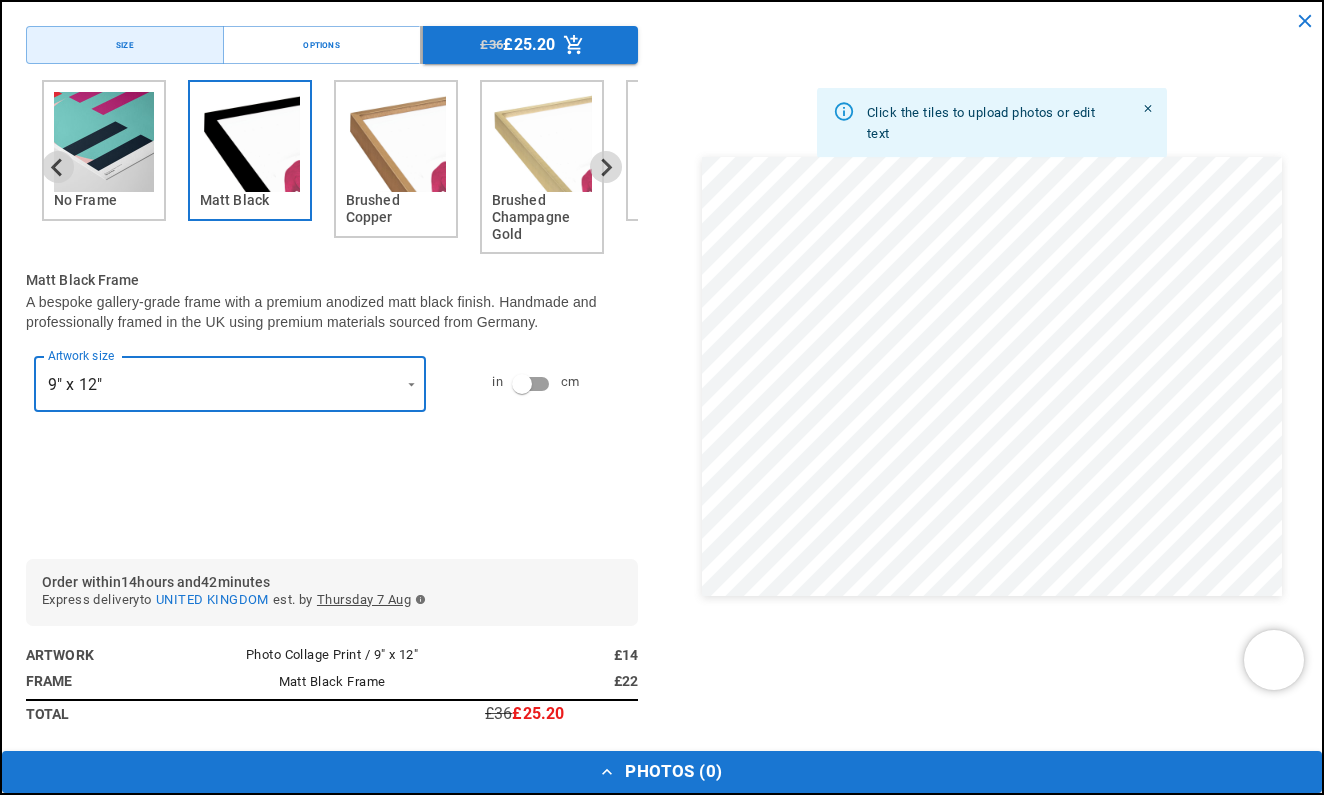 type on "********" 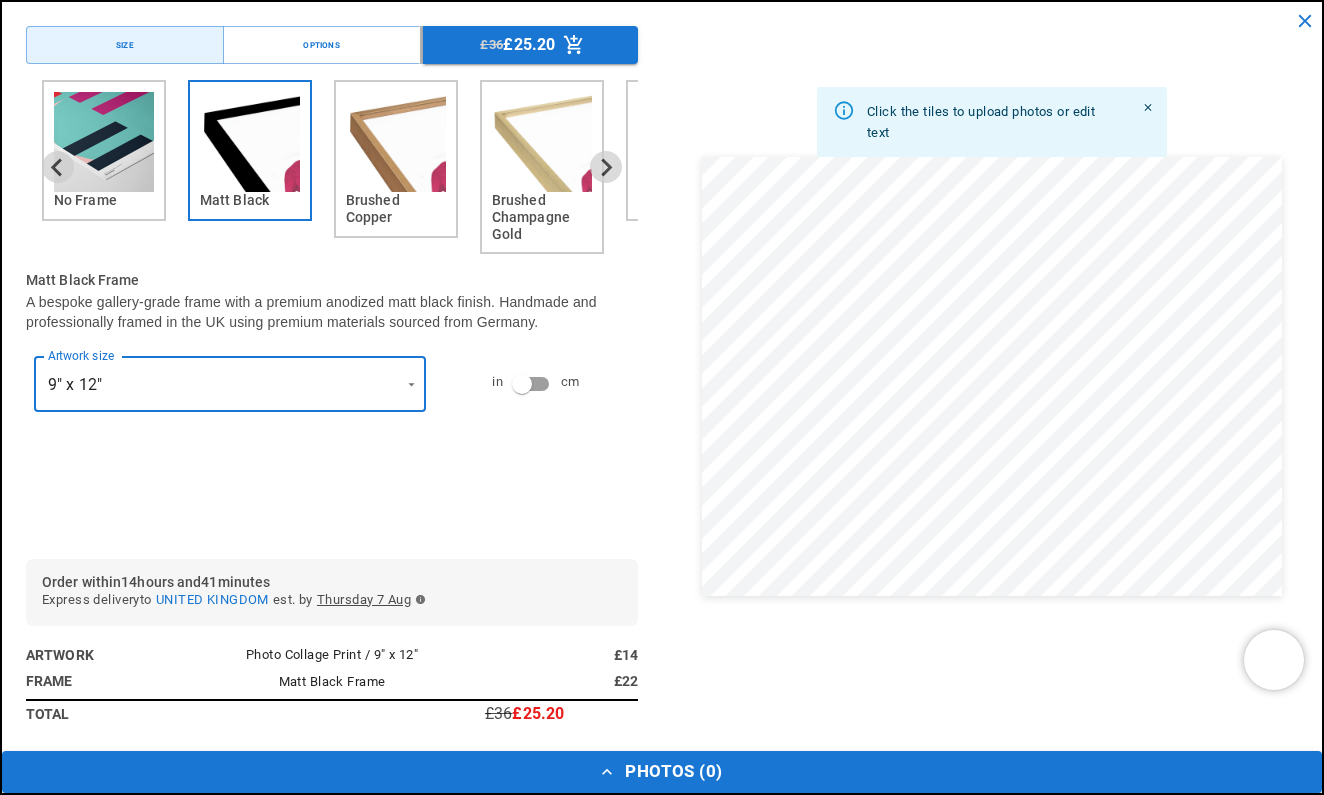 scroll, scrollTop: 0, scrollLeft: 780, axis: horizontal 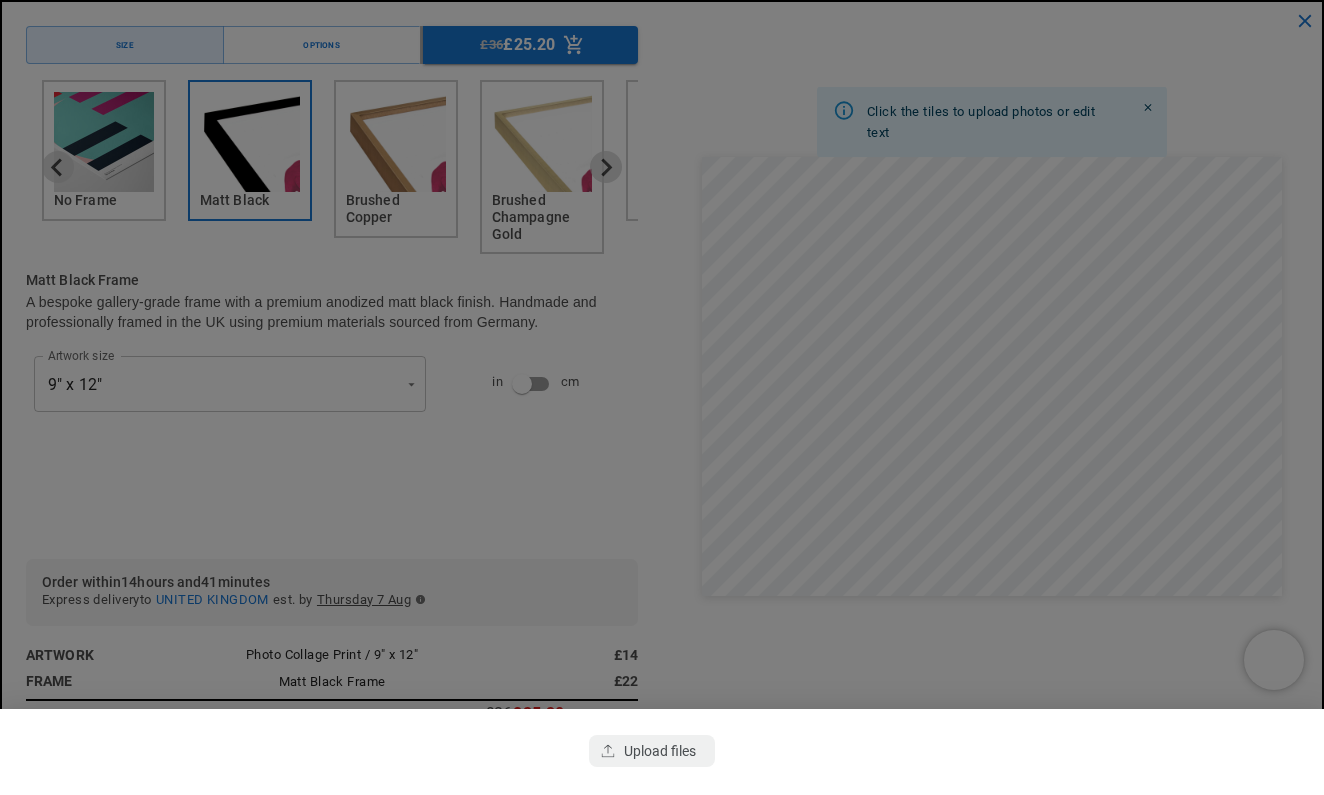 click 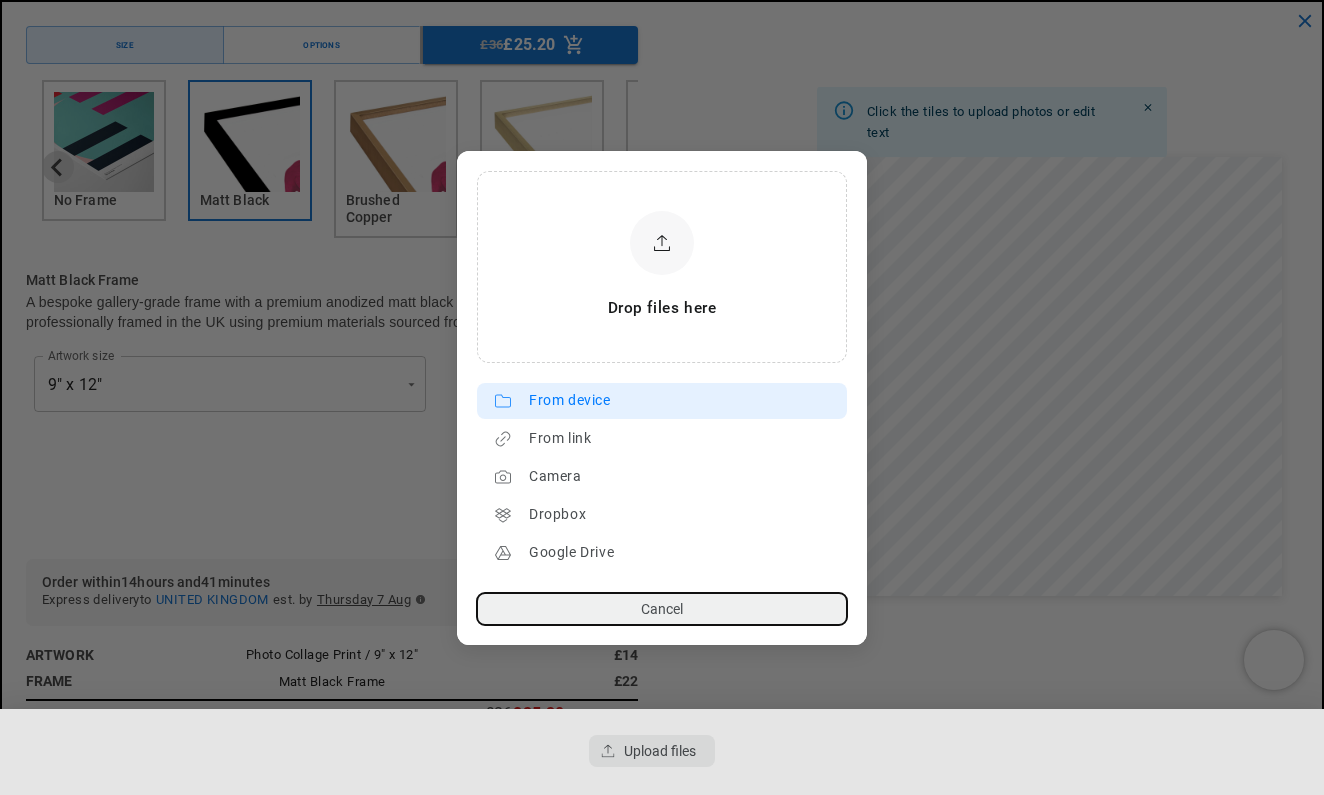 scroll, scrollTop: 0, scrollLeft: 0, axis: both 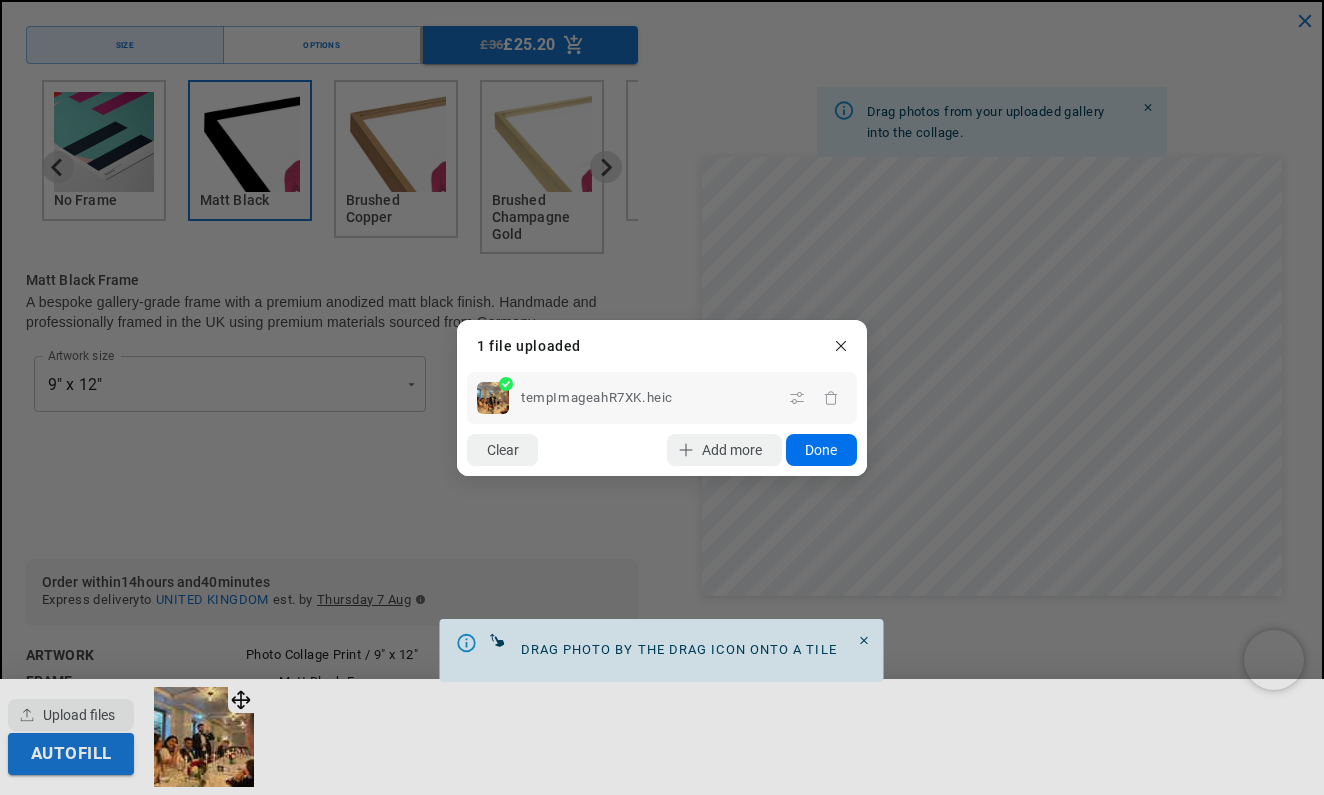 click on "Done" 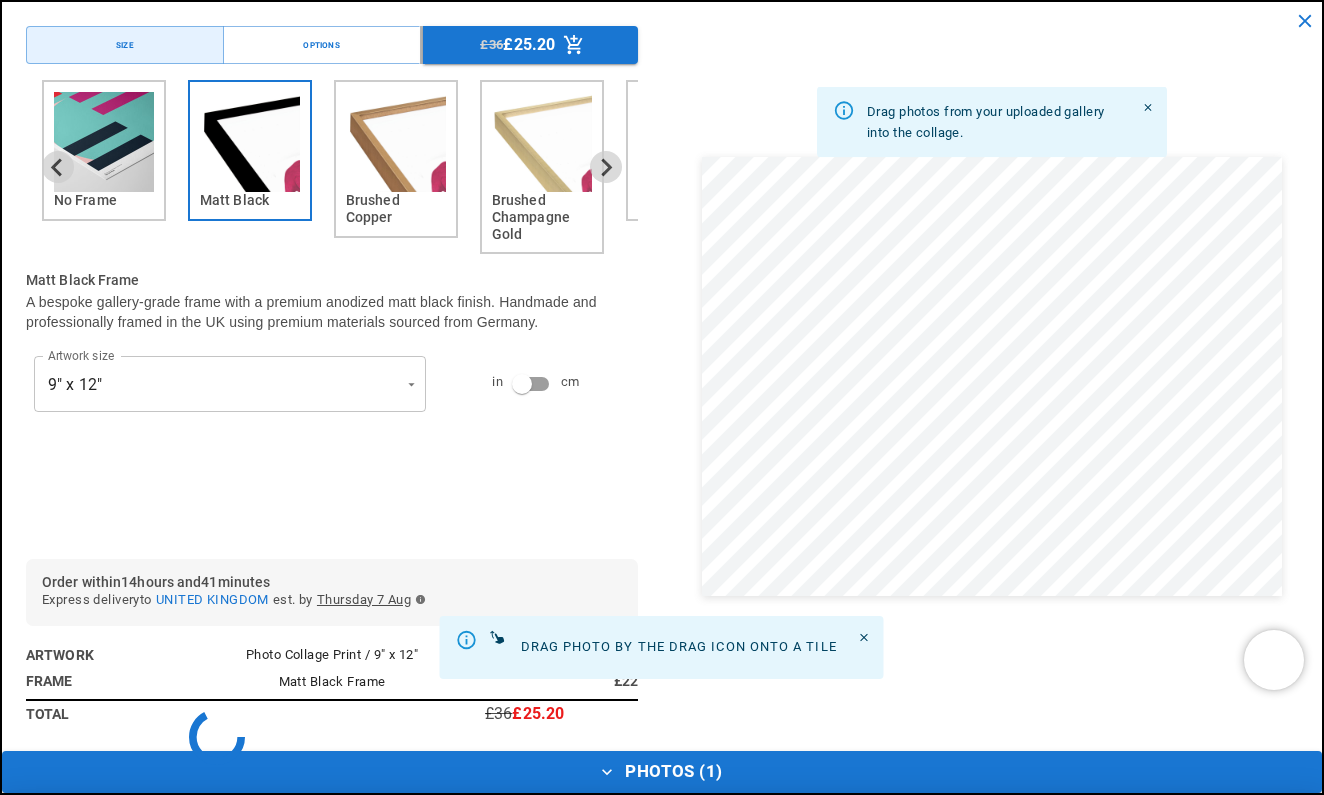 scroll, scrollTop: 0, scrollLeft: 780, axis: horizontal 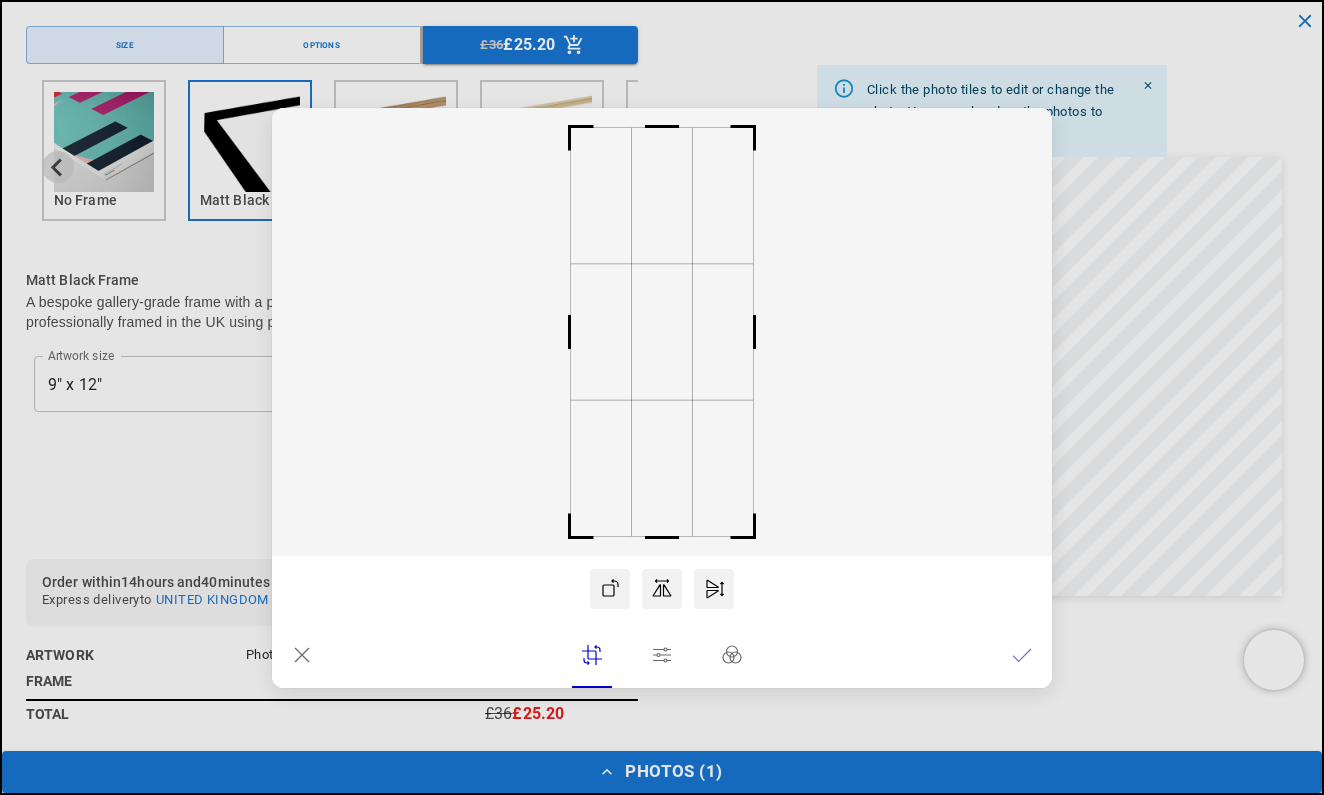 type 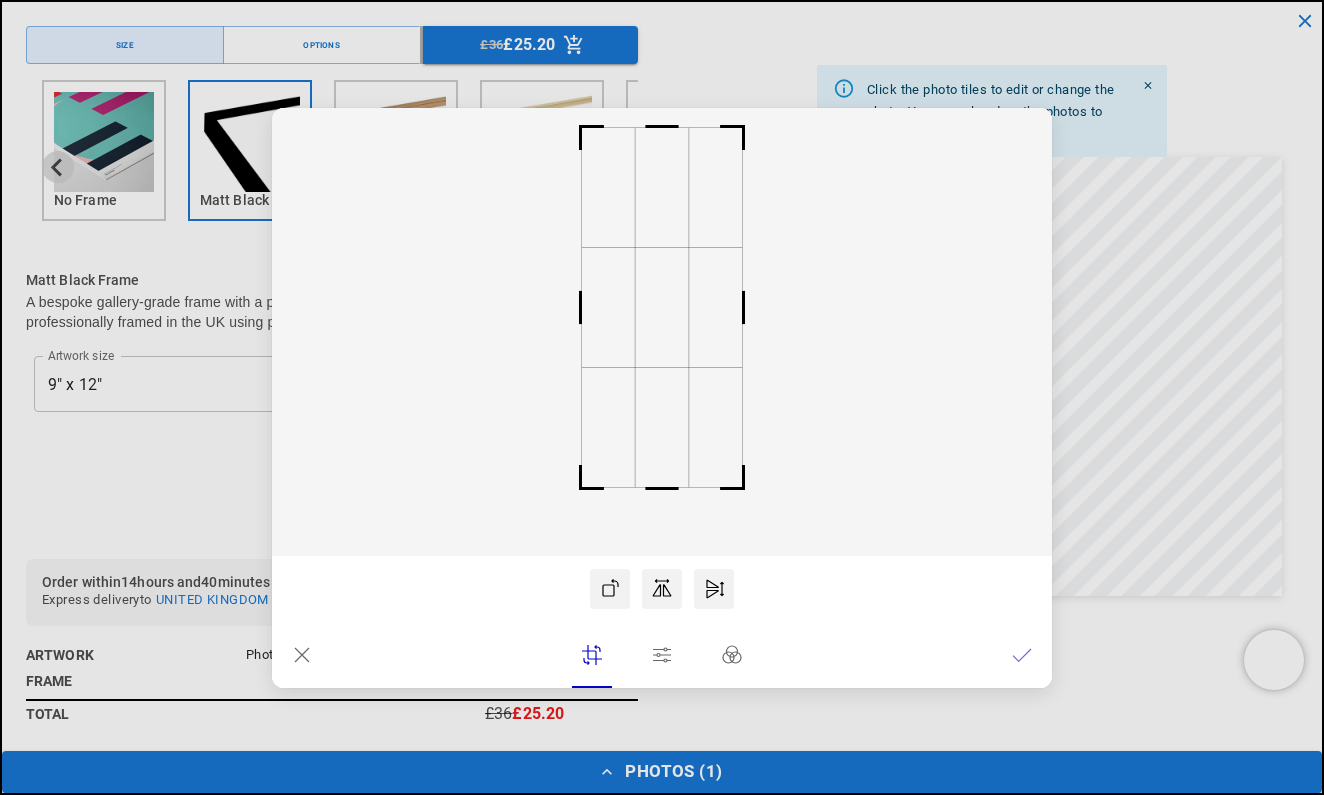 drag, startPoint x: 666, startPoint y: 531, endPoint x: 653, endPoint y: 482, distance: 50.695168 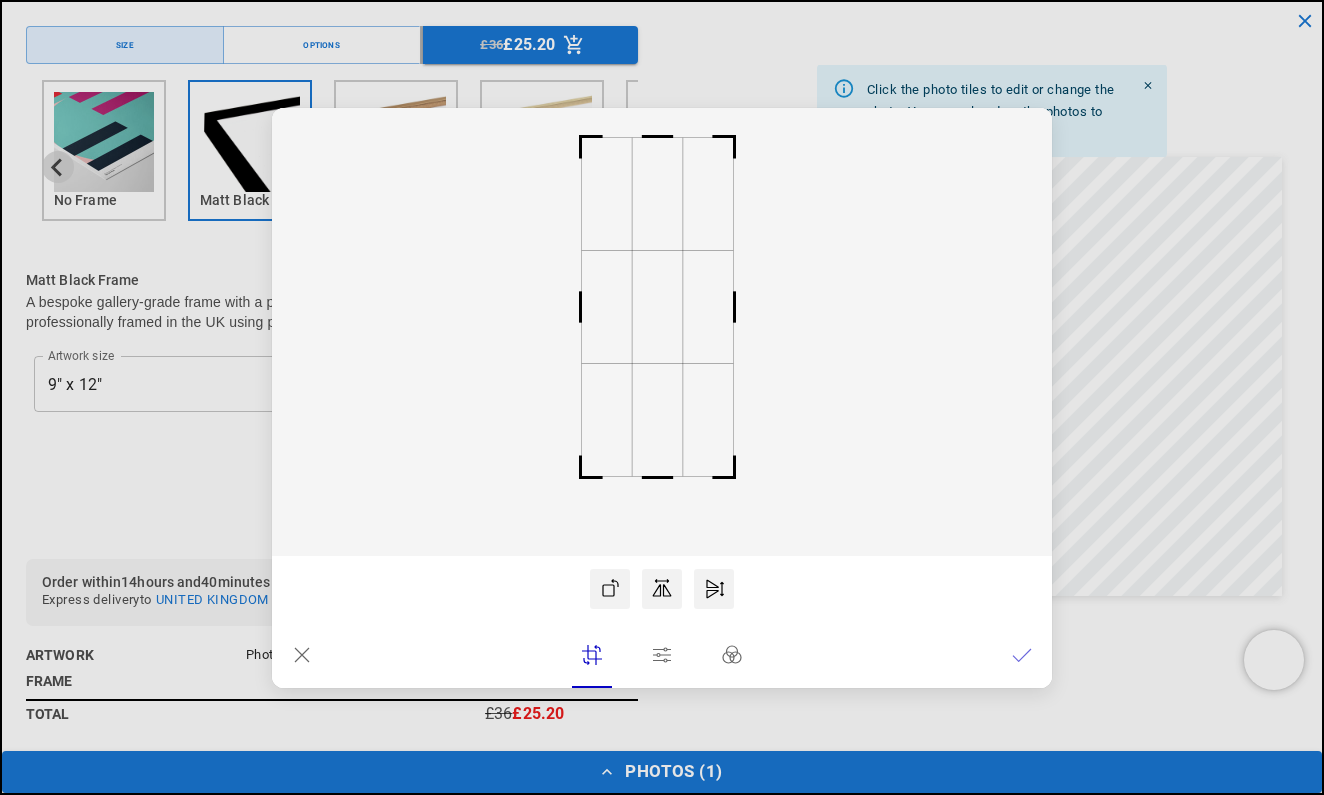 drag, startPoint x: 743, startPoint y: 330, endPoint x: 755, endPoint y: 394, distance: 65.11528 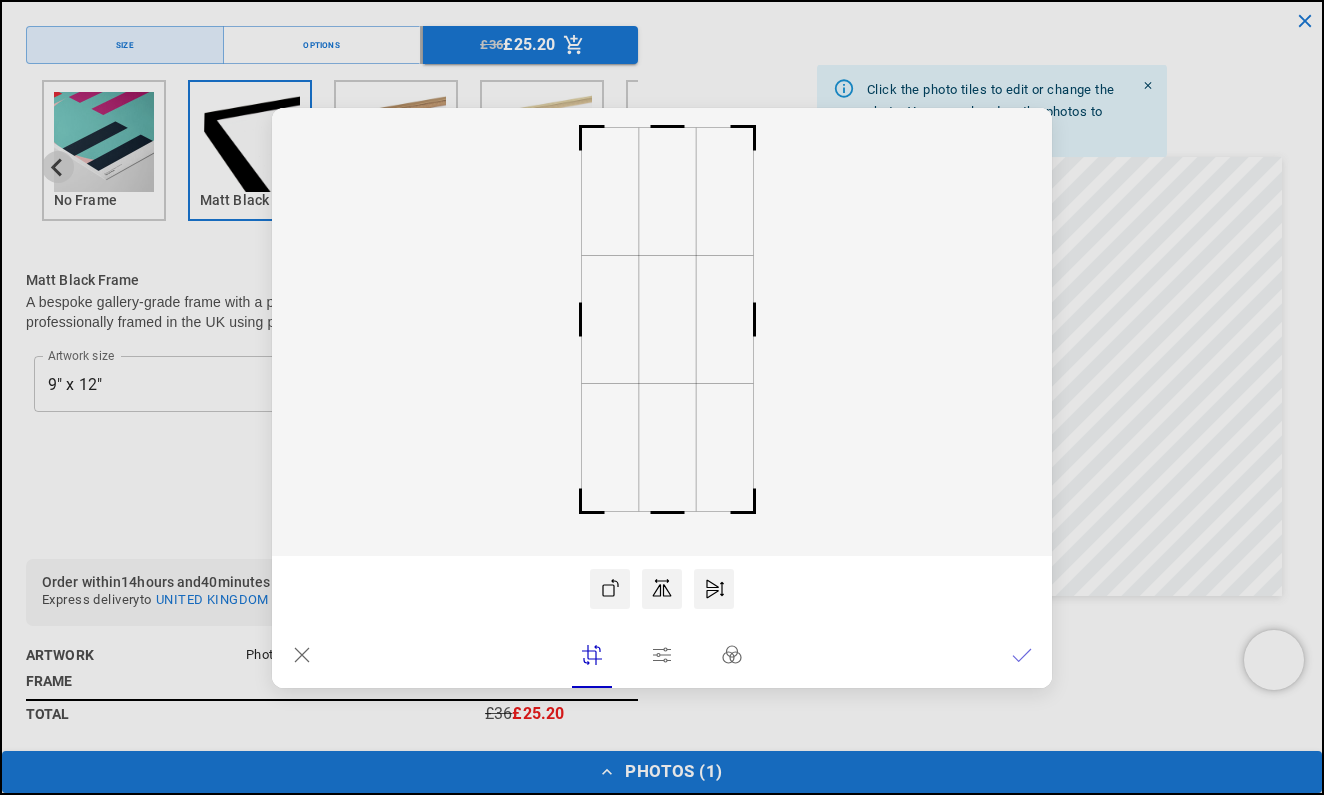 click 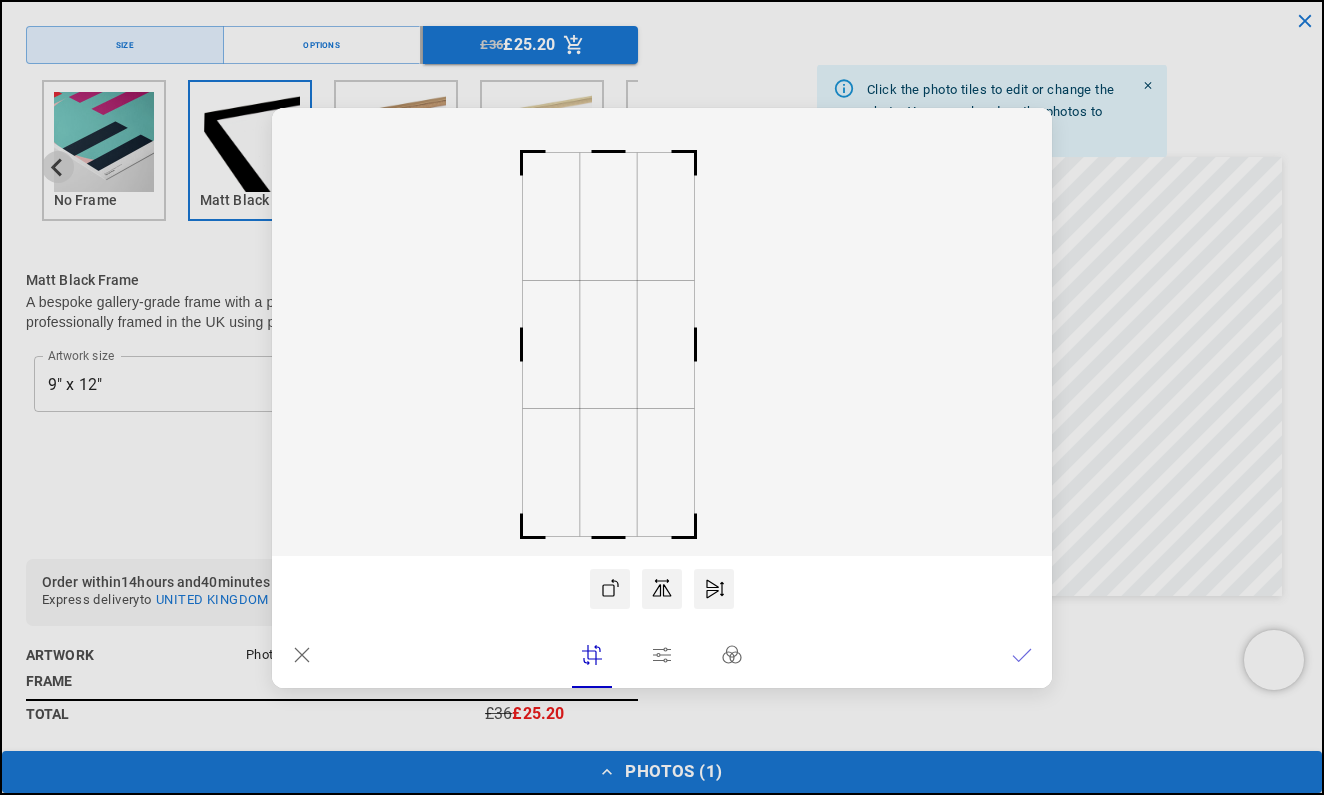 scroll, scrollTop: 0, scrollLeft: 780, axis: horizontal 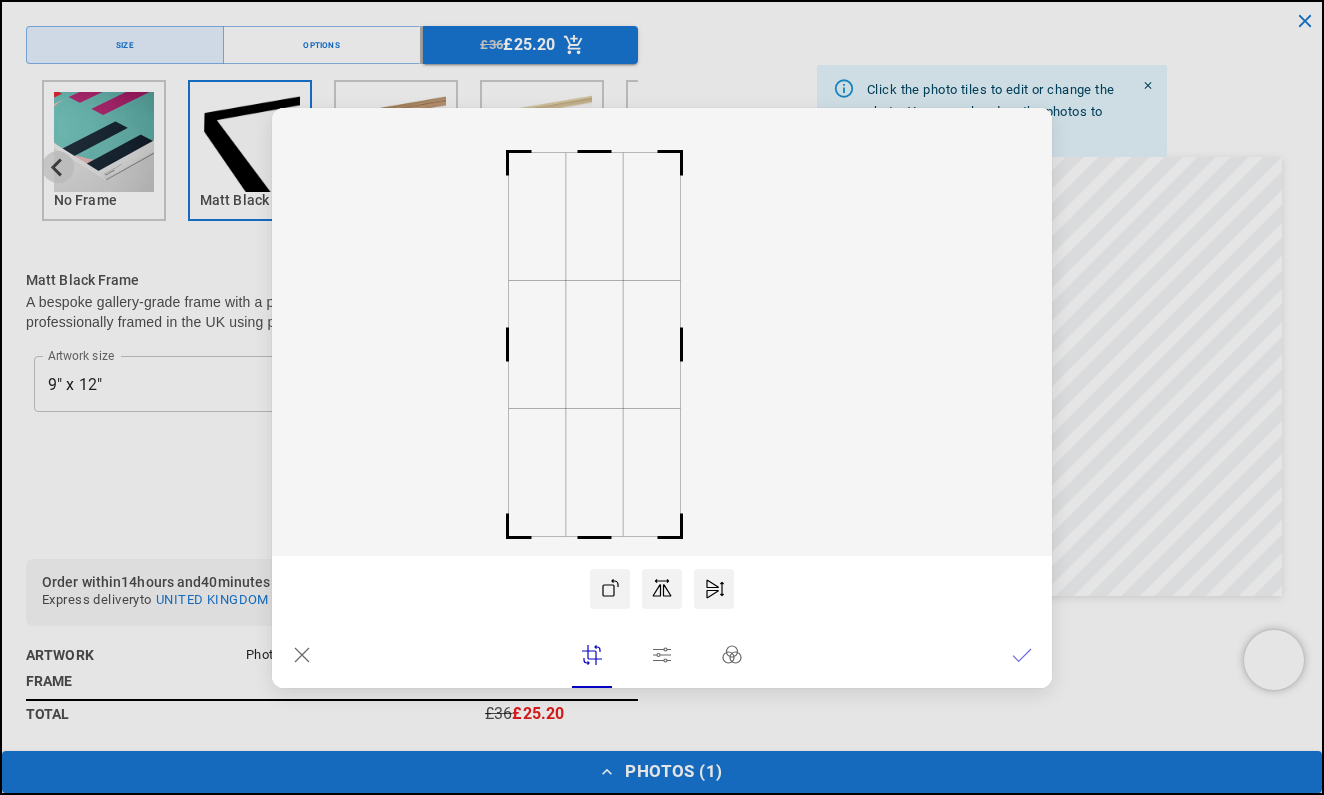 drag, startPoint x: 644, startPoint y: 340, endPoint x: 566, endPoint y: 369, distance: 83.21658 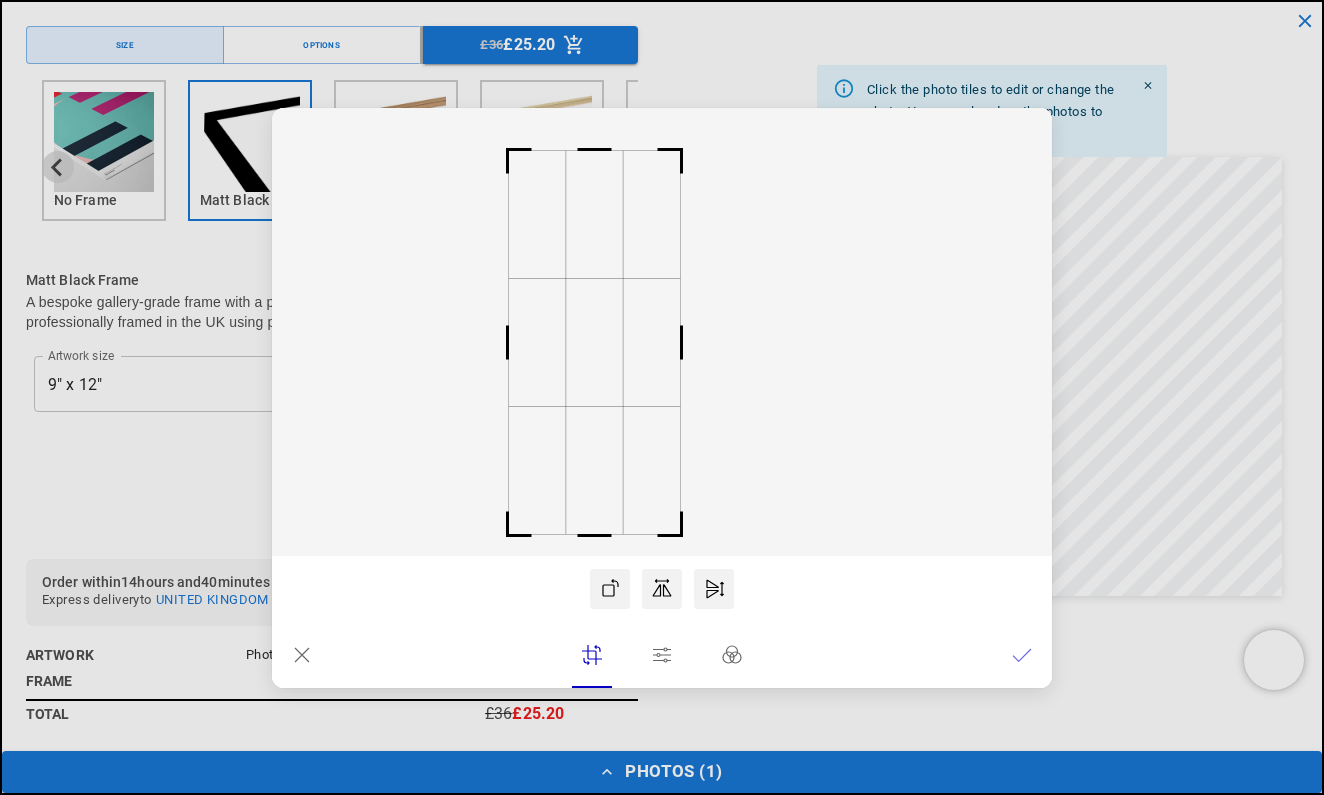 drag, startPoint x: 602, startPoint y: 362, endPoint x: 575, endPoint y: 359, distance: 27.166155 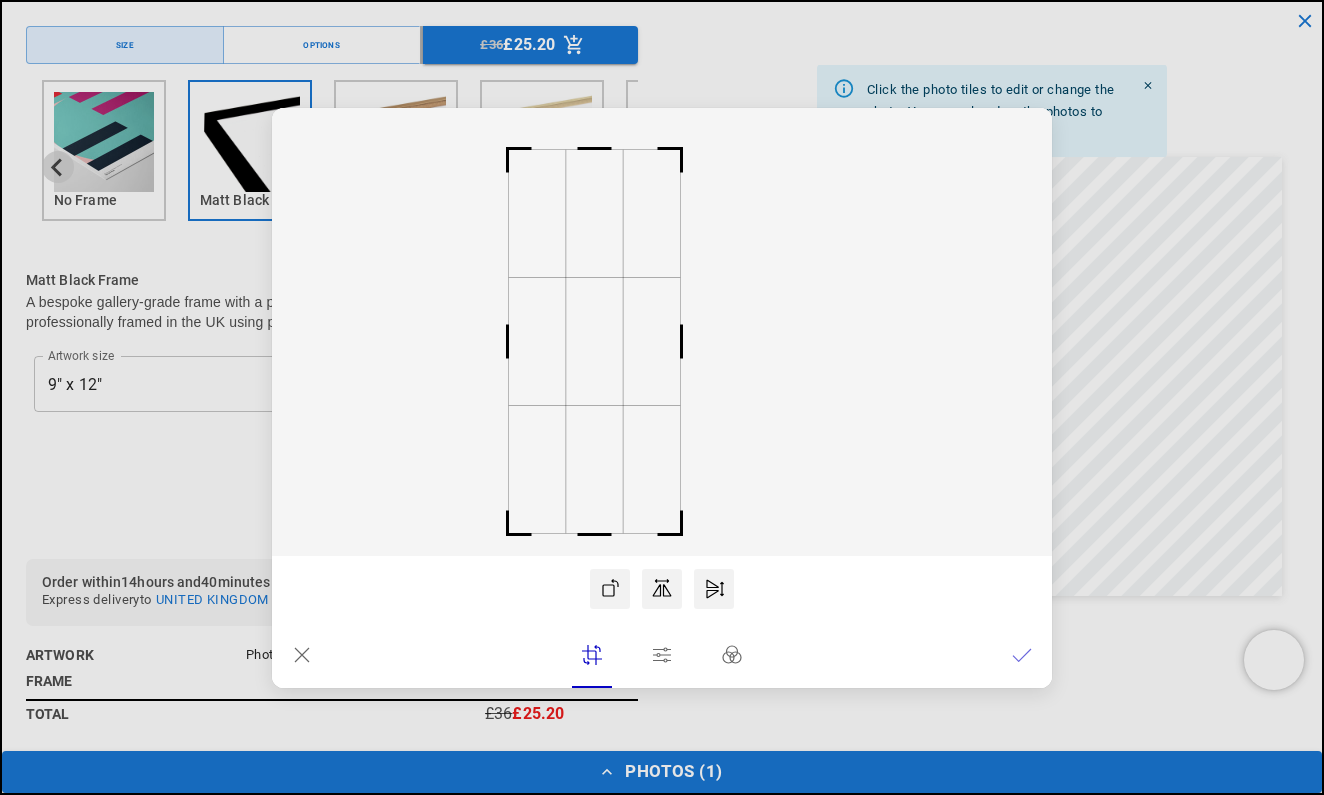 click 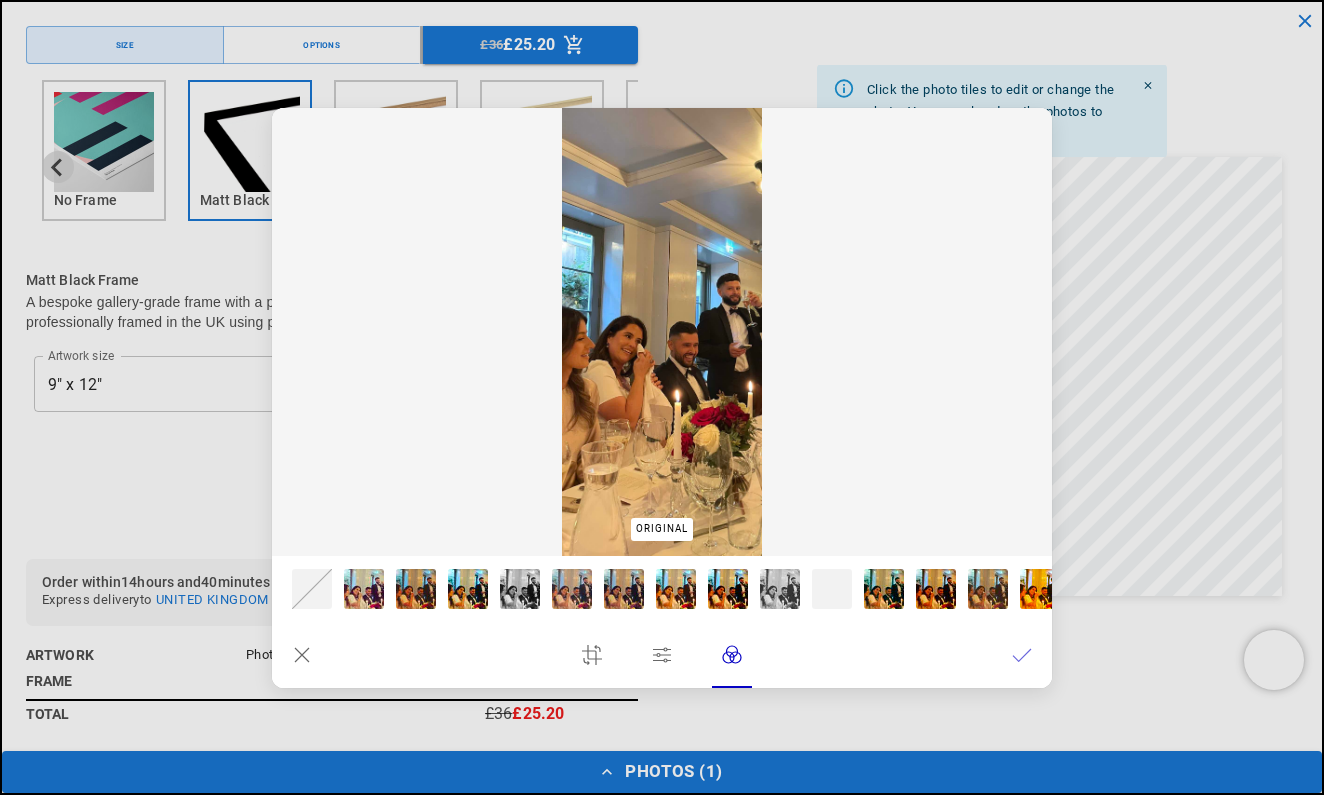 scroll, scrollTop: 0, scrollLeft: 390, axis: horizontal 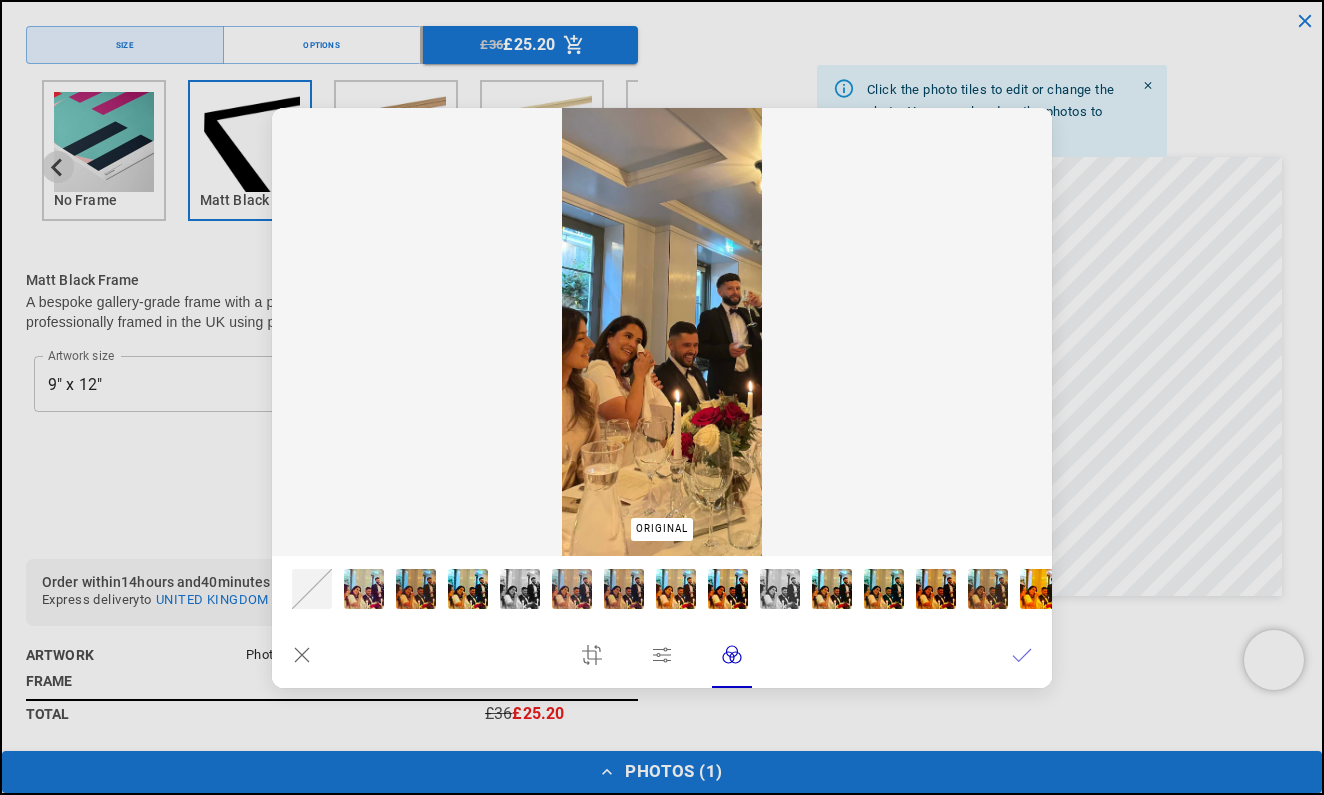 click 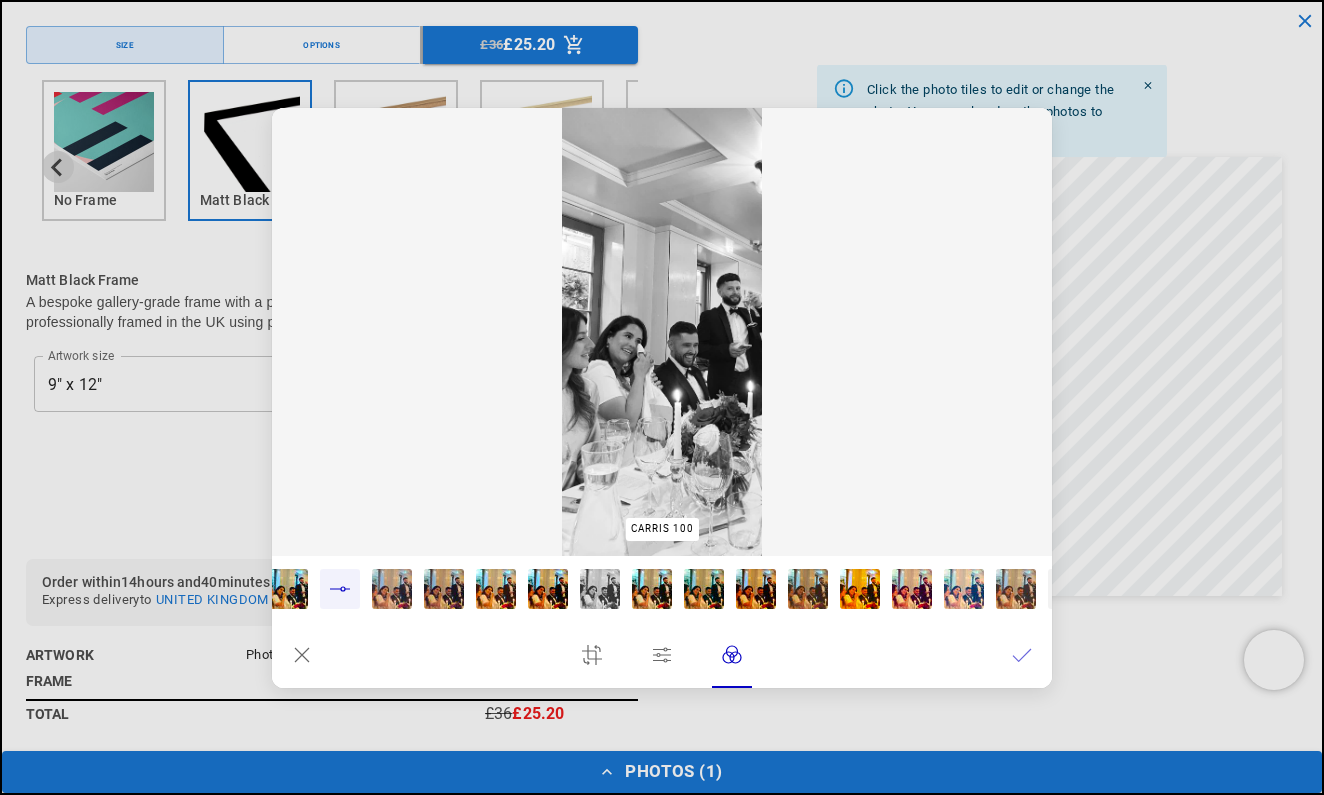 scroll, scrollTop: 0, scrollLeft: 496, axis: horizontal 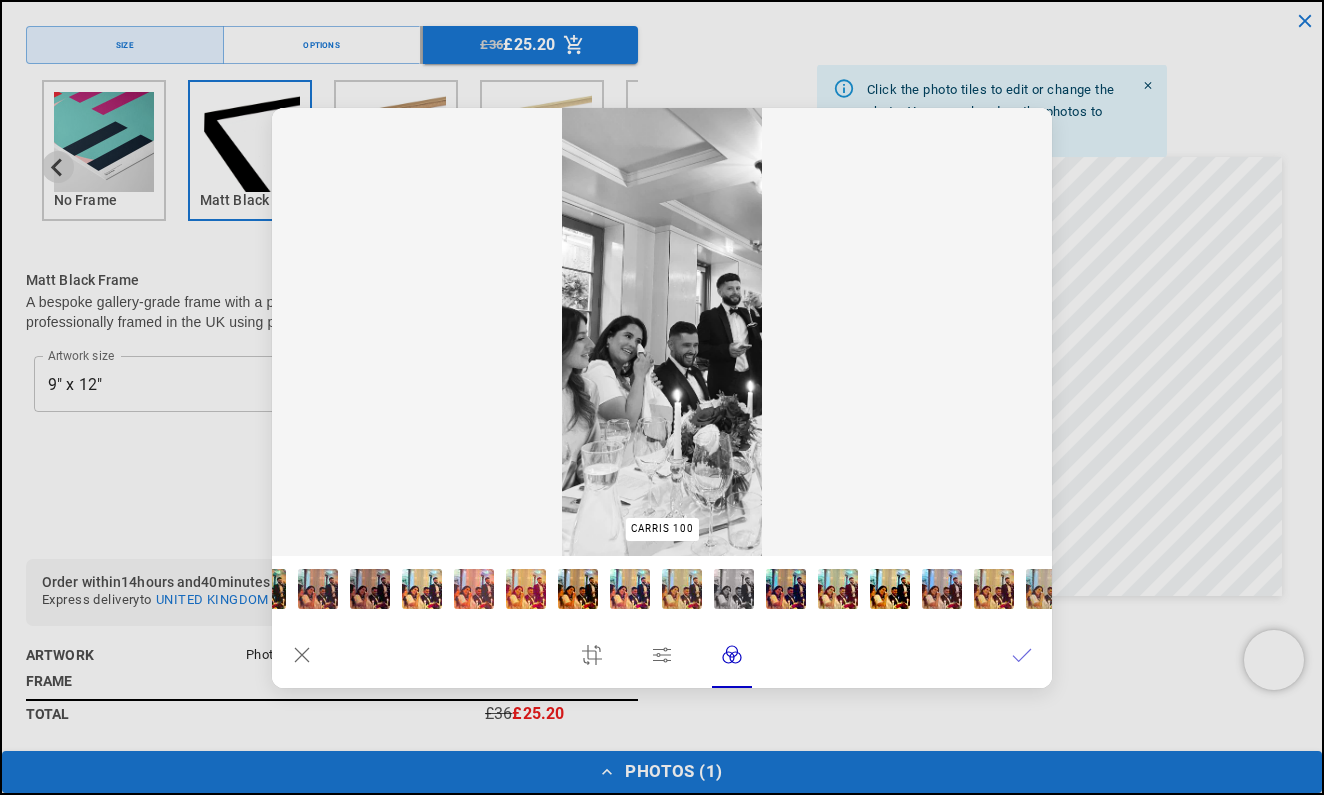 click 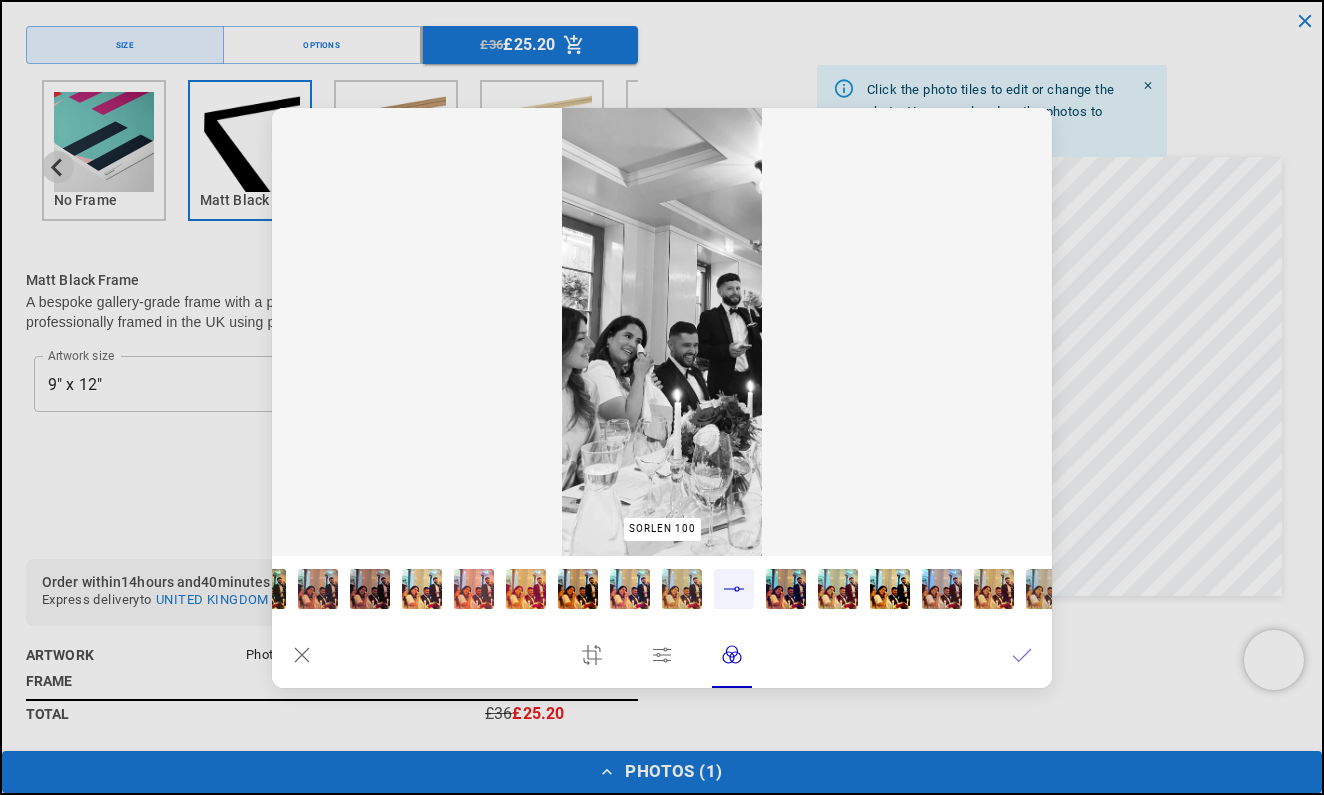 scroll, scrollTop: 0, scrollLeft: 0, axis: both 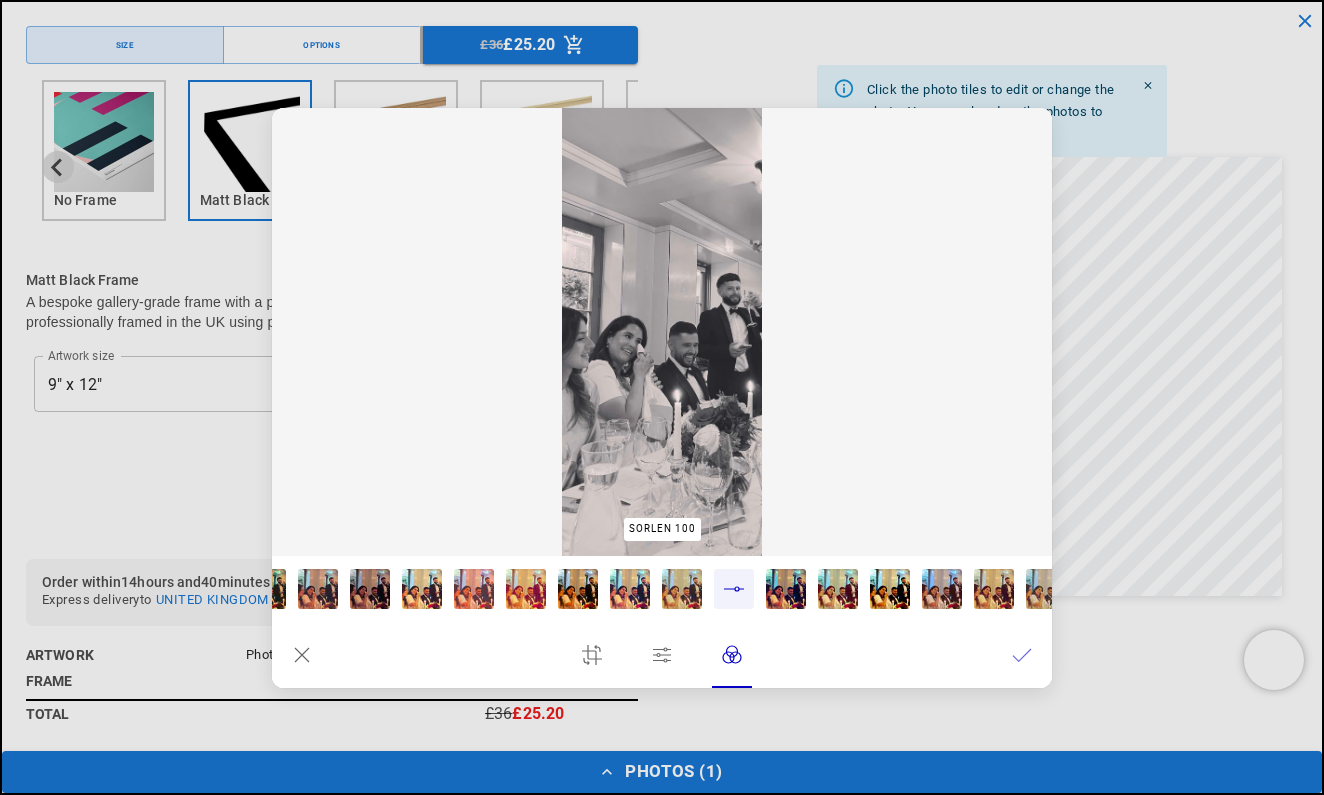 click 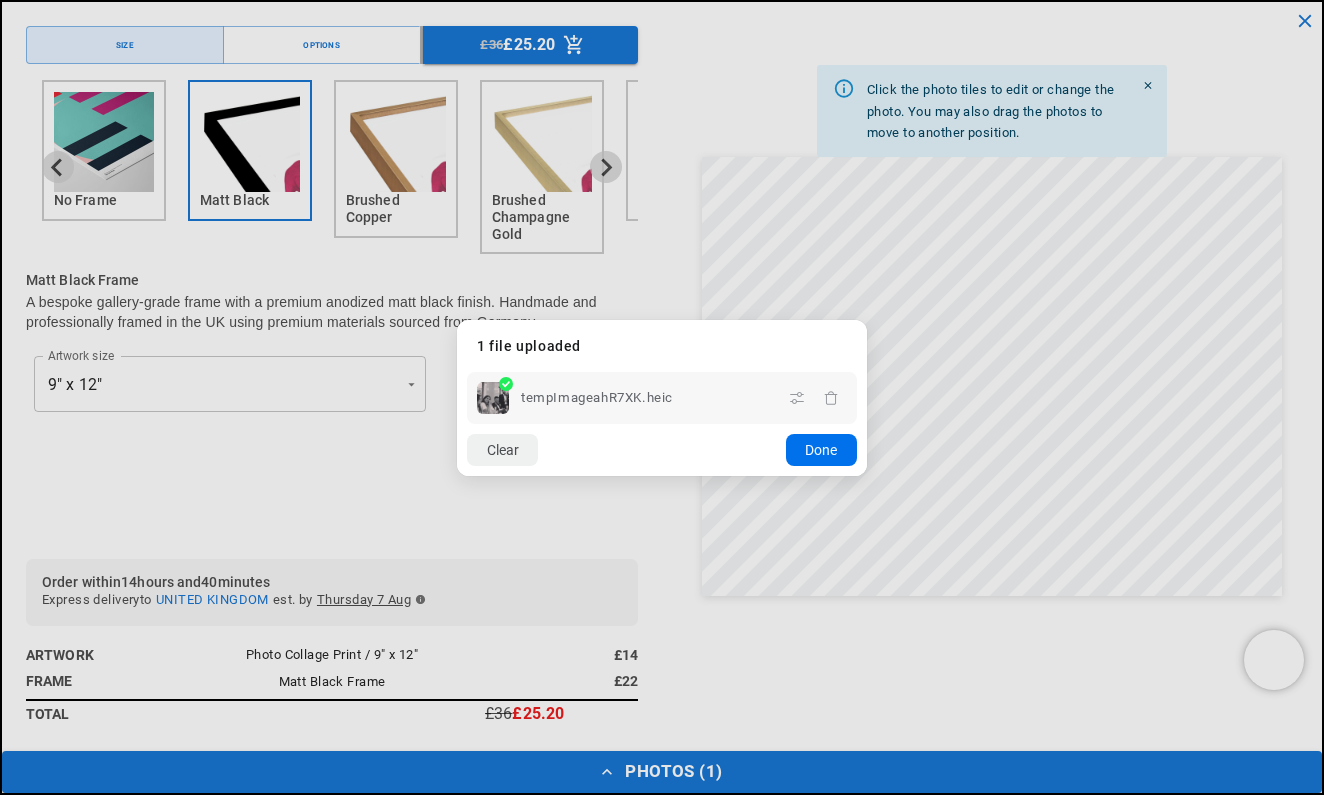 click on "Done" 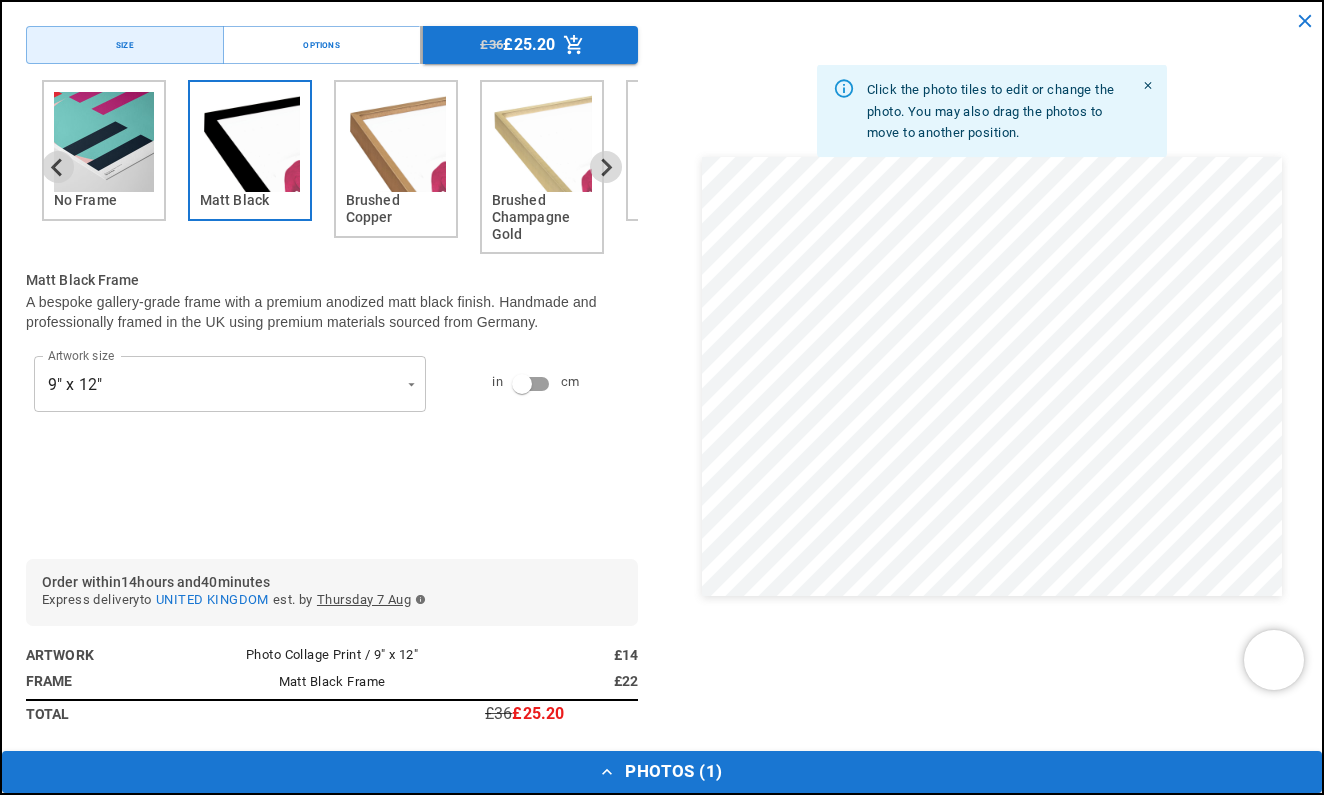 scroll, scrollTop: 0, scrollLeft: 780, axis: horizontal 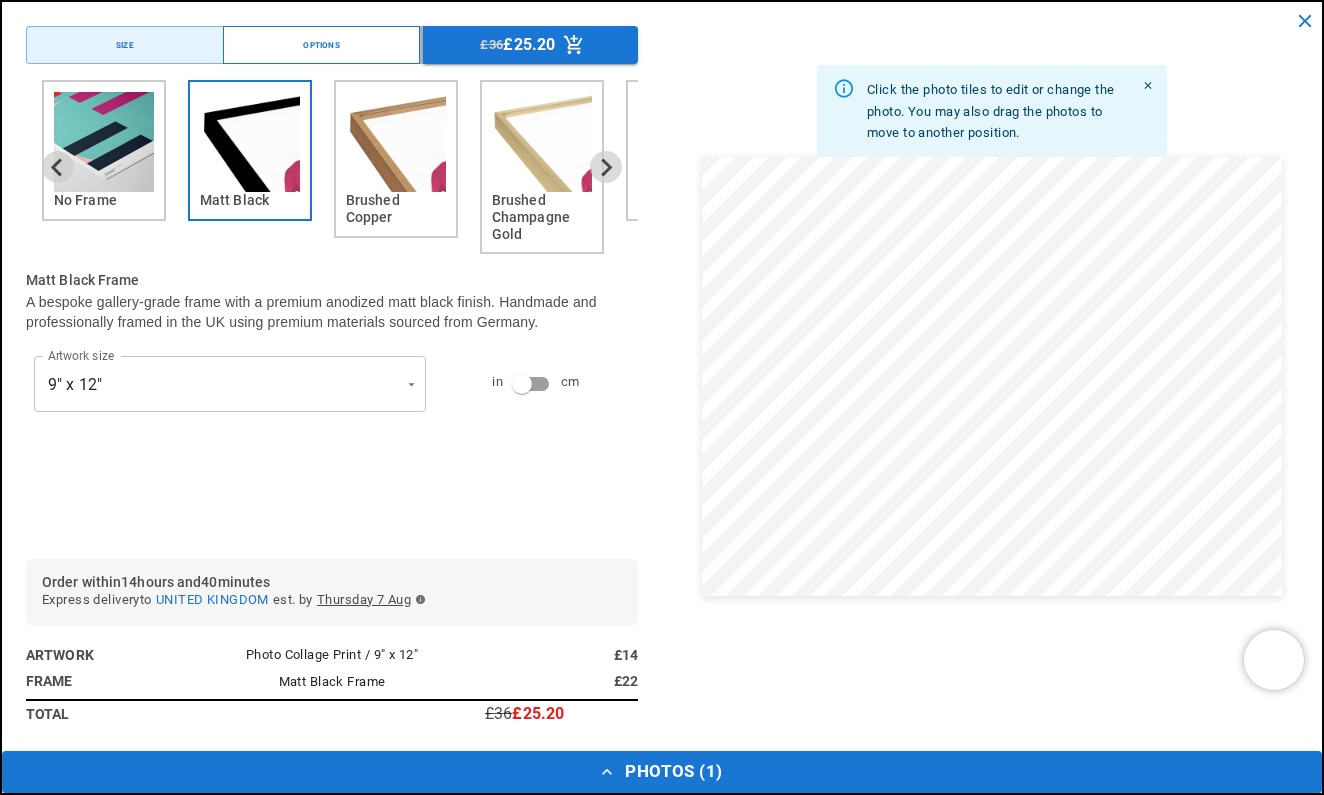 click on "Options" at bounding box center [322, 45] 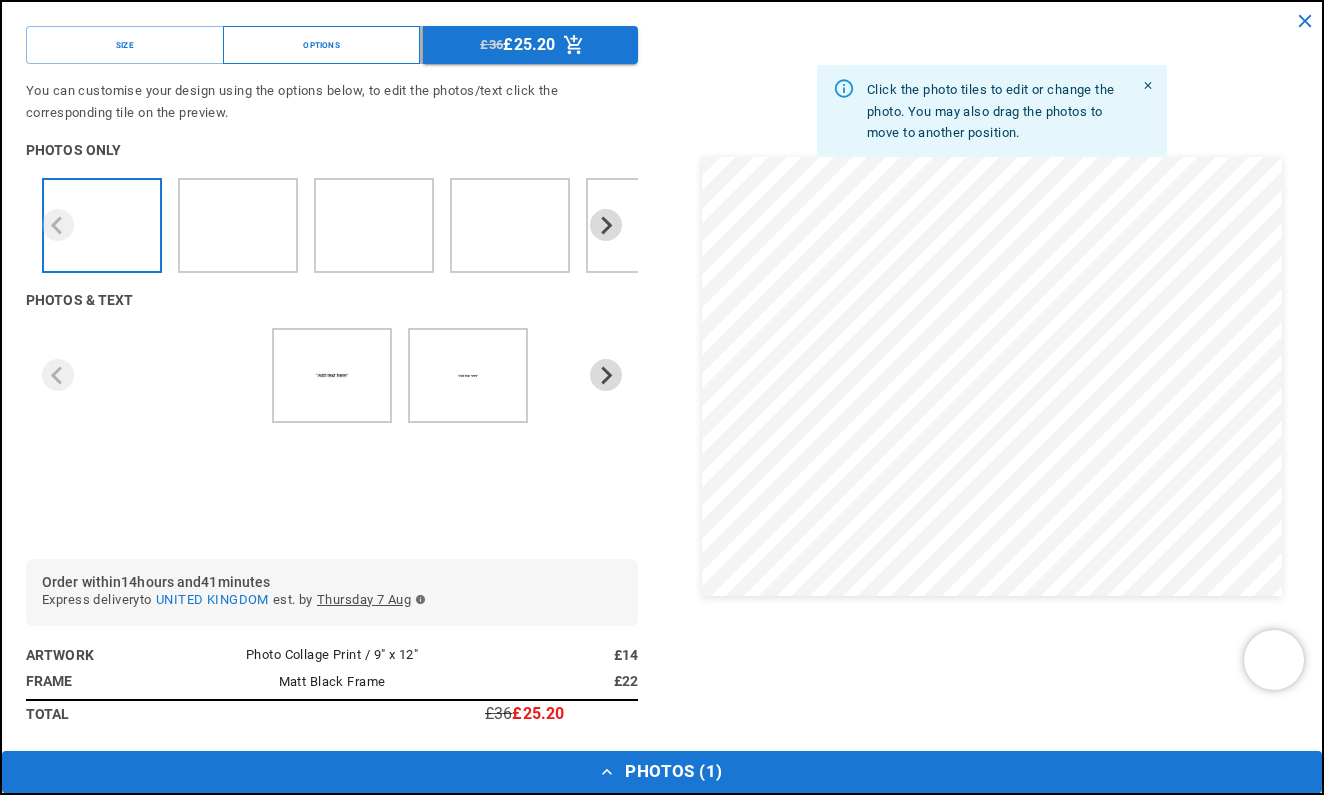scroll, scrollTop: 0, scrollLeft: 0, axis: both 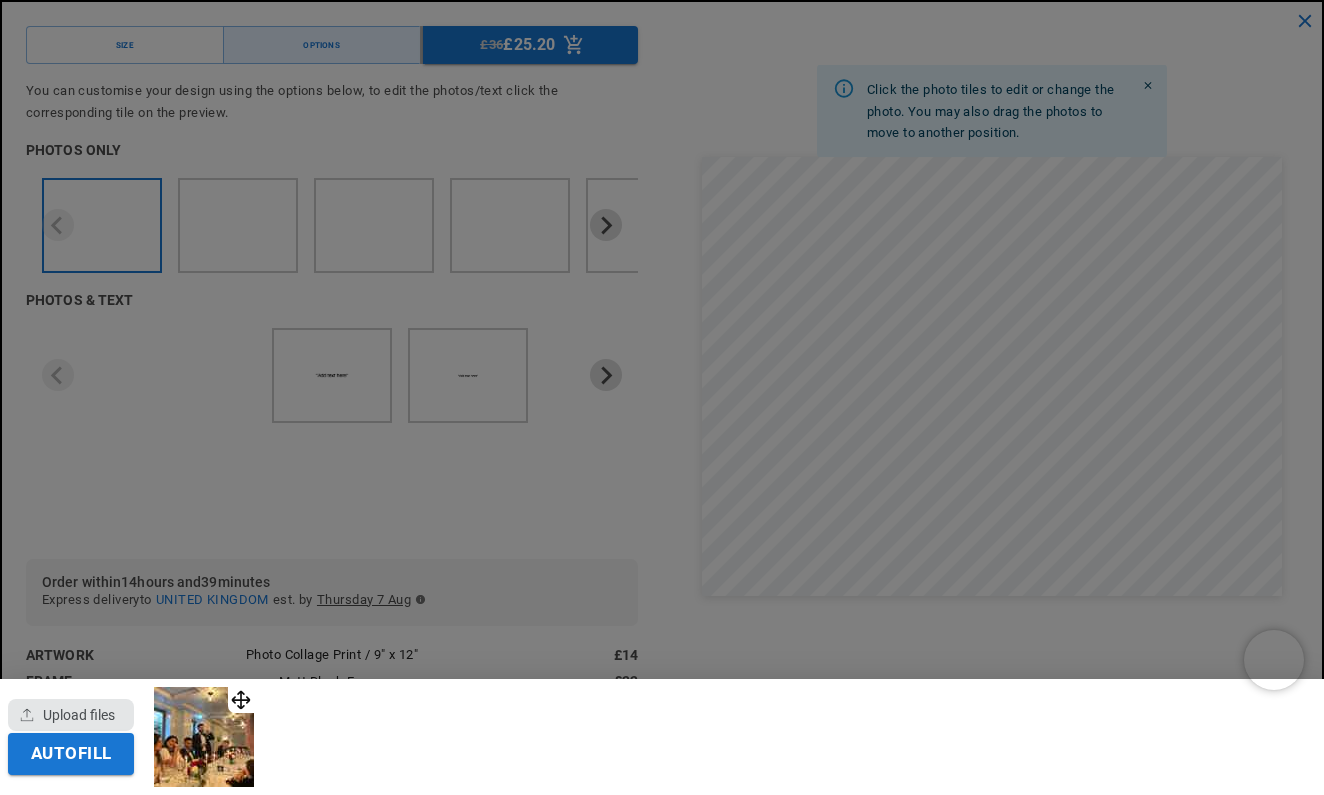 click 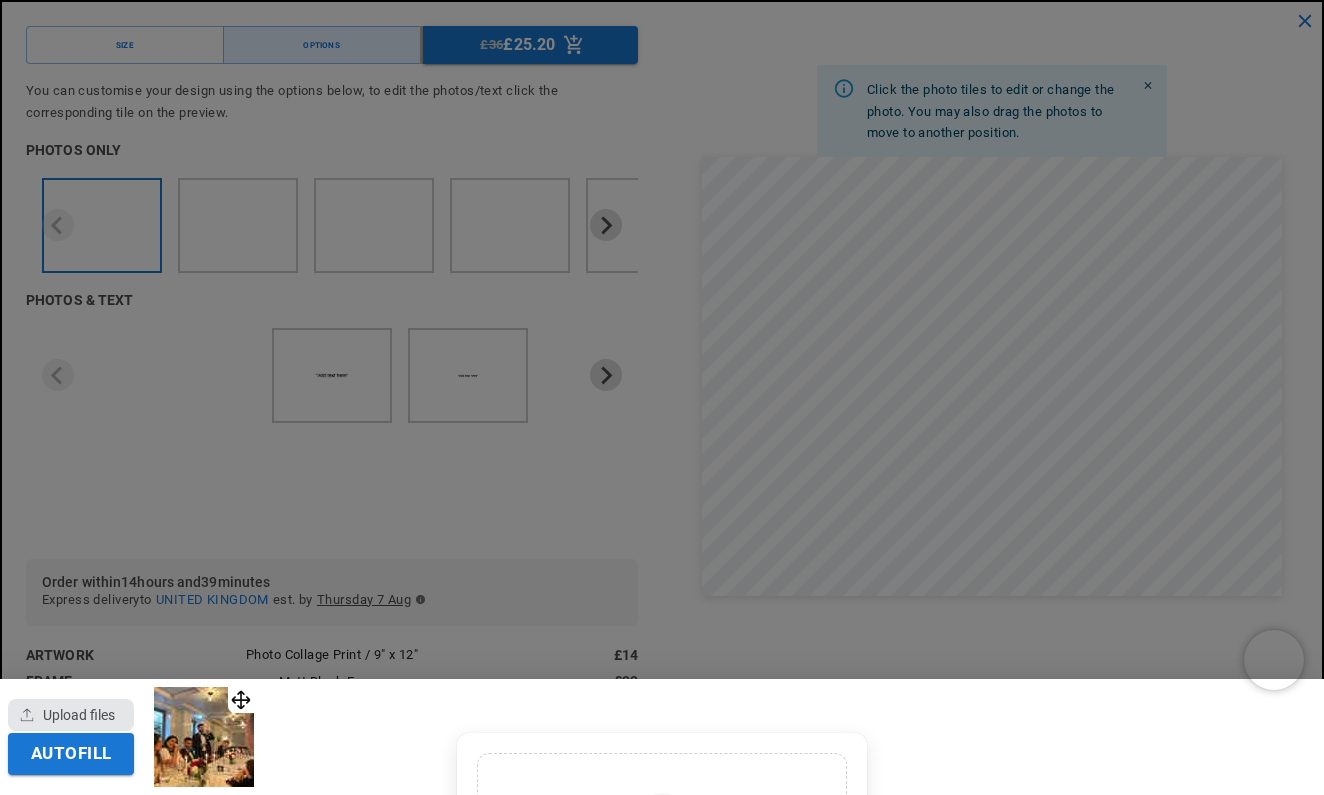 scroll, scrollTop: 0, scrollLeft: 390, axis: horizontal 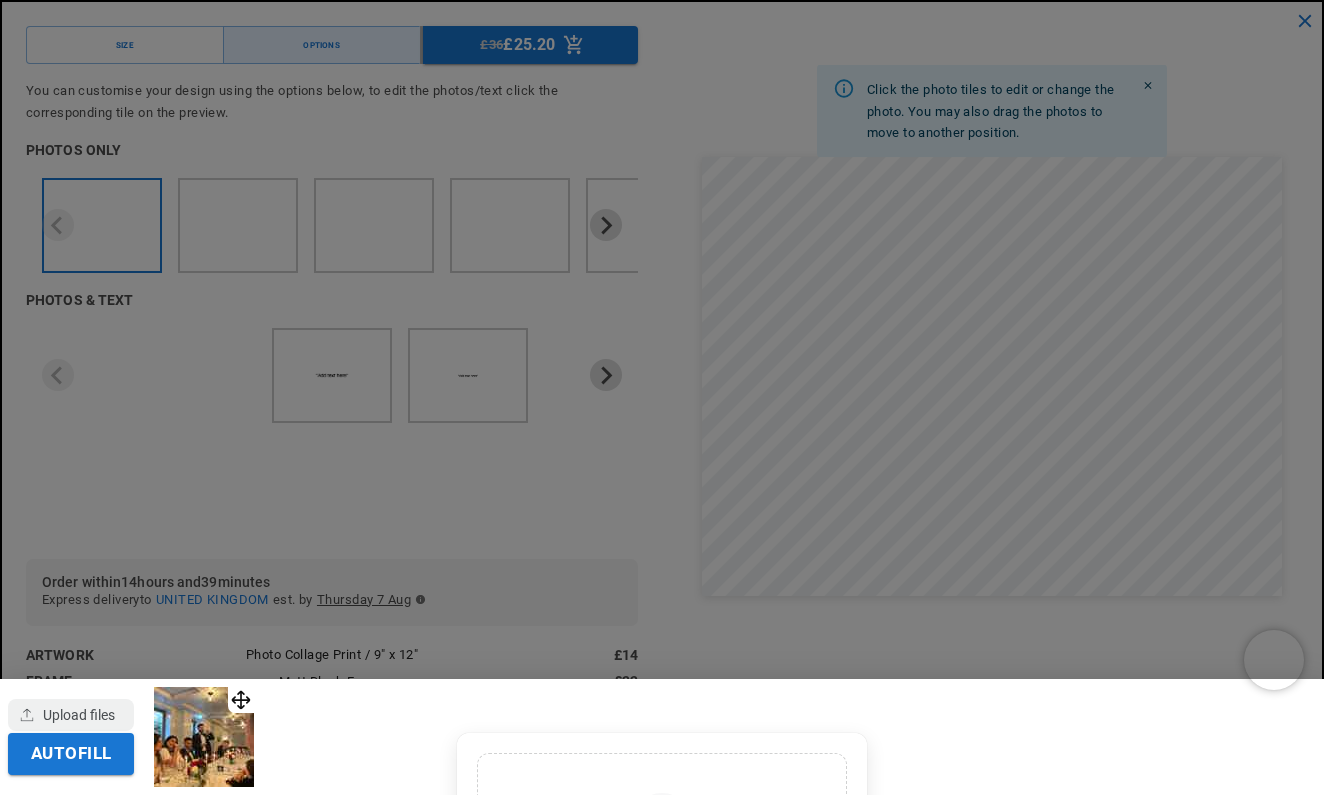 click on "From device" 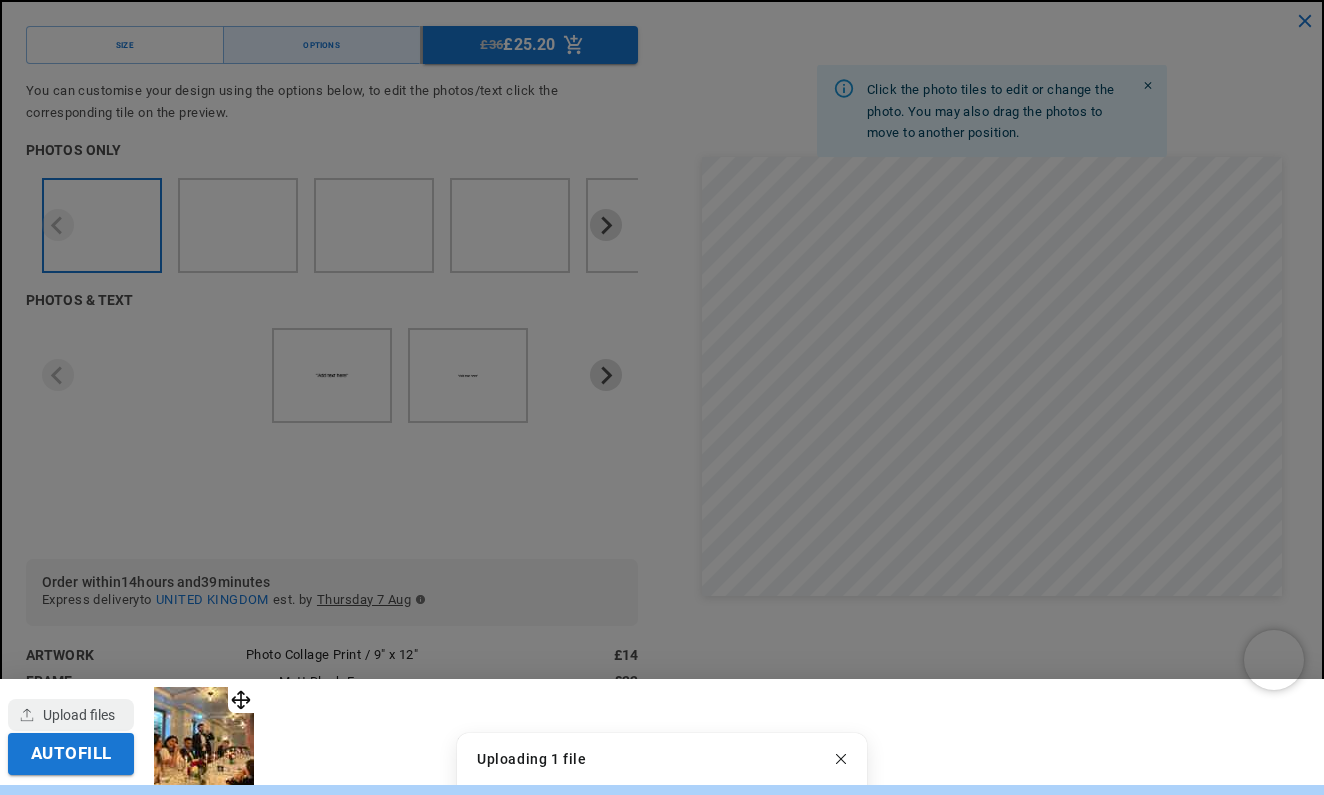 scroll, scrollTop: 0, scrollLeft: 780, axis: horizontal 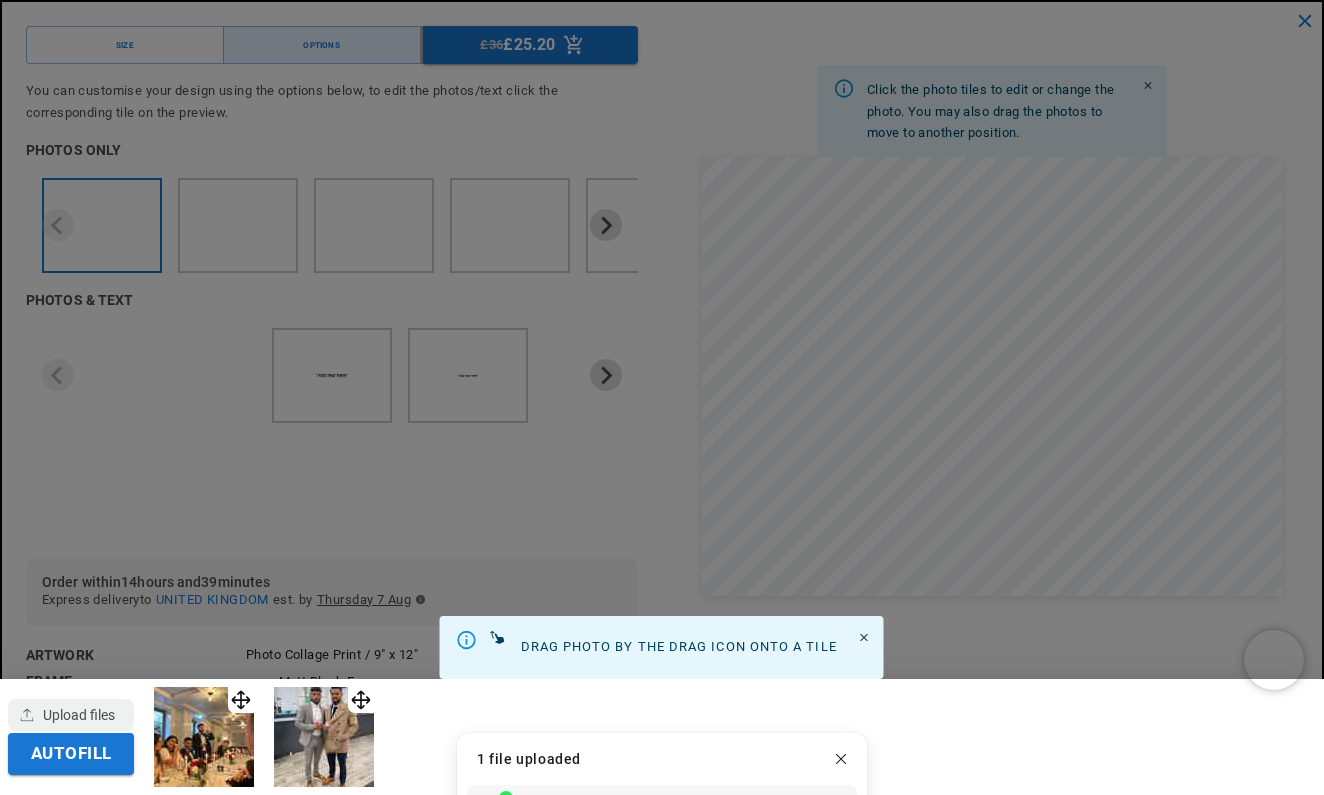 click on "Done" 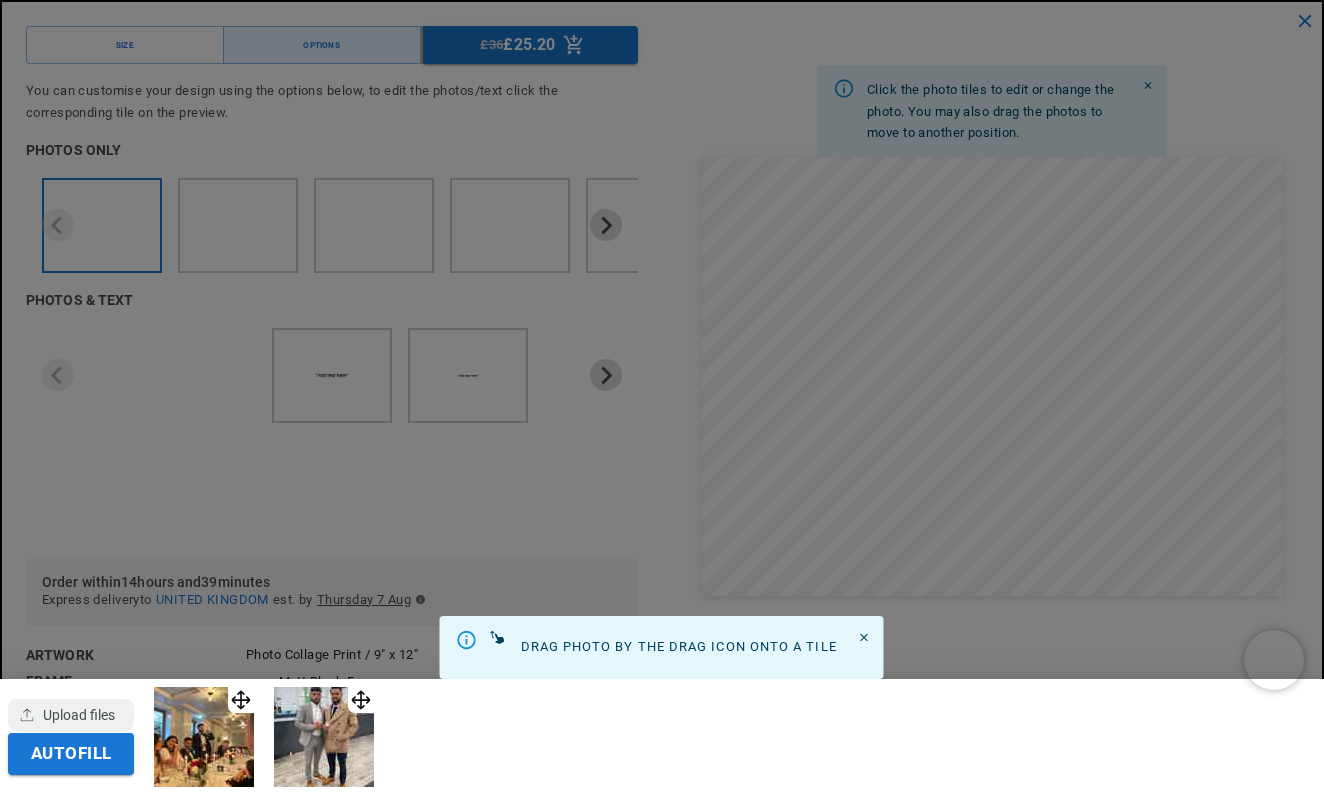 scroll, scrollTop: 0, scrollLeft: 0, axis: both 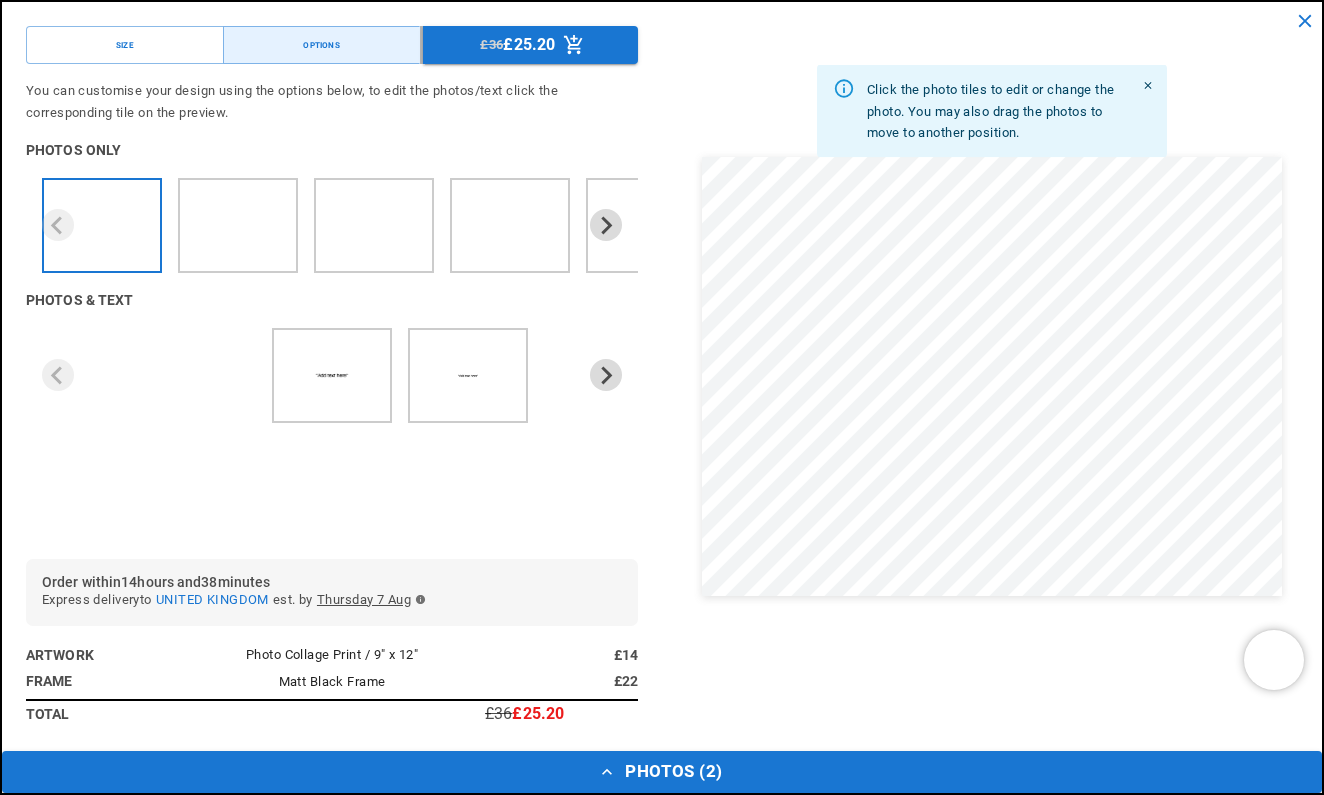 type 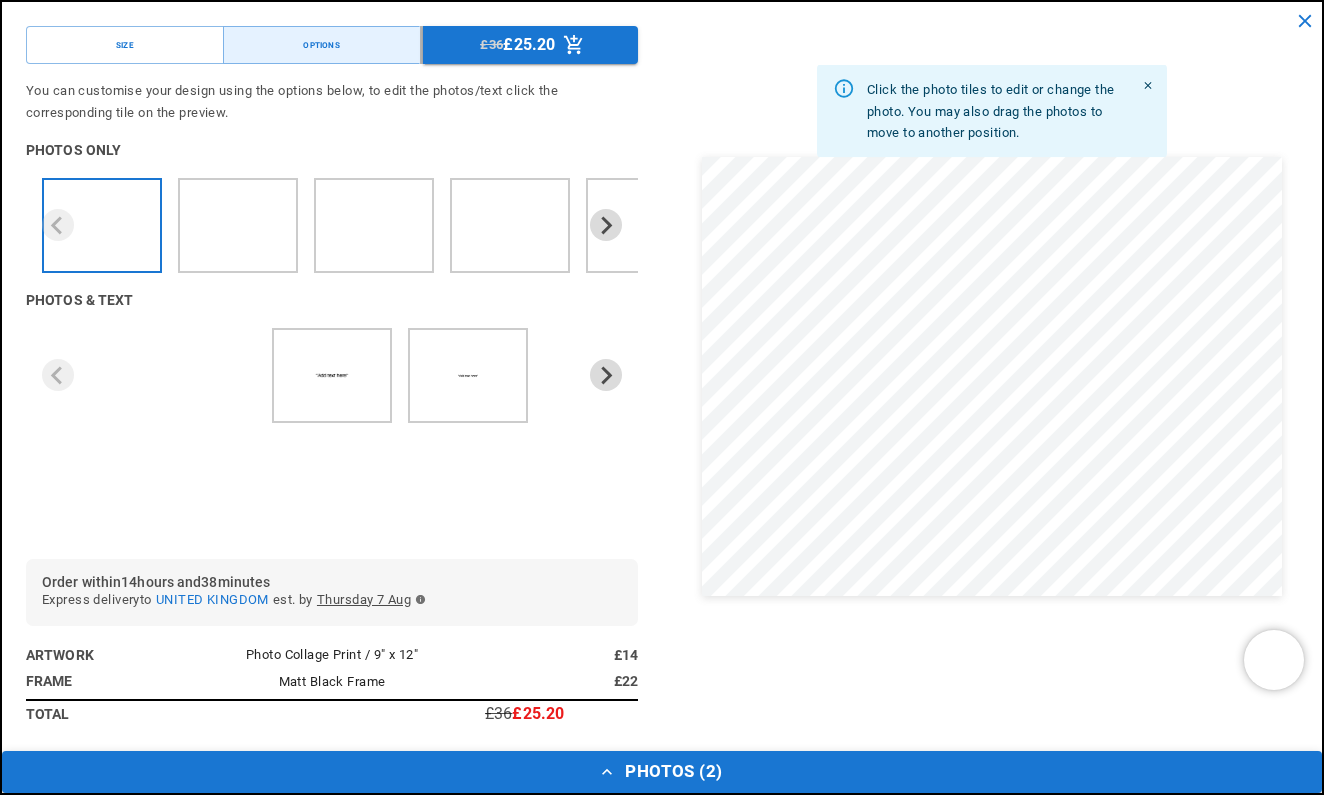 click on "Photos ( 2 )" at bounding box center [662, 772] 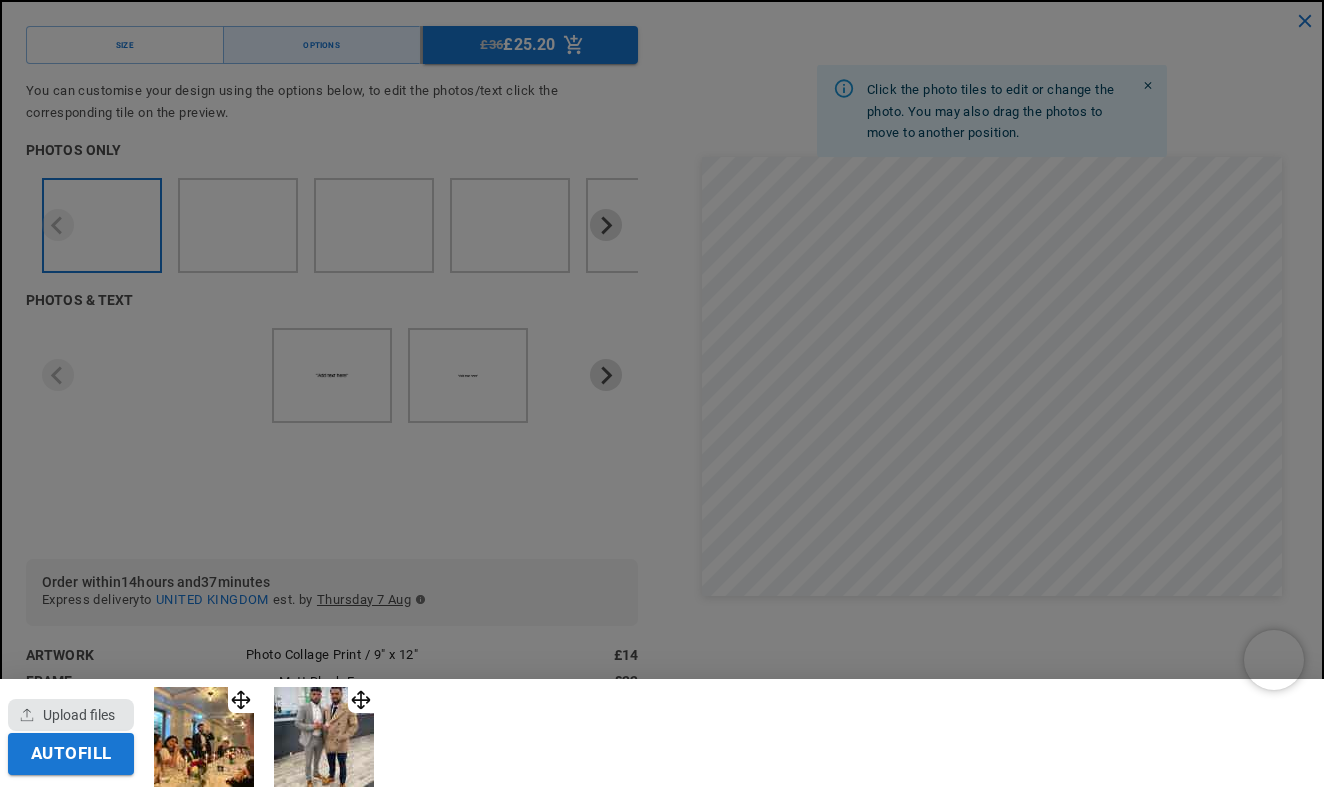 click 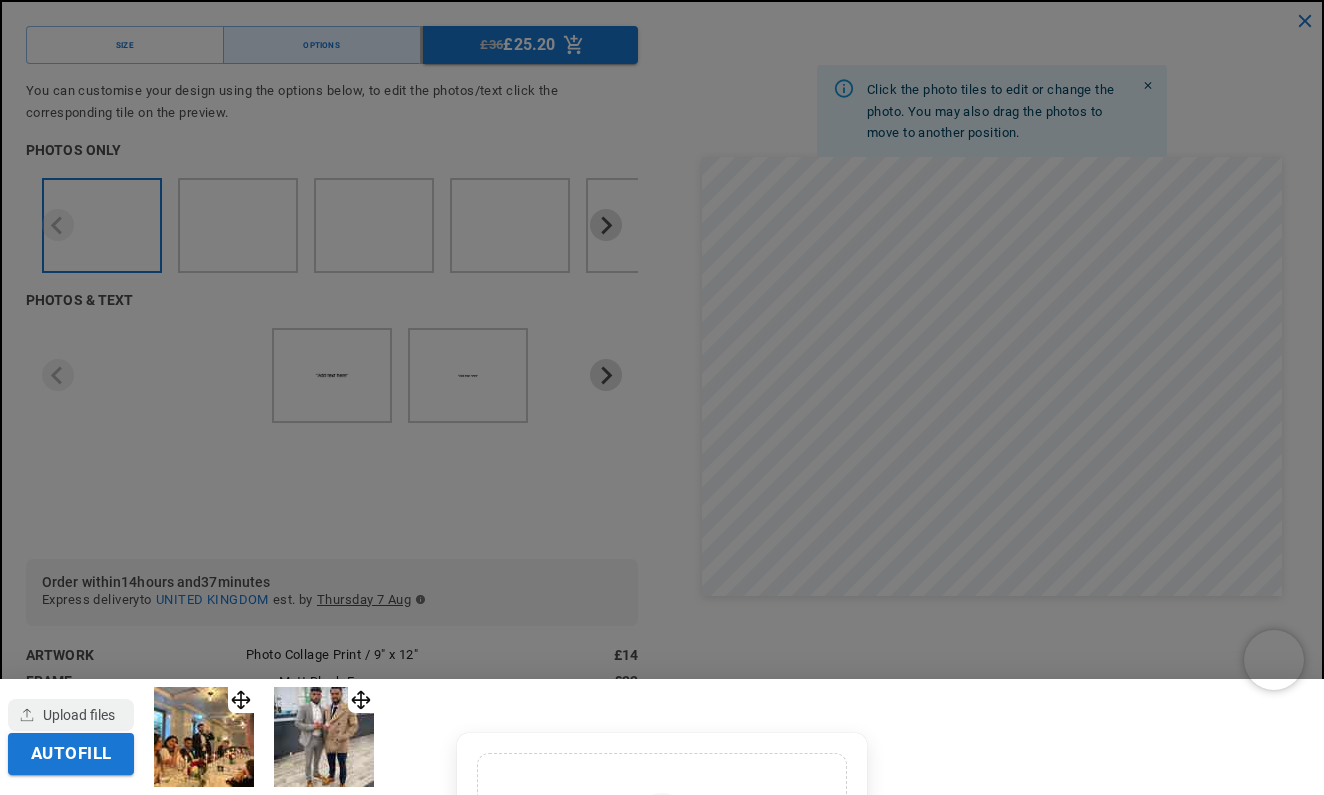 scroll, scrollTop: 0, scrollLeft: 390, axis: horizontal 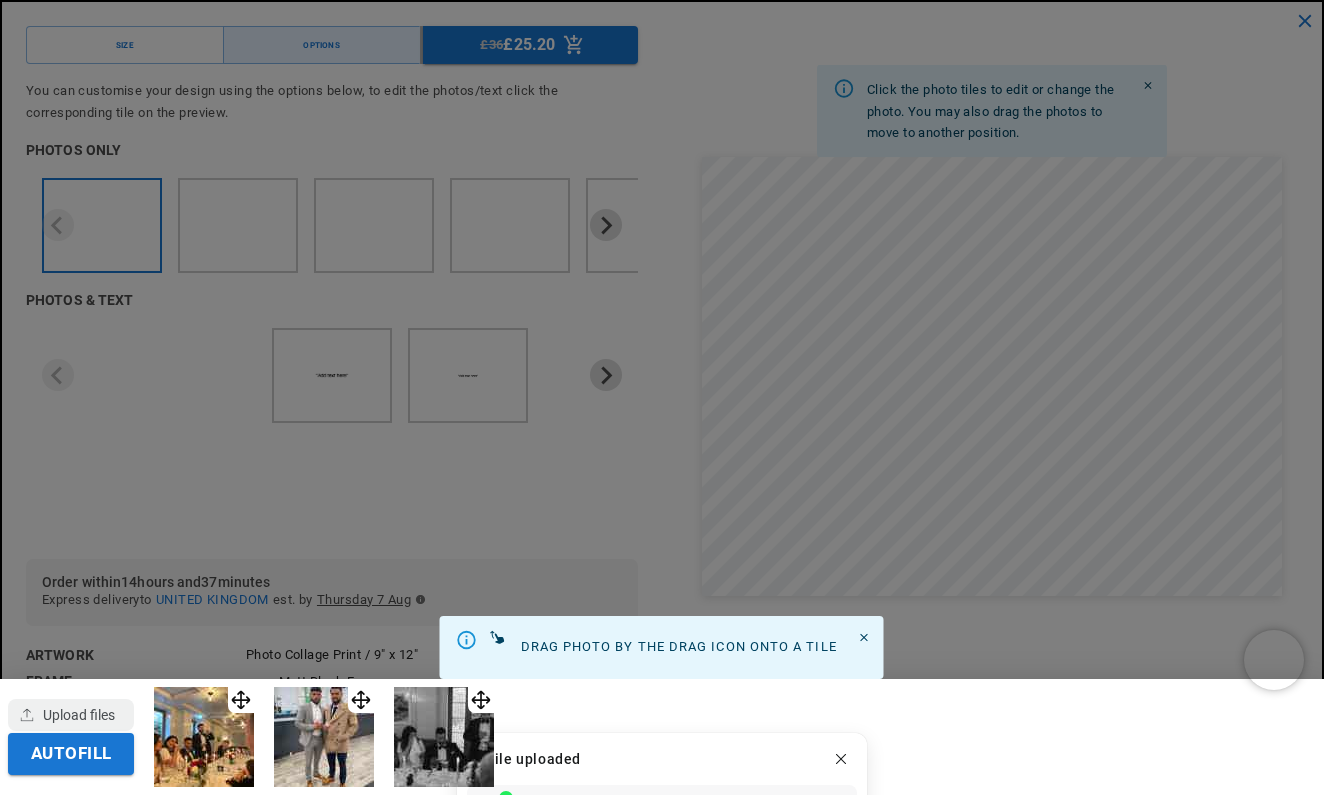 click on "Done" 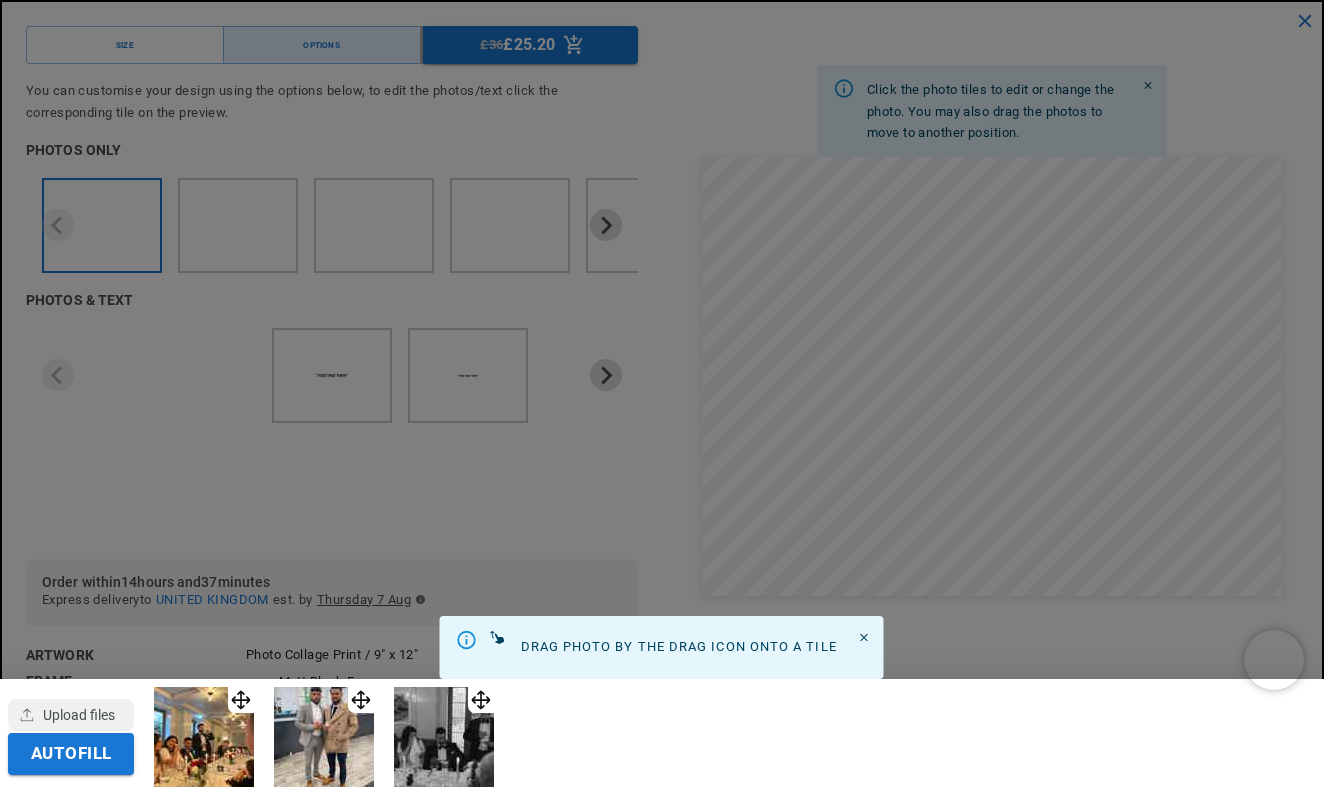 scroll, scrollTop: 0, scrollLeft: 390, axis: horizontal 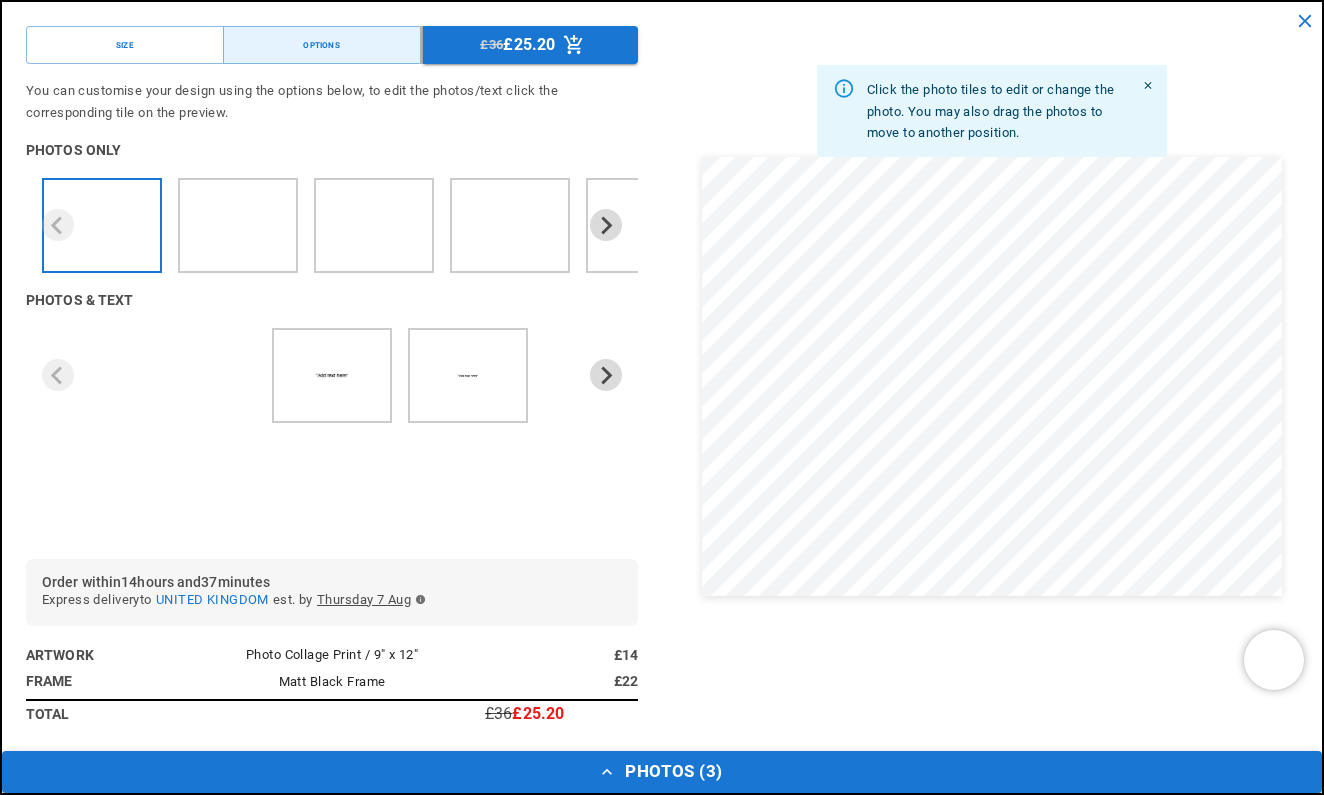 click on "Photos ( 3 )" at bounding box center (662, 772) 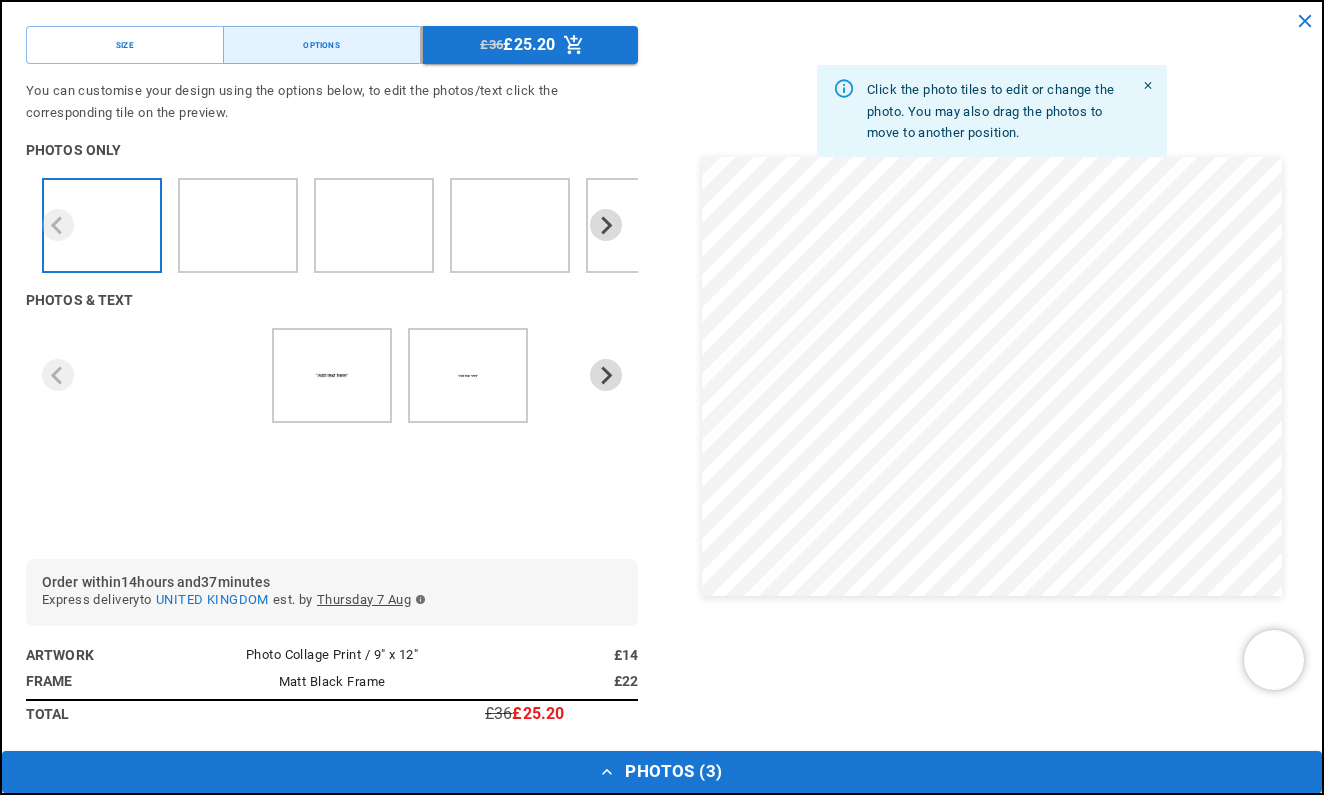 scroll, scrollTop: 0, scrollLeft: 0, axis: both 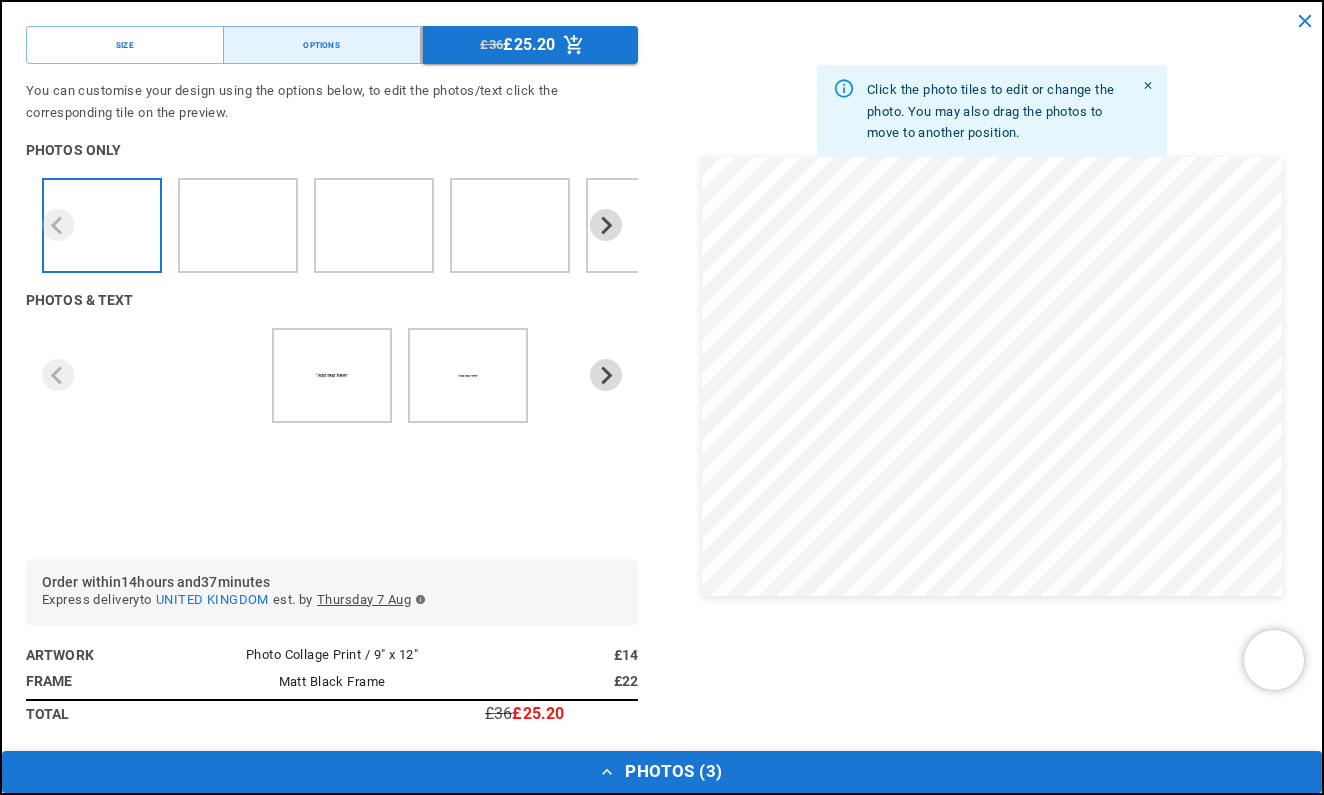 click on "Photos ( 3 )" at bounding box center (662, 772) 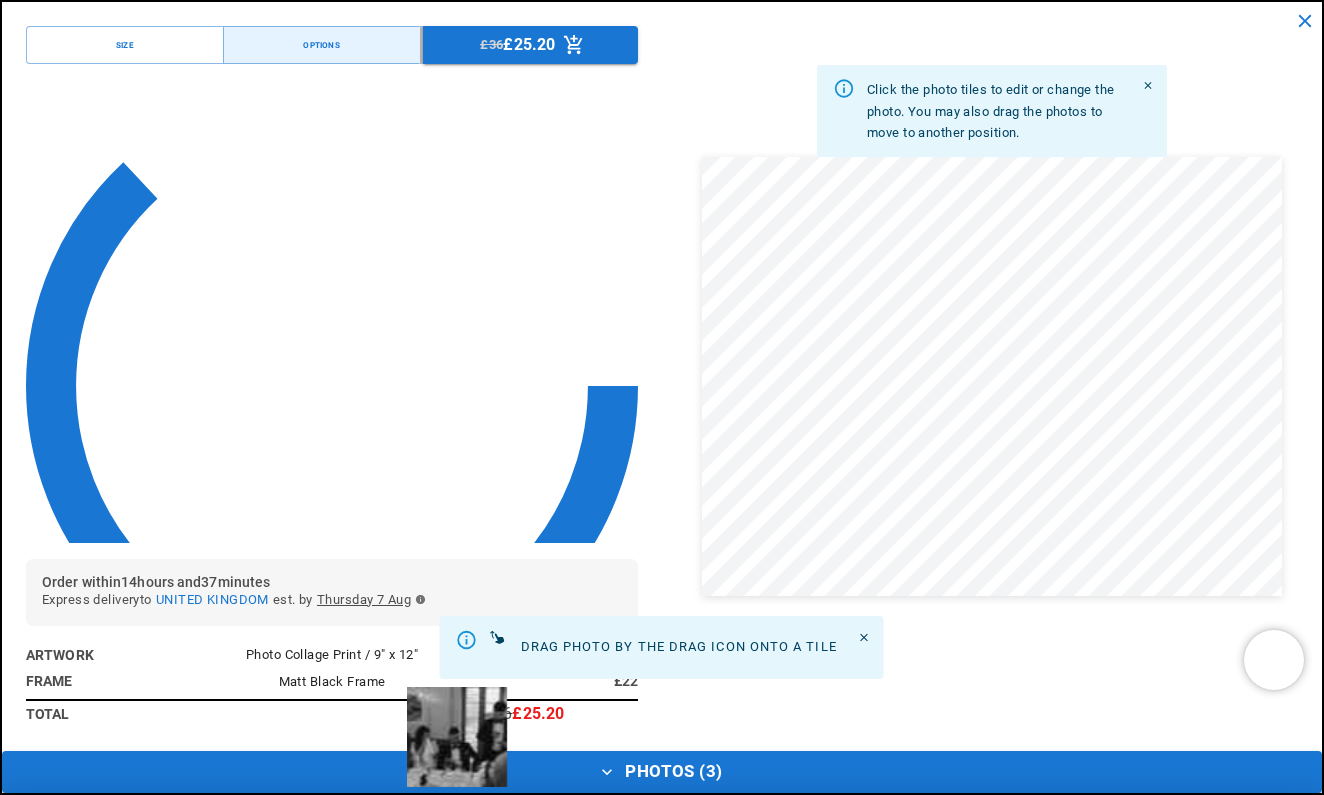scroll, scrollTop: 0, scrollLeft: 390, axis: horizontal 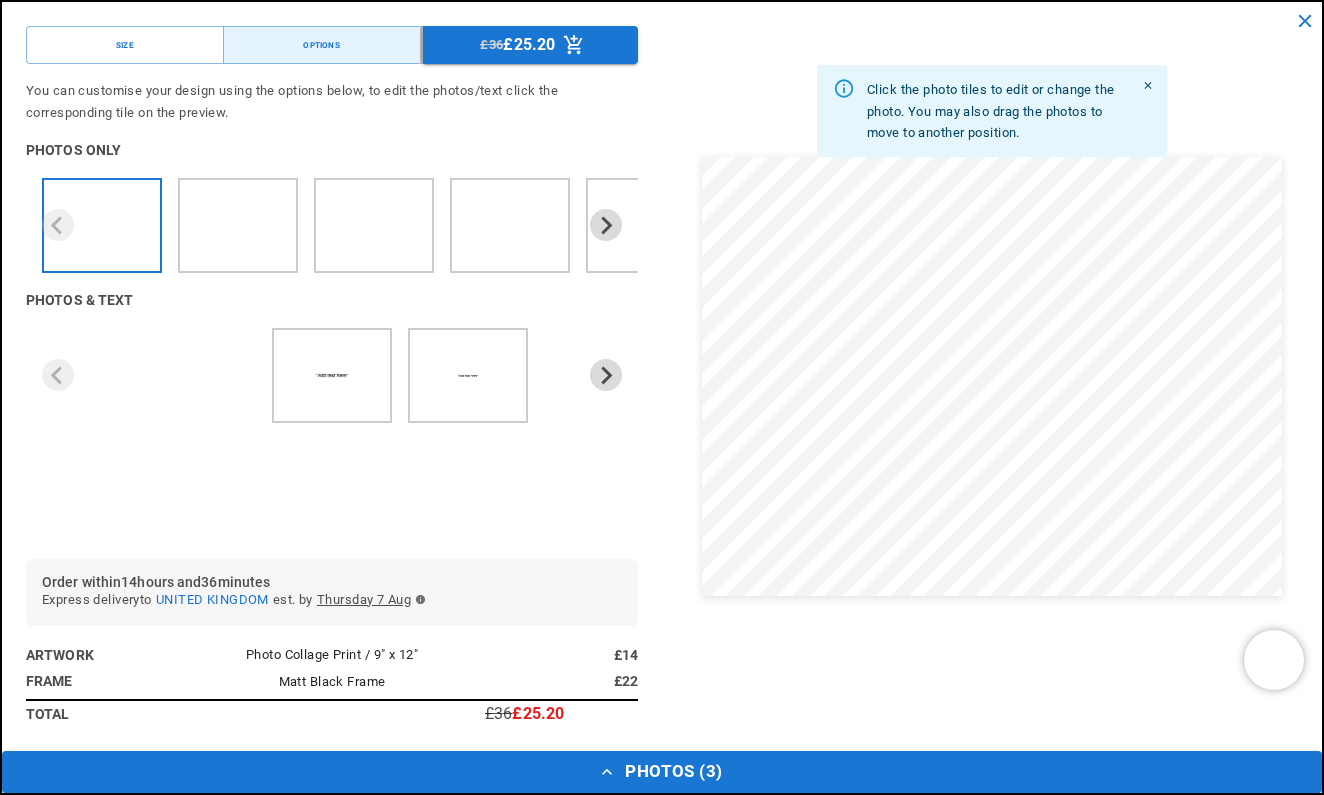 type 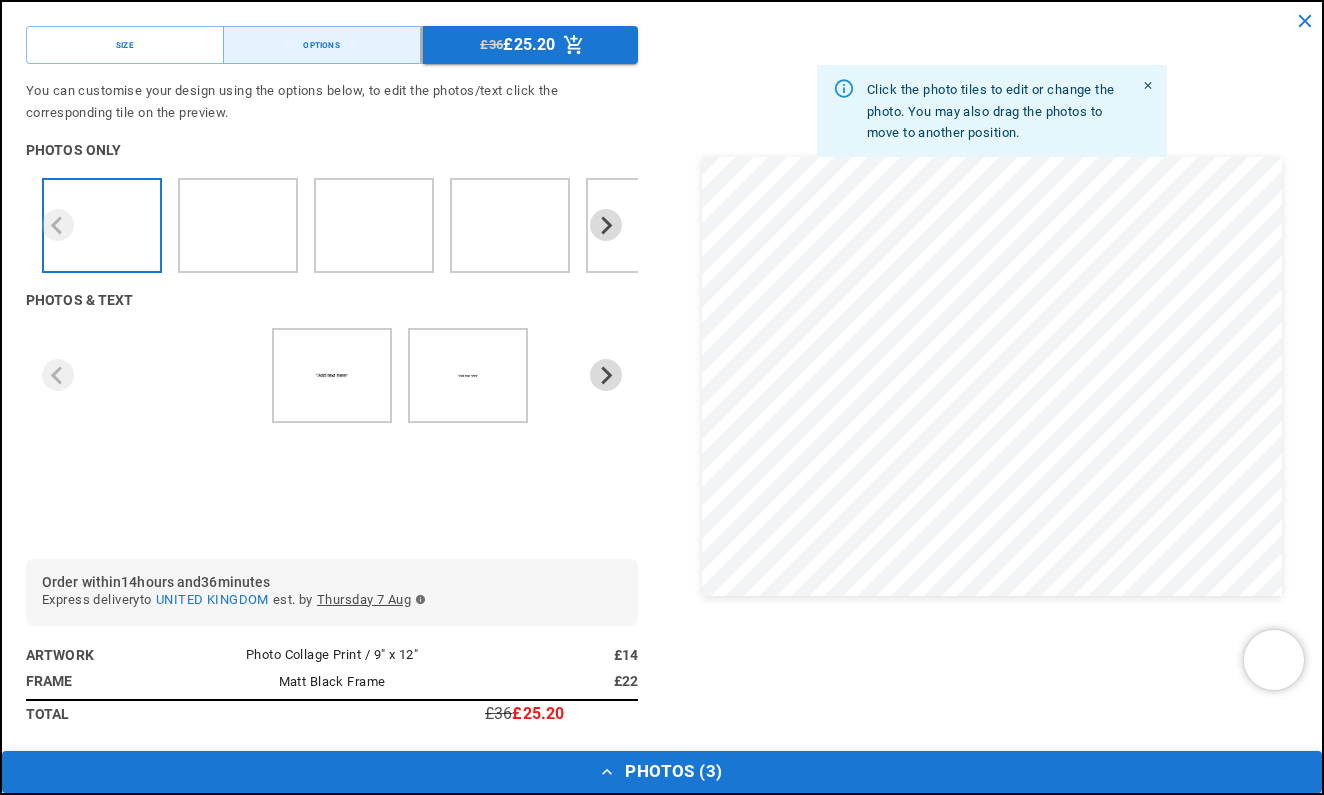 click on "Photos ( 3 )" at bounding box center [662, 772] 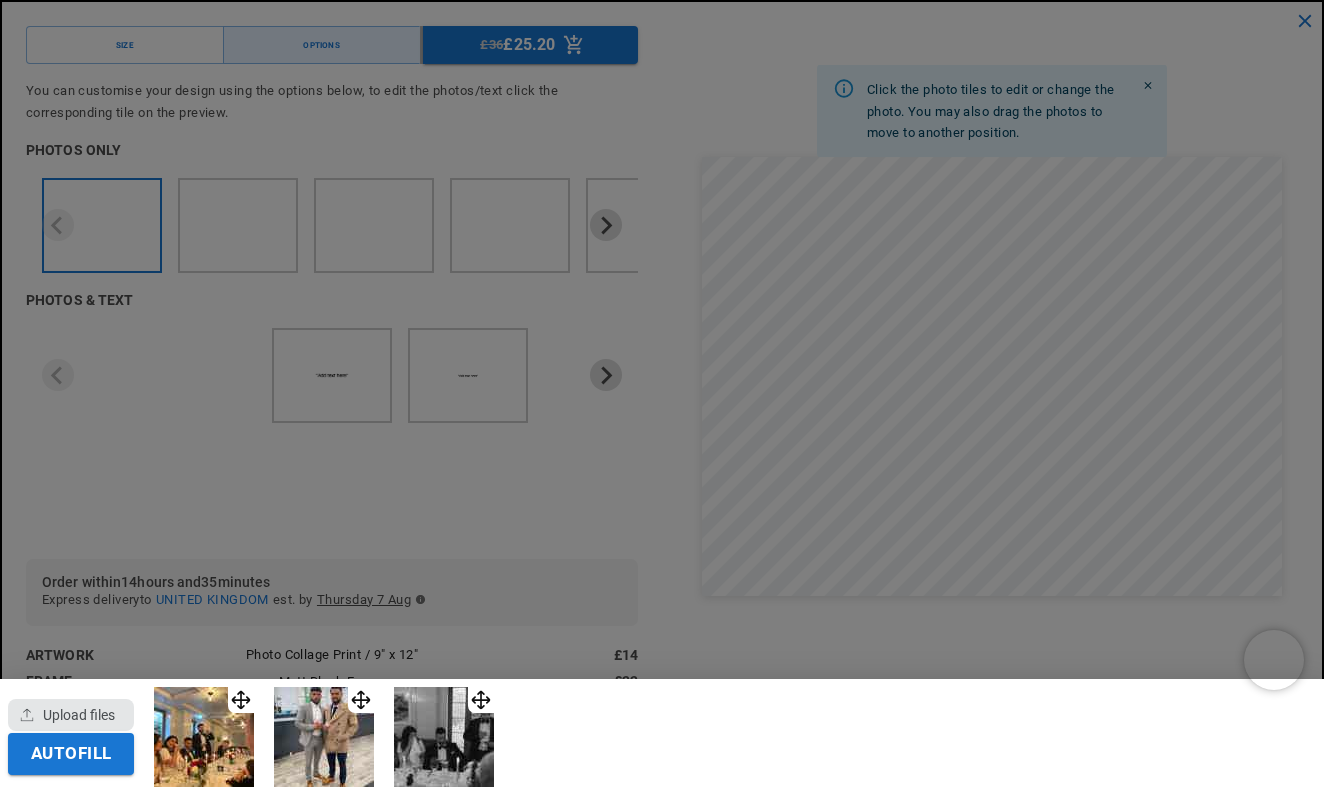 click 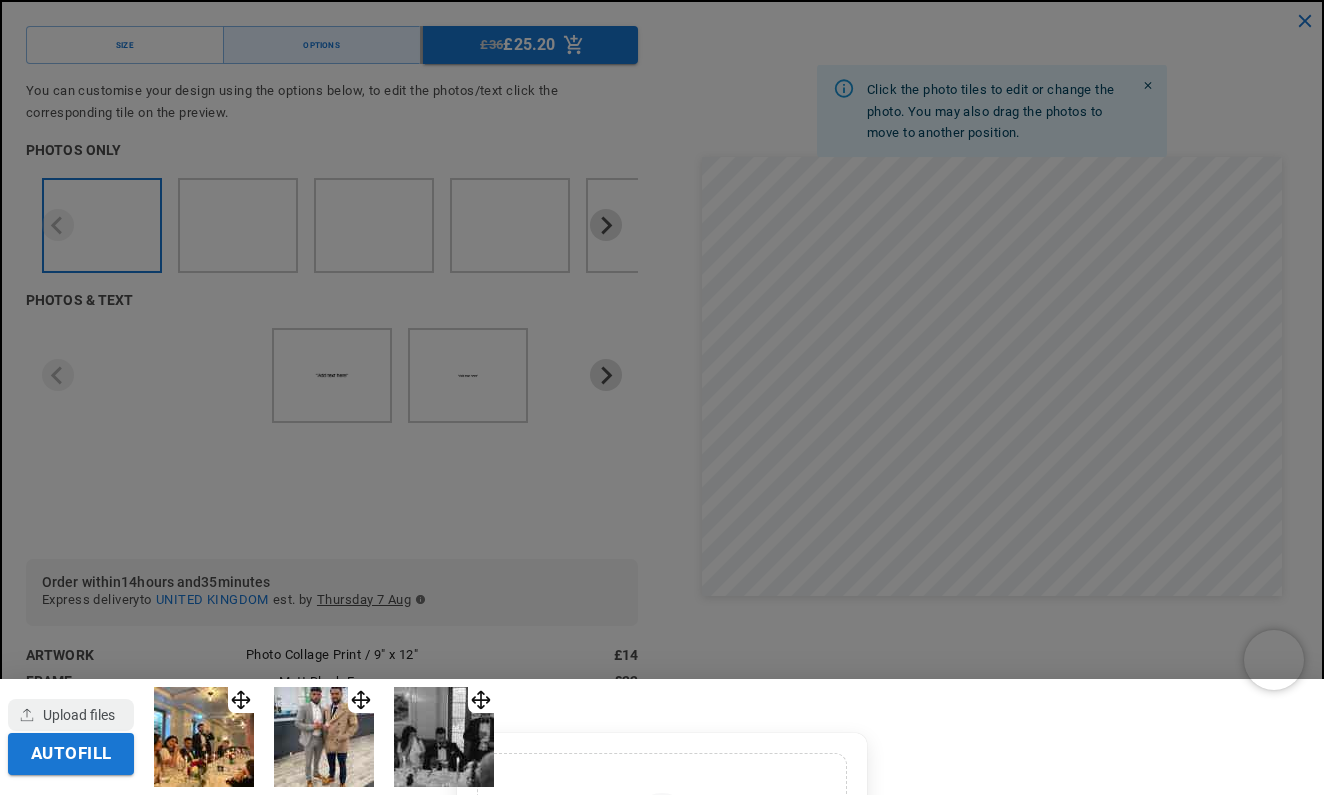 scroll, scrollTop: 0, scrollLeft: 0, axis: both 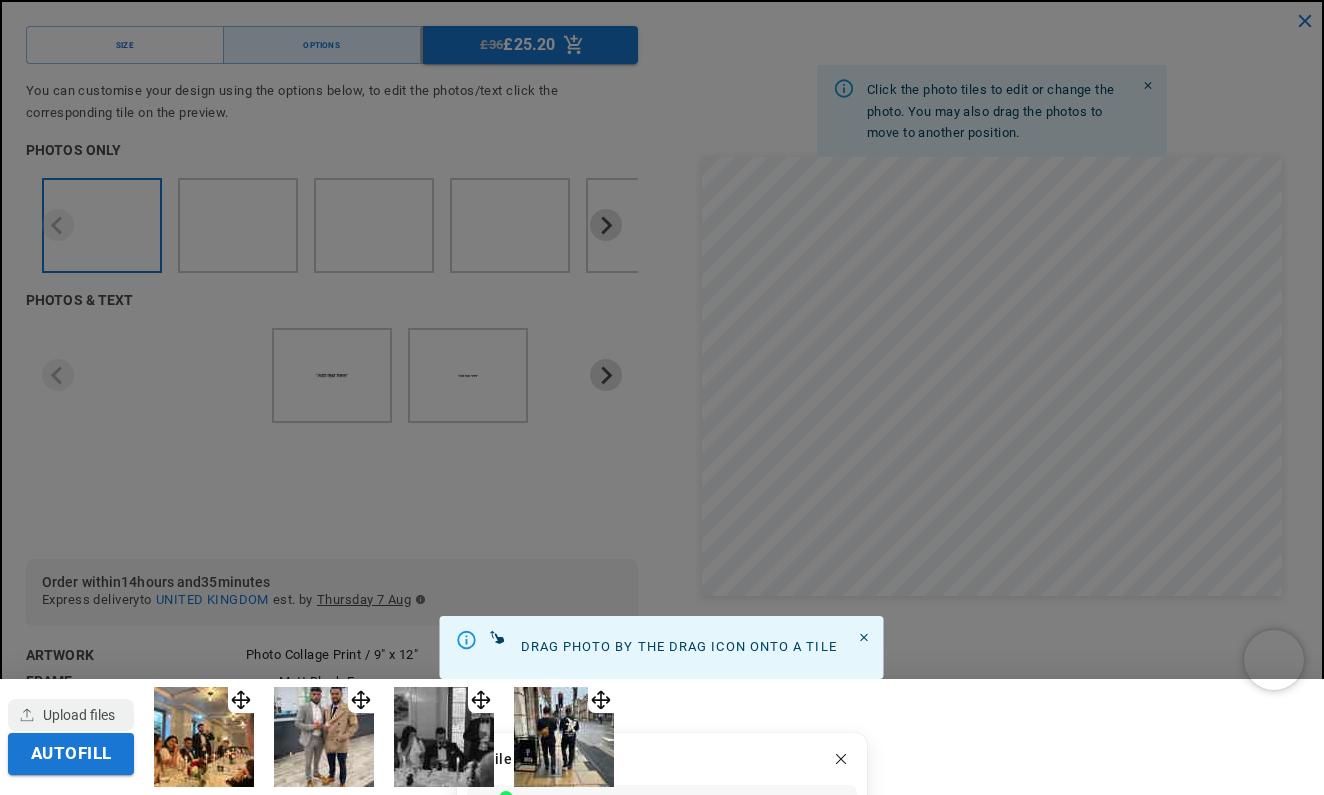 click on "Done" 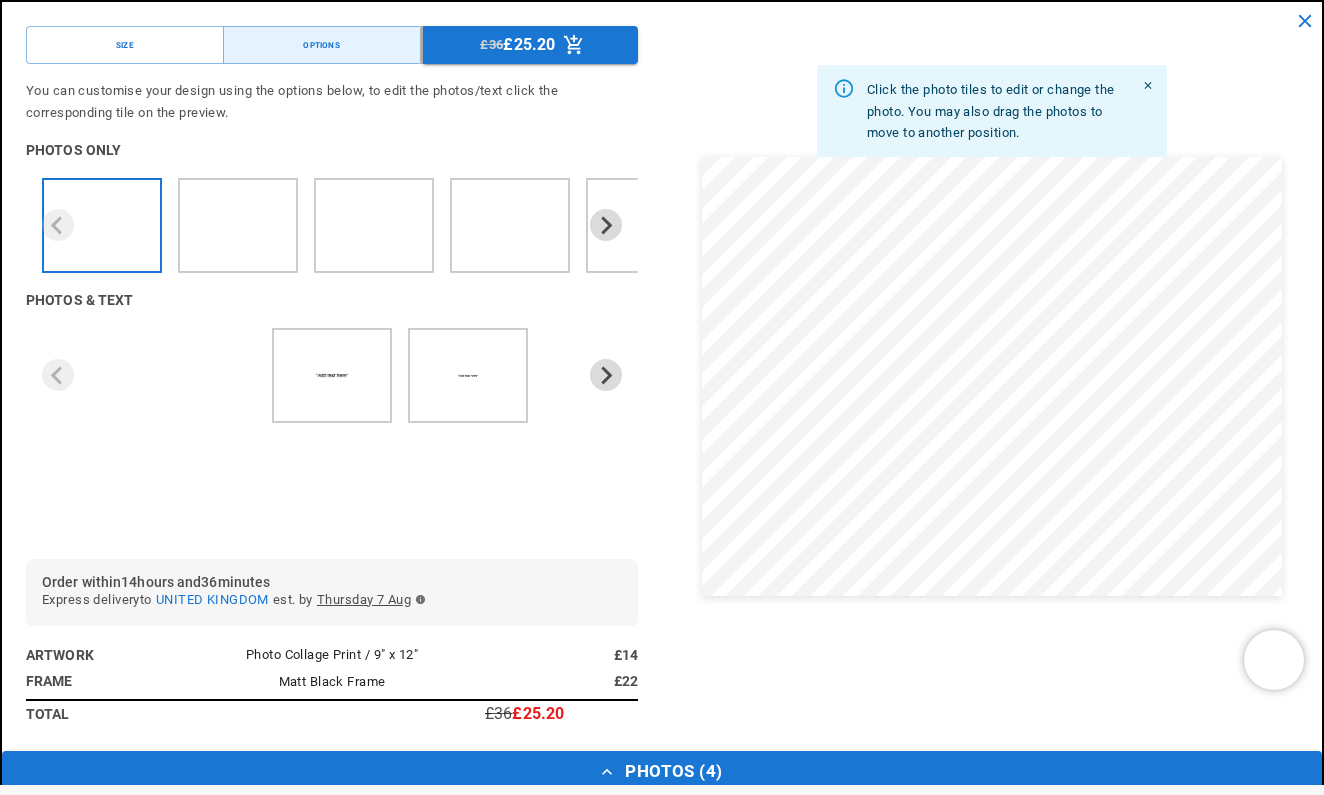 scroll, scrollTop: 0, scrollLeft: 0, axis: both 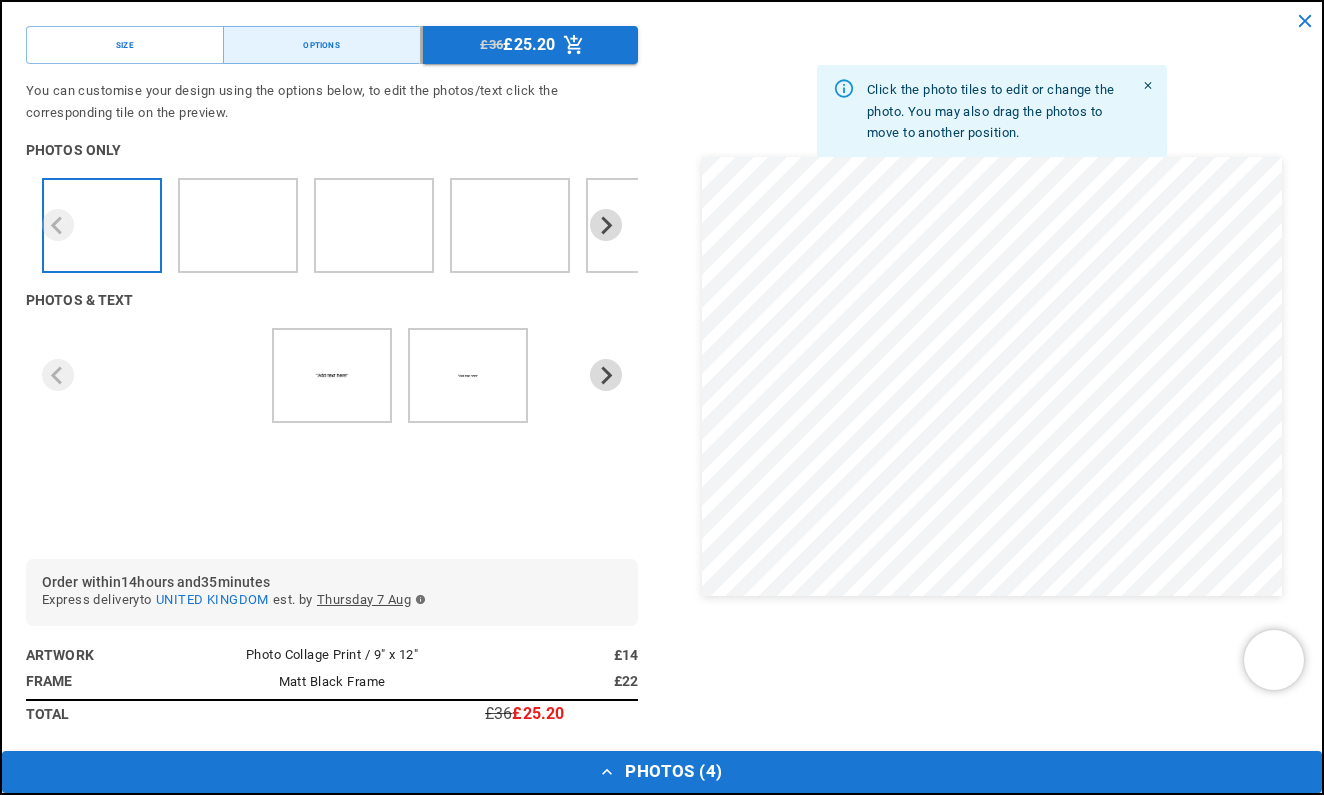 type 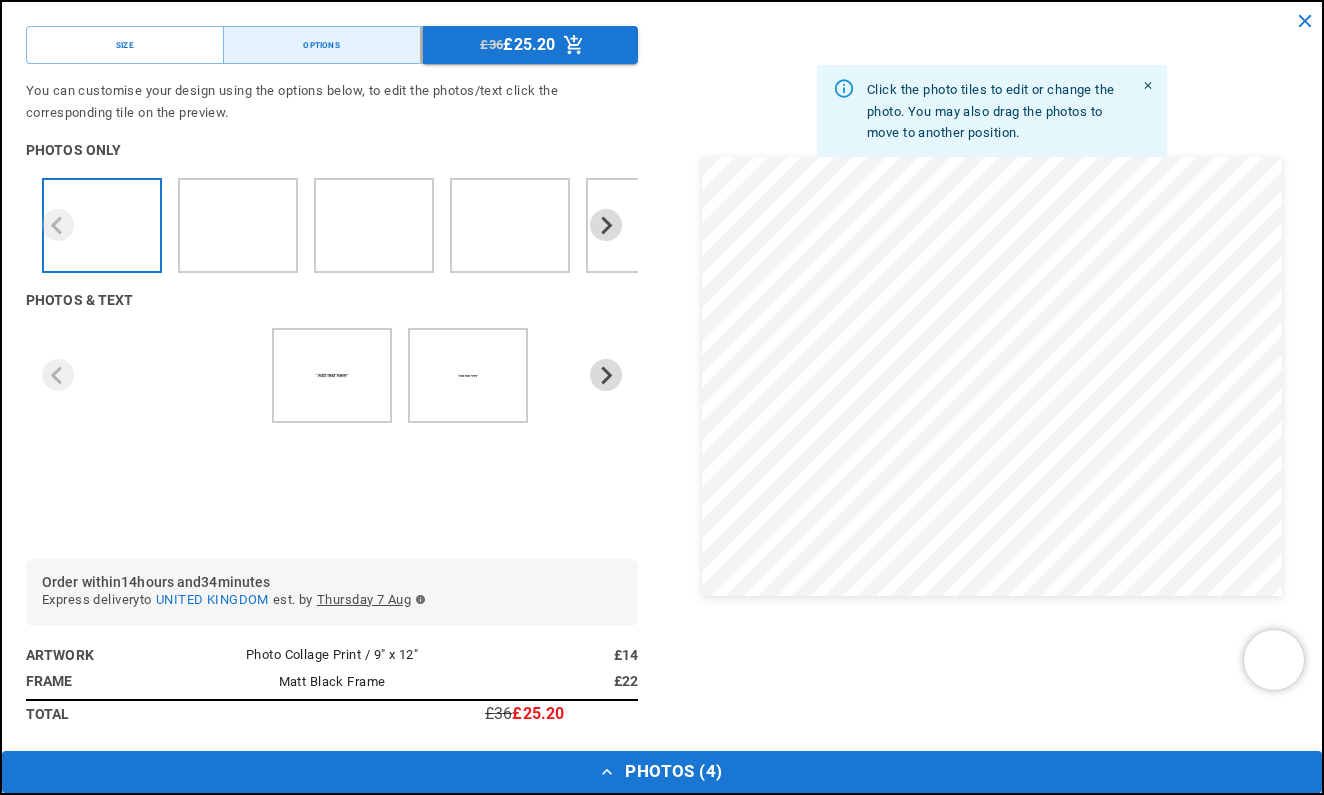 click on "Drop files here
From device
From link
Camera
Dropbox
Google Drive
Cancel
Powered by Uploadcare
1 file uploaded
No files selected
tempImageRH2YsS.heic
Clear
Add more
Upload
Done
Drop files here
Camera" 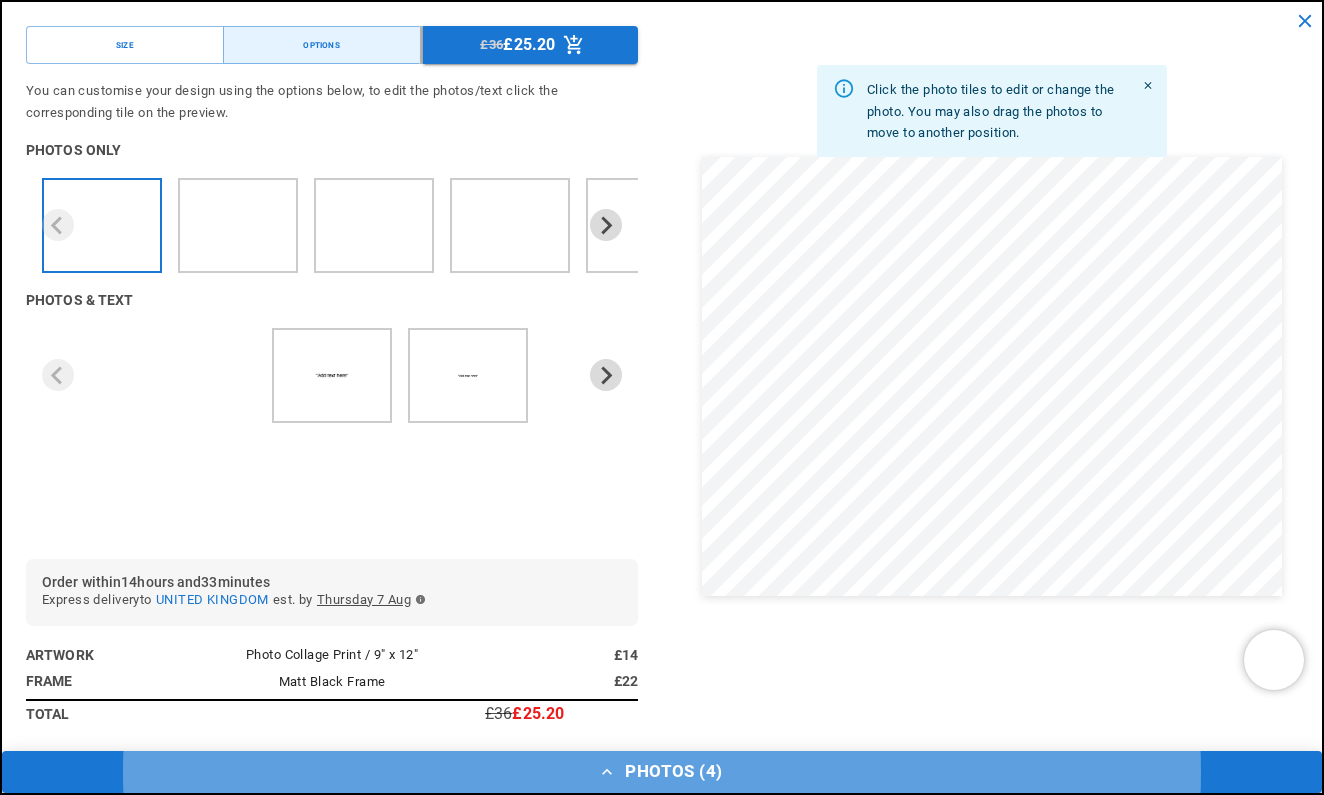 scroll, scrollTop: 0, scrollLeft: 390, axis: horizontal 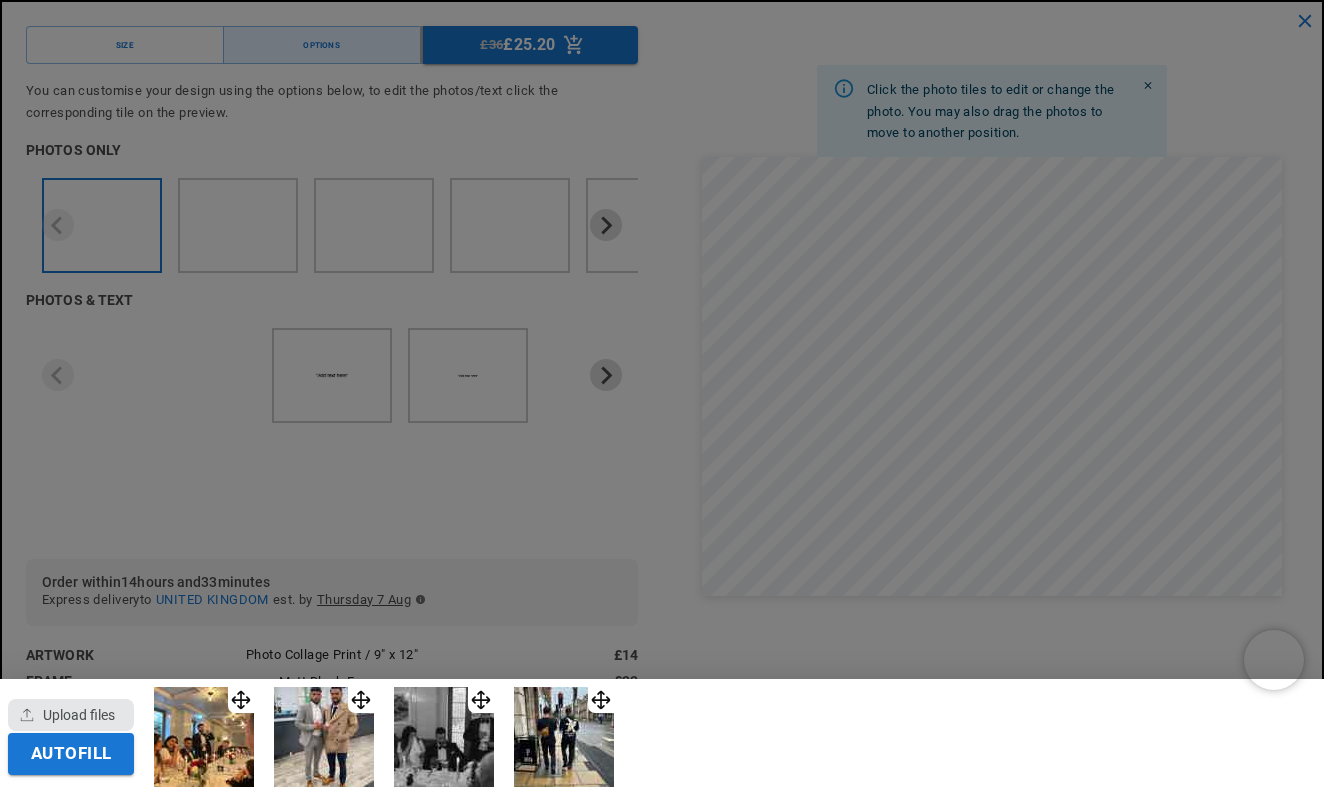 click 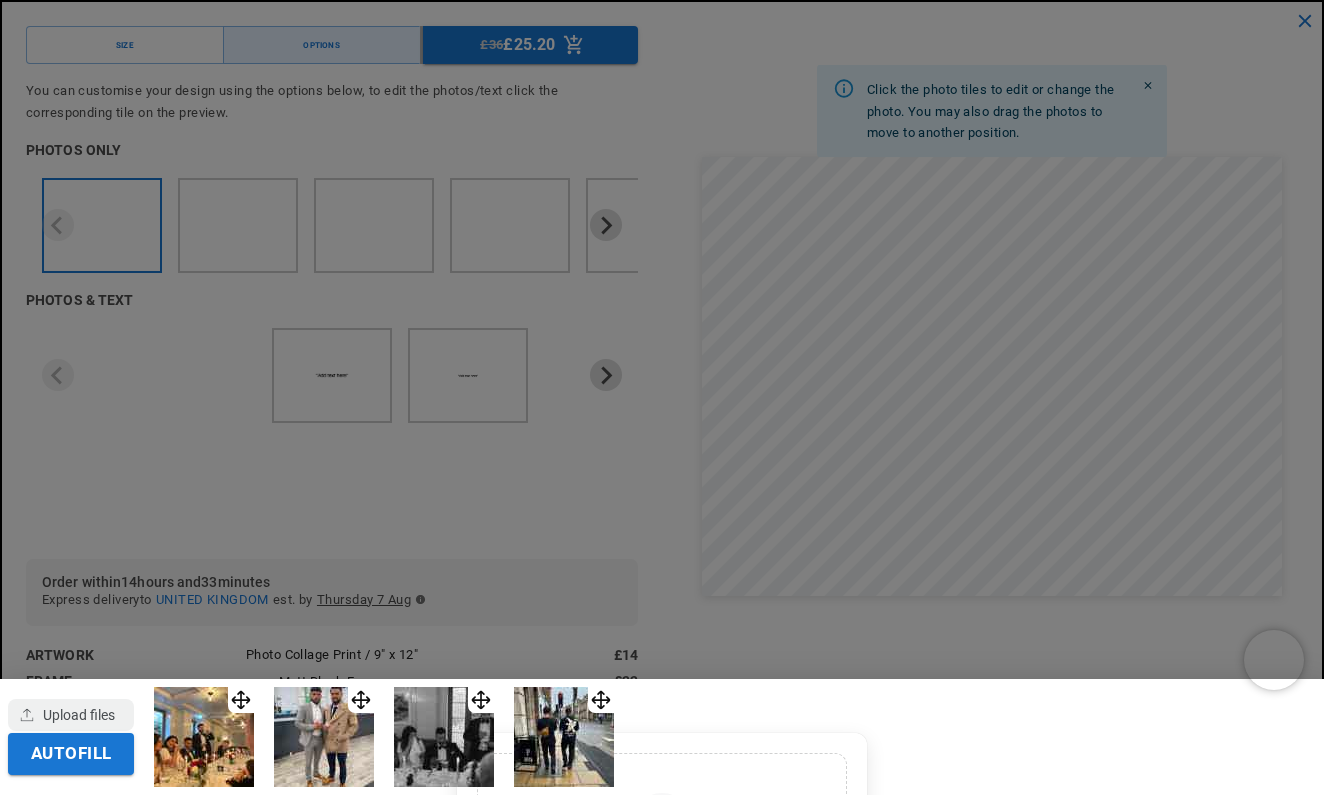 scroll, scrollTop: 0, scrollLeft: 780, axis: horizontal 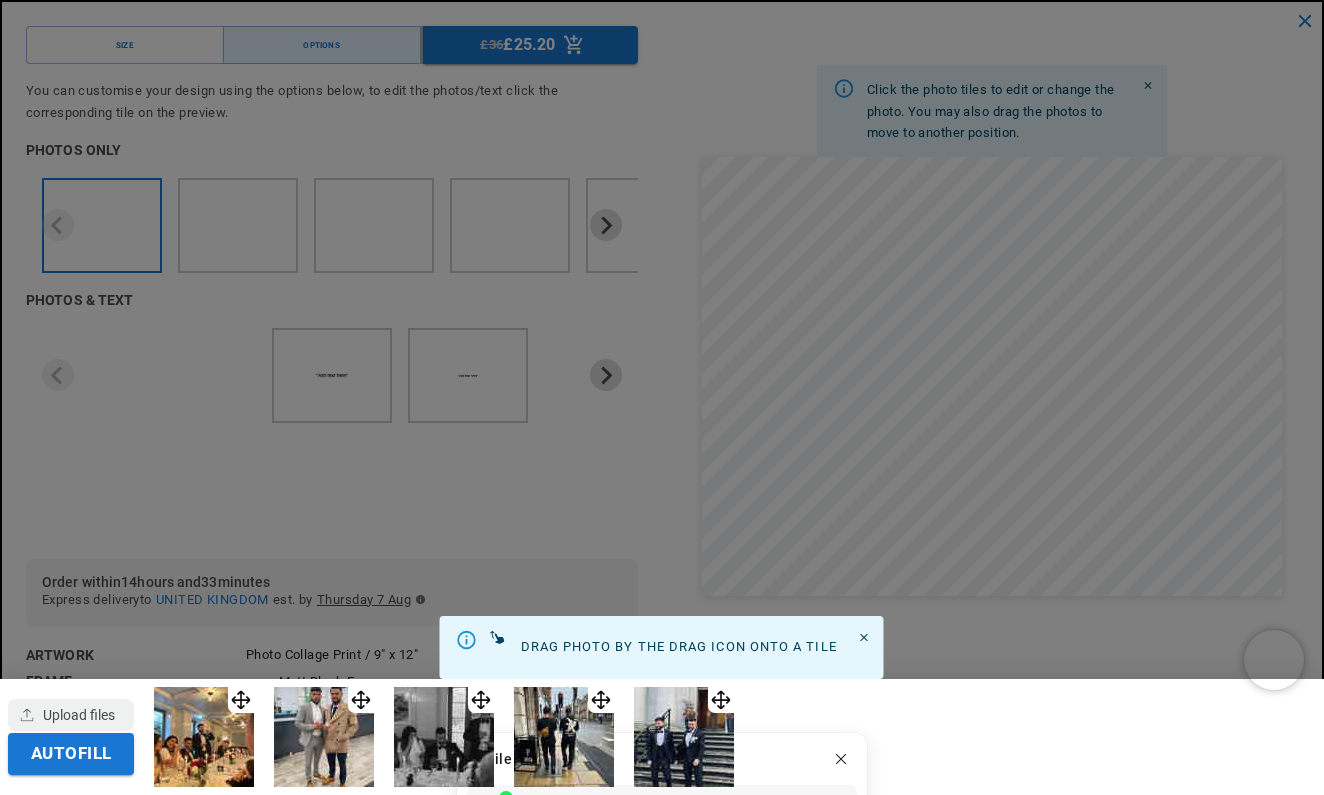 click on "Done" 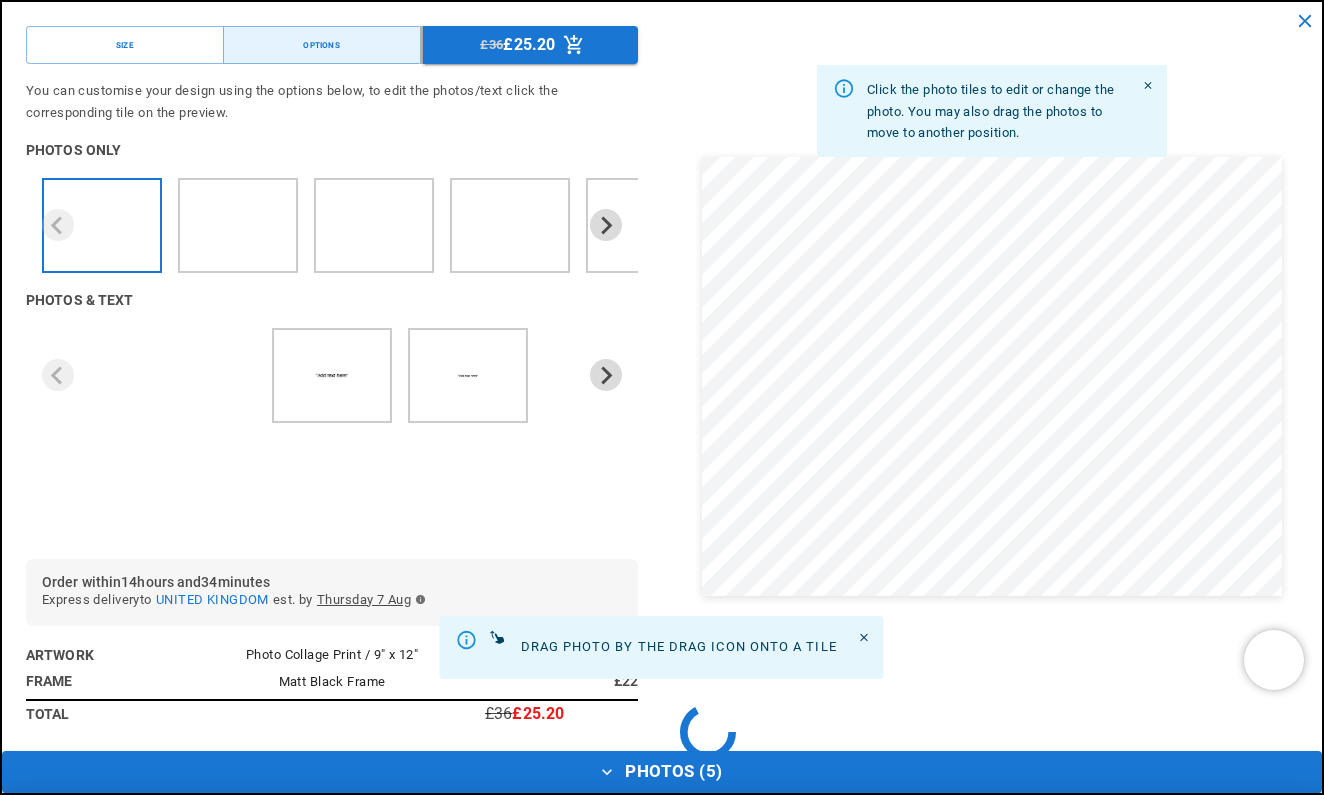 scroll, scrollTop: 0, scrollLeft: 390, axis: horizontal 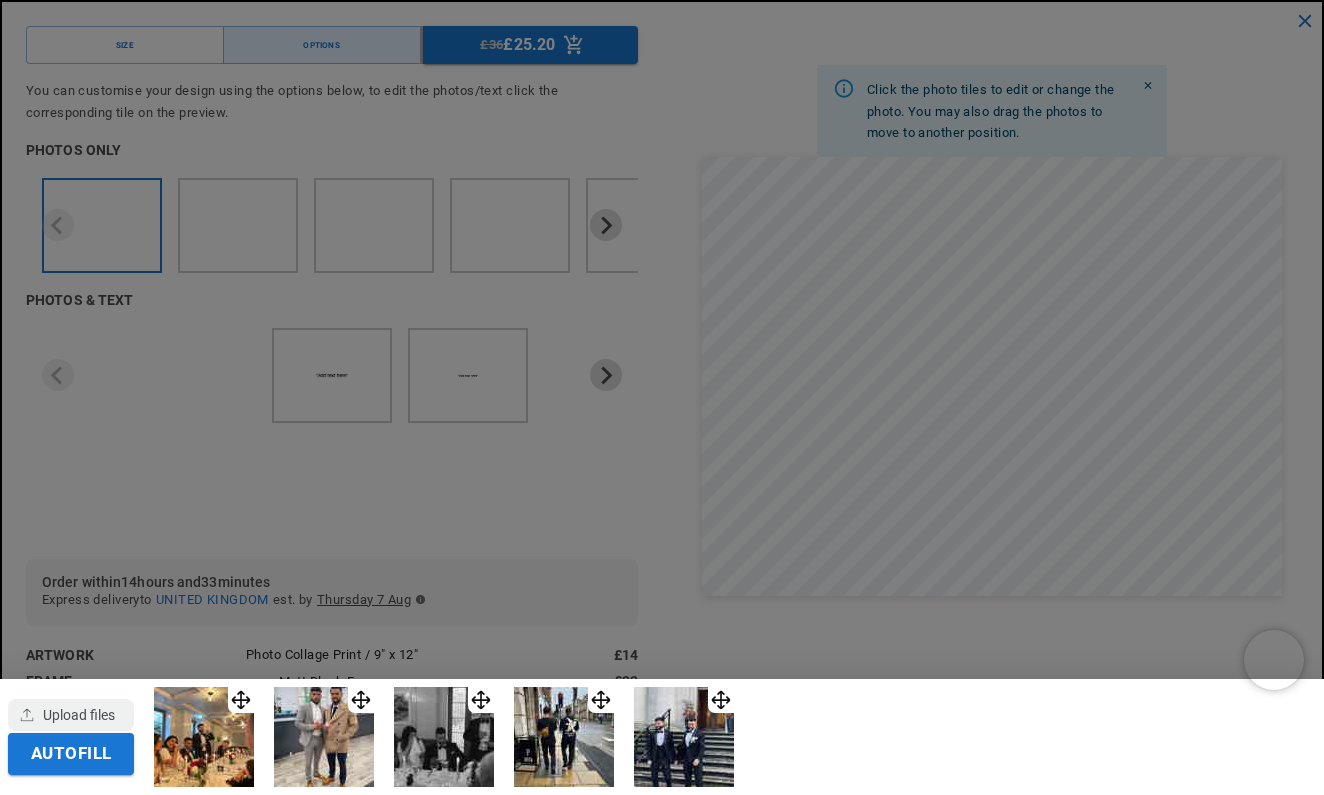 click at bounding box center [662, 397] 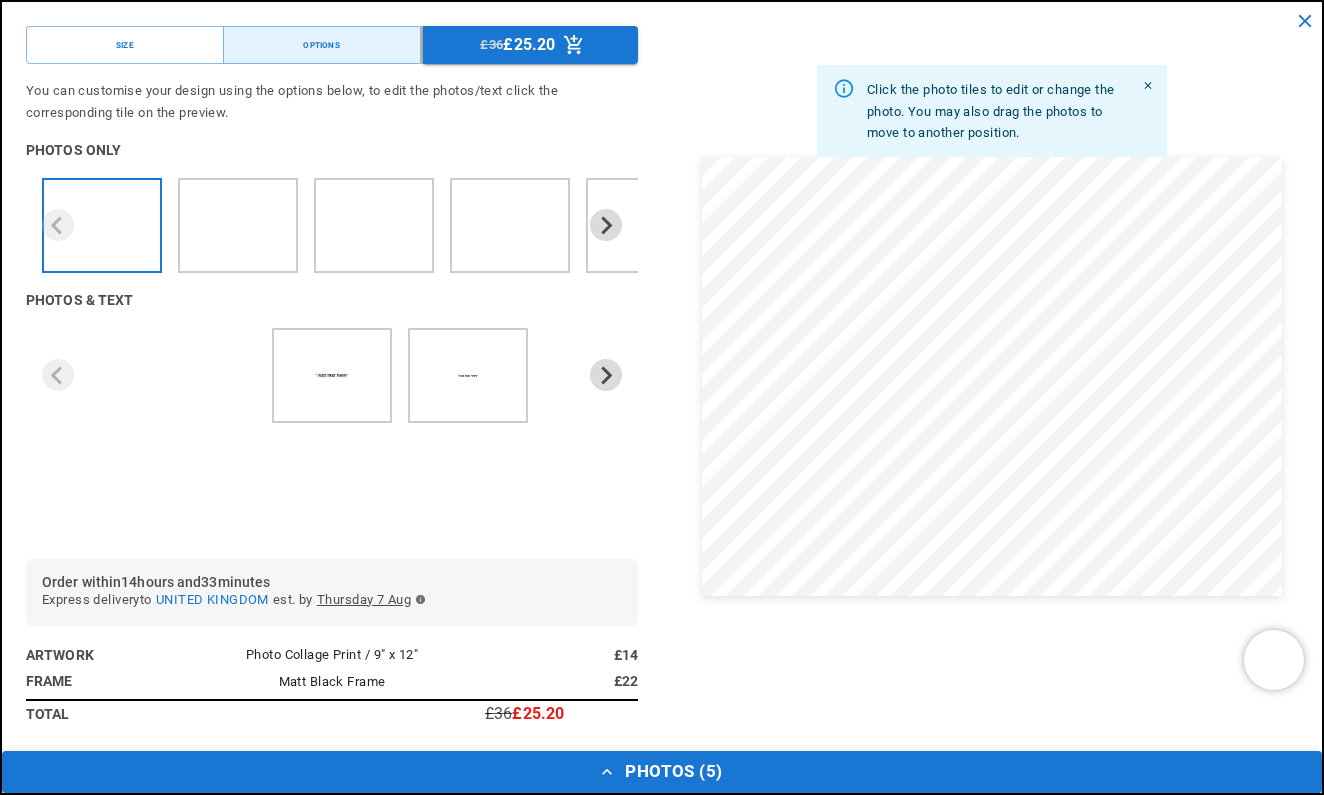 click on "Photos ( 5 )" at bounding box center [662, 772] 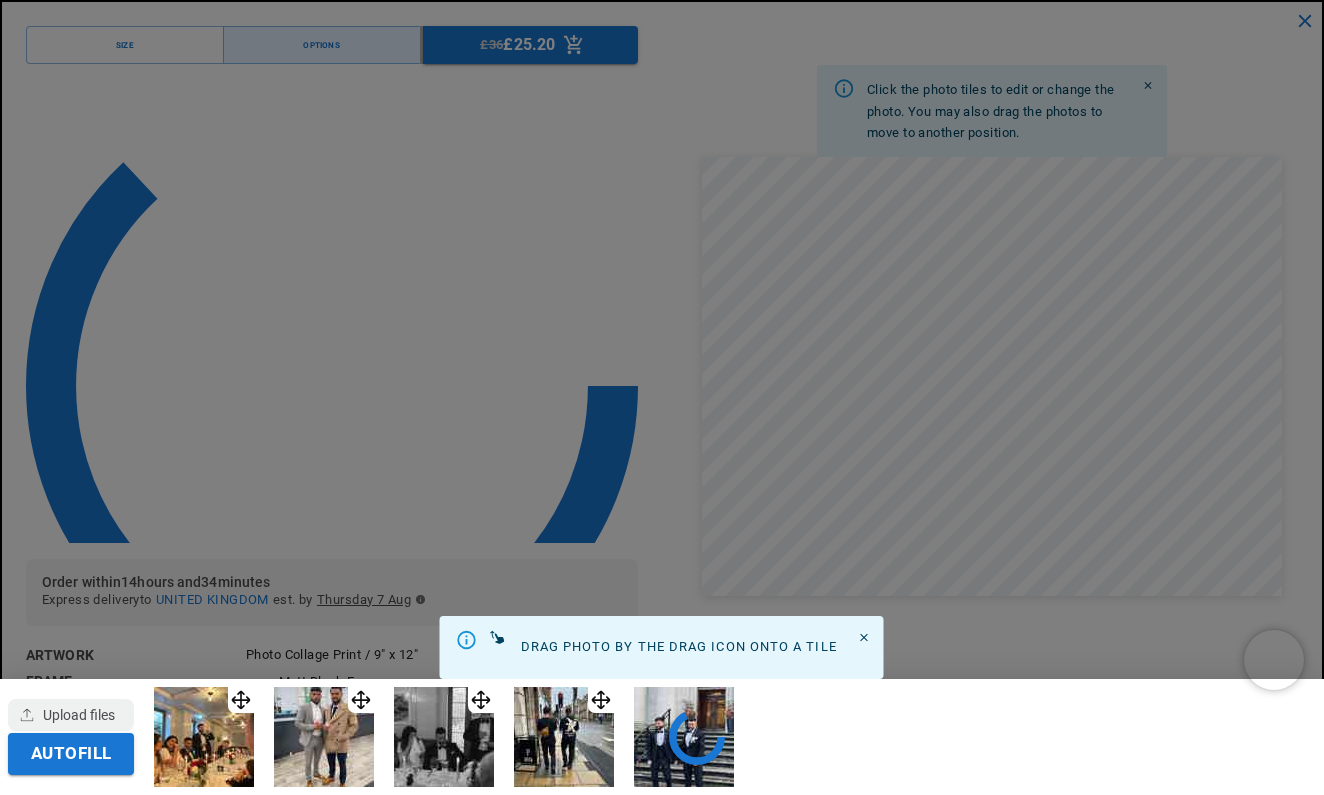 scroll, scrollTop: 0, scrollLeft: 390, axis: horizontal 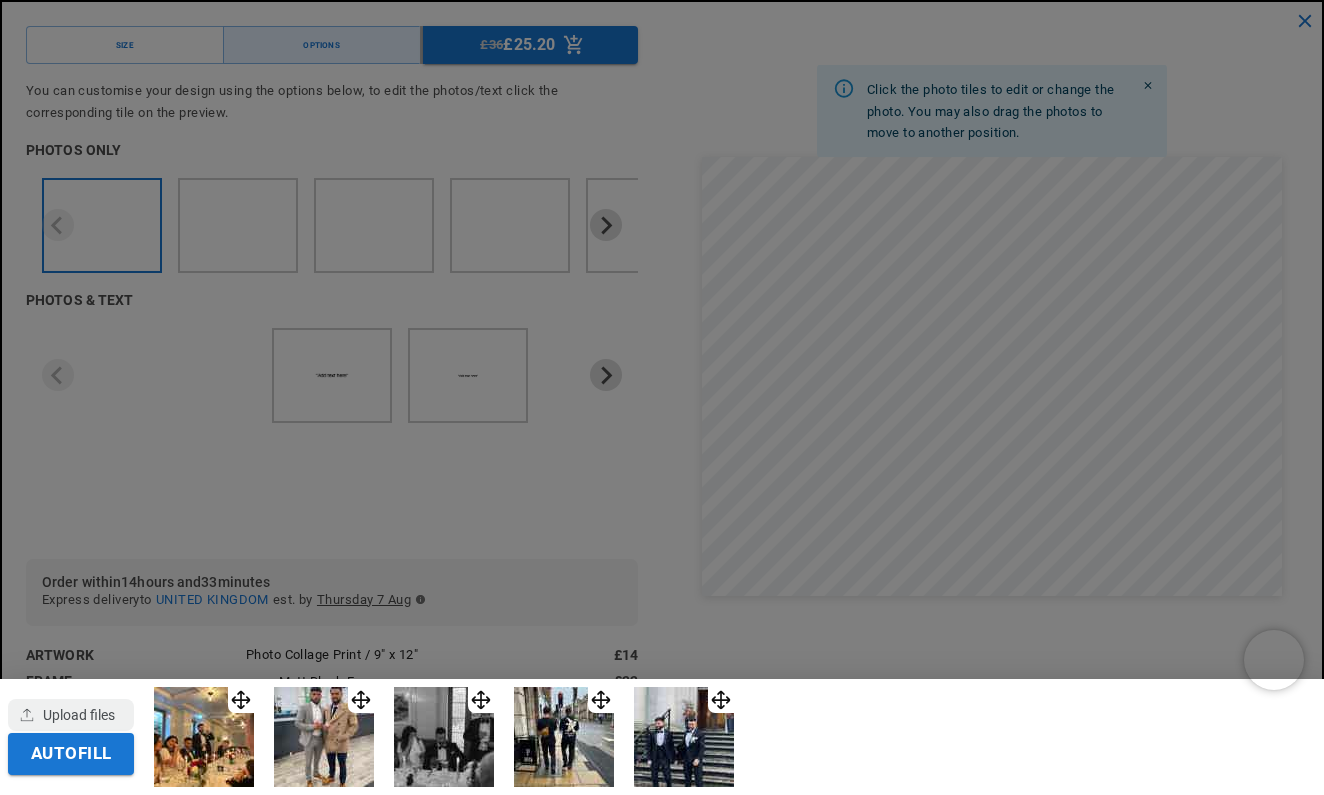 click at bounding box center [662, 397] 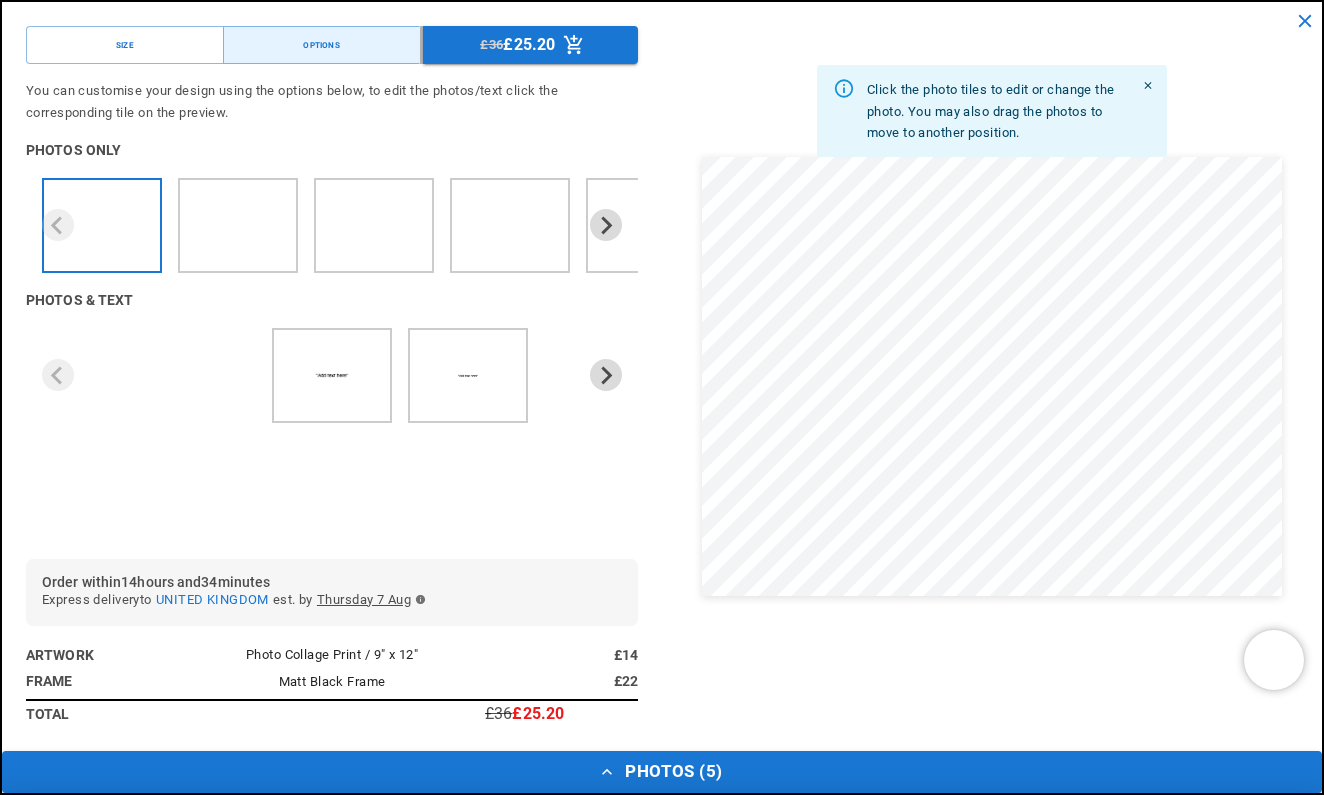 click at bounding box center (662, 397) 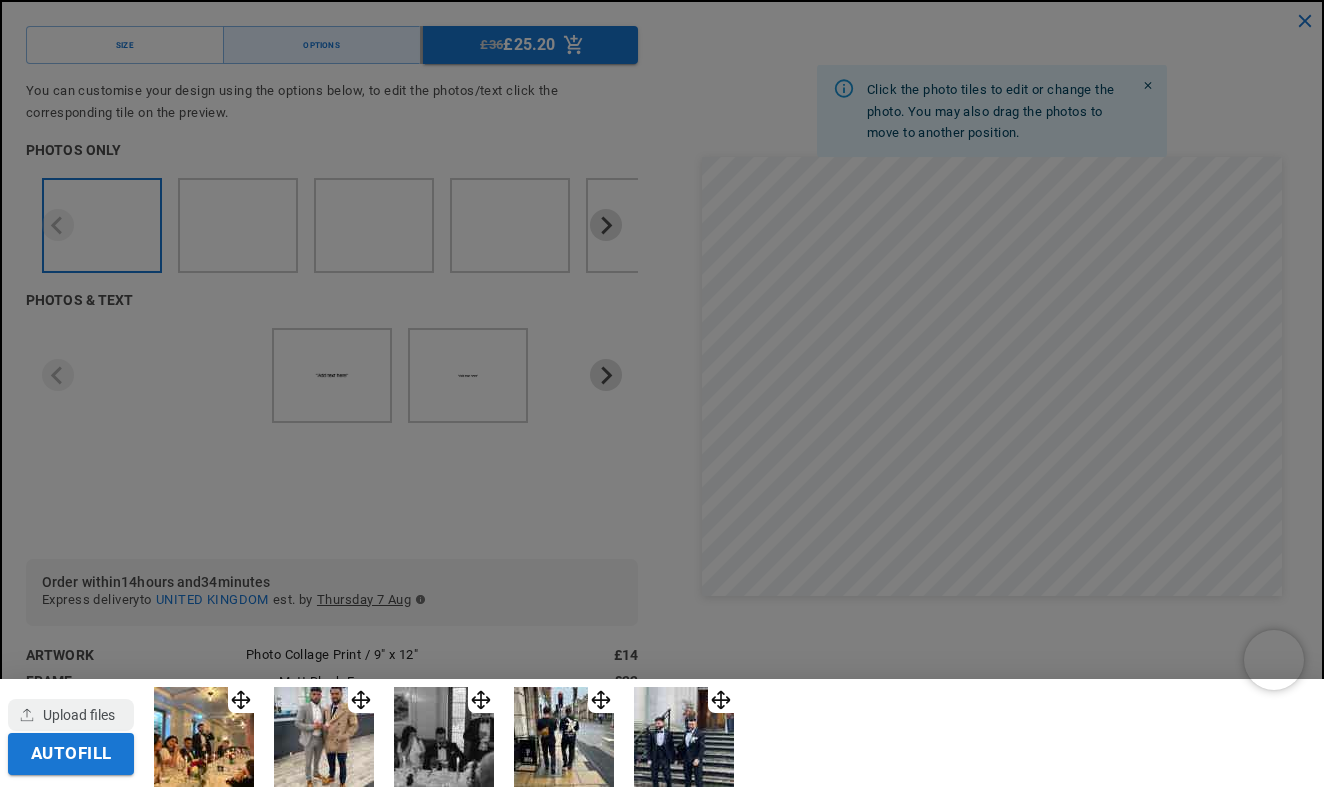 scroll, scrollTop: 0, scrollLeft: 780, axis: horizontal 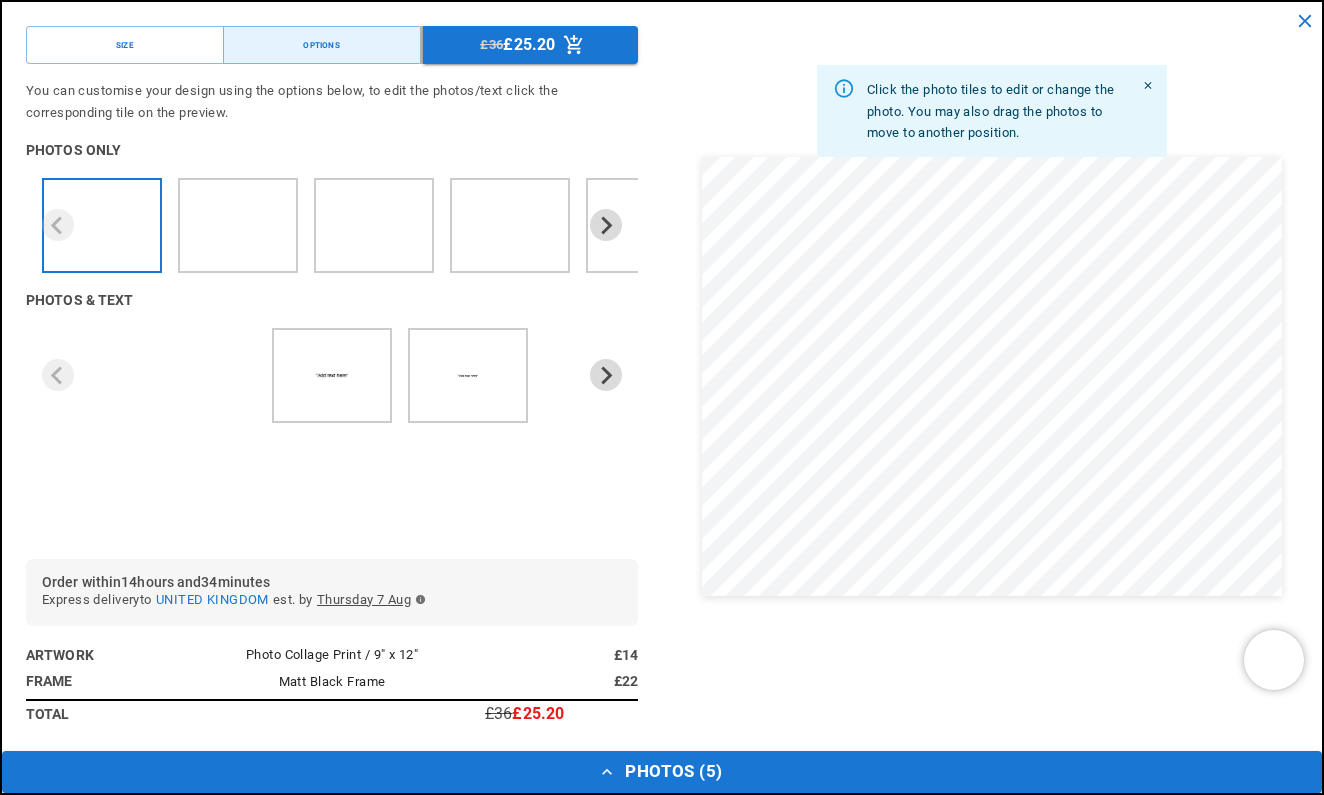 type 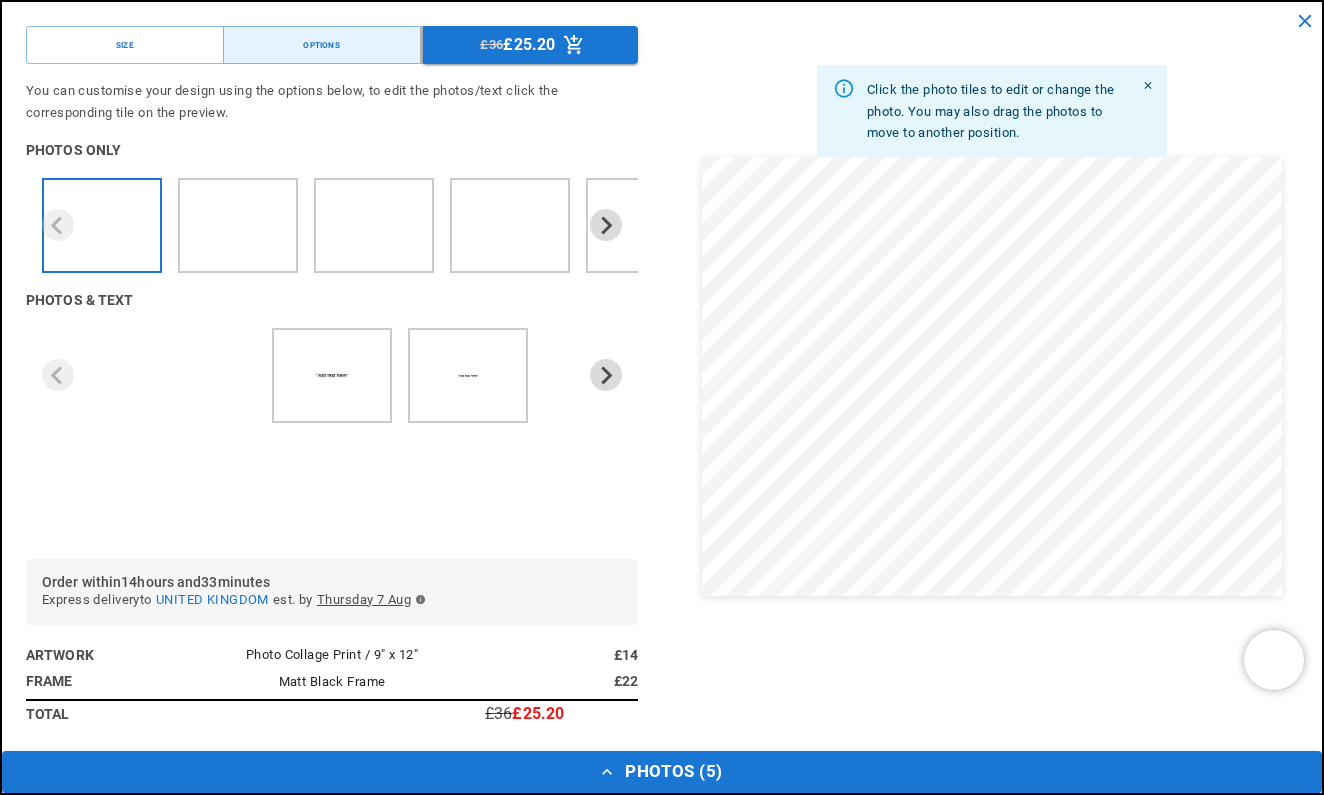 drag, startPoint x: 710, startPoint y: 433, endPoint x: 763, endPoint y: 433, distance: 53 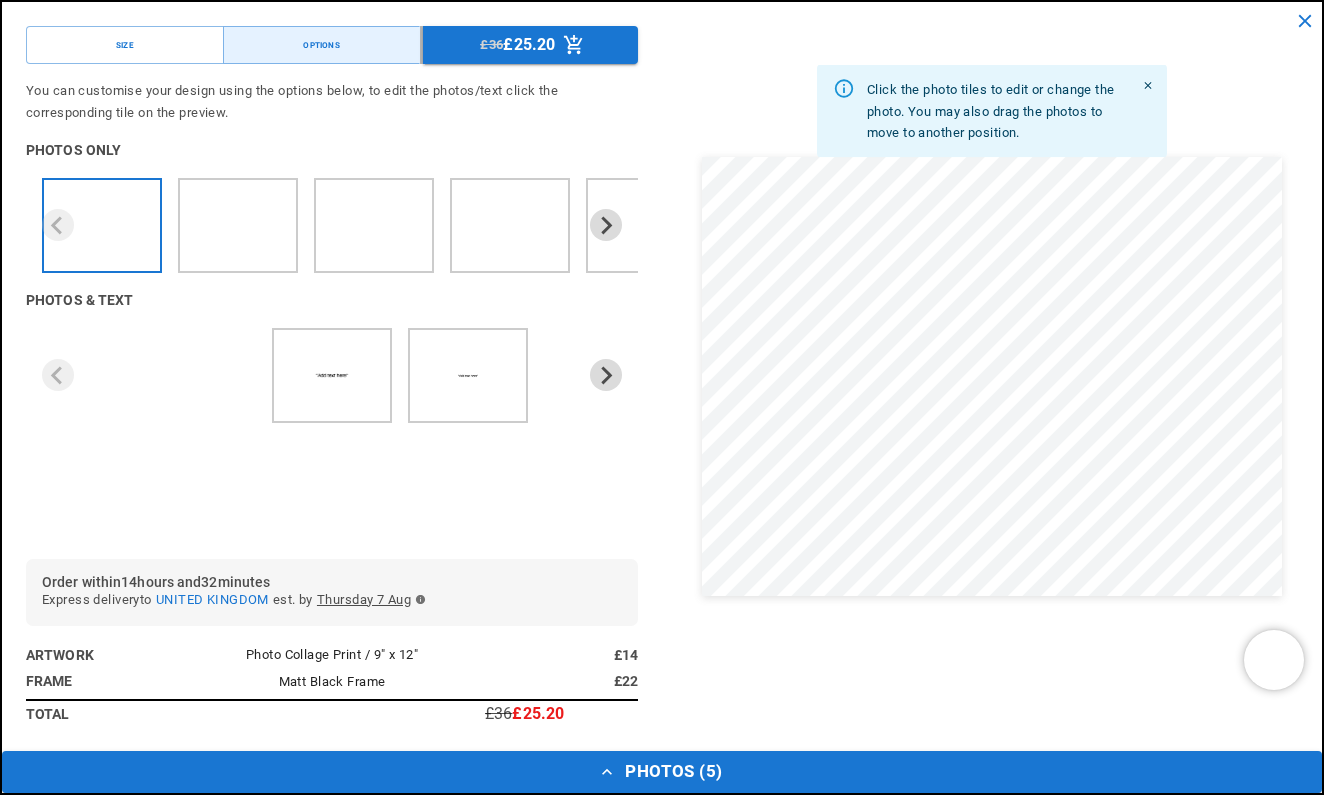 click on "Done" 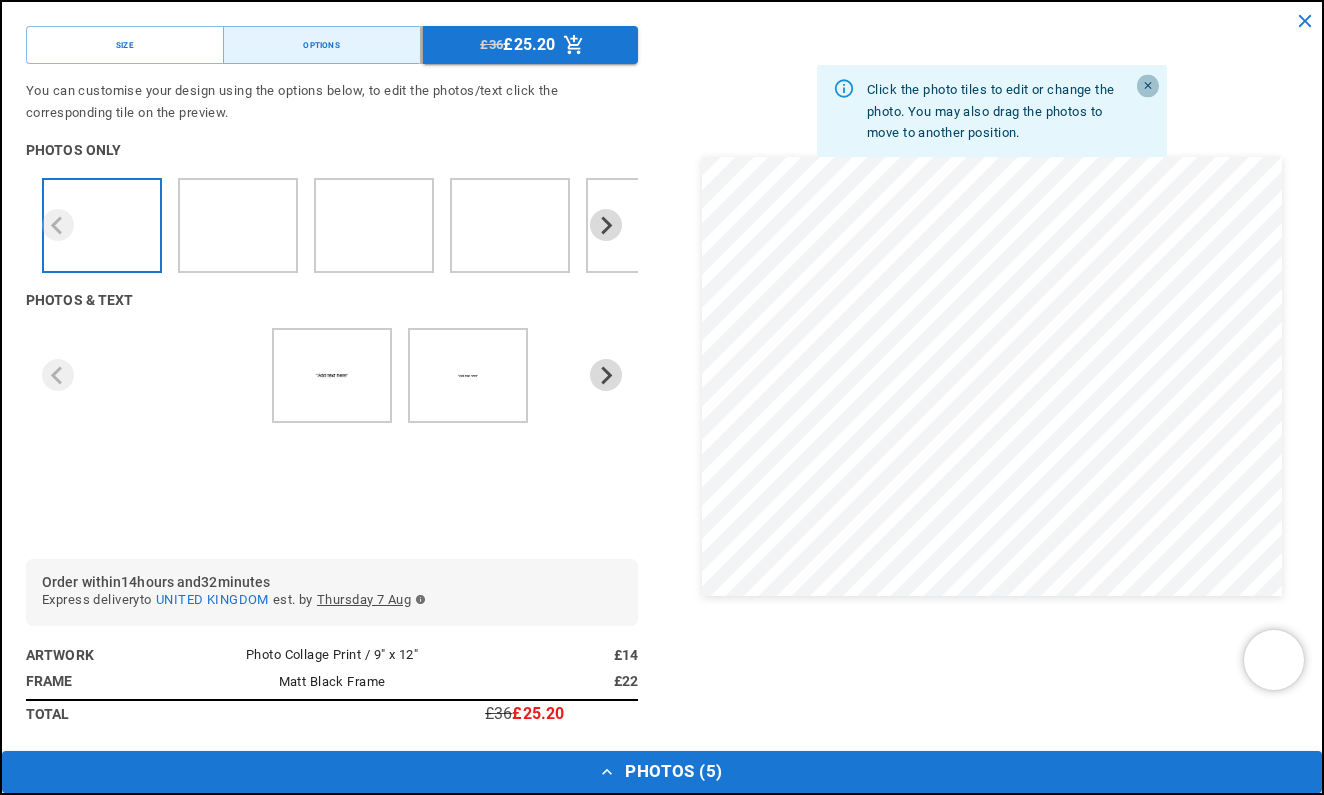 click 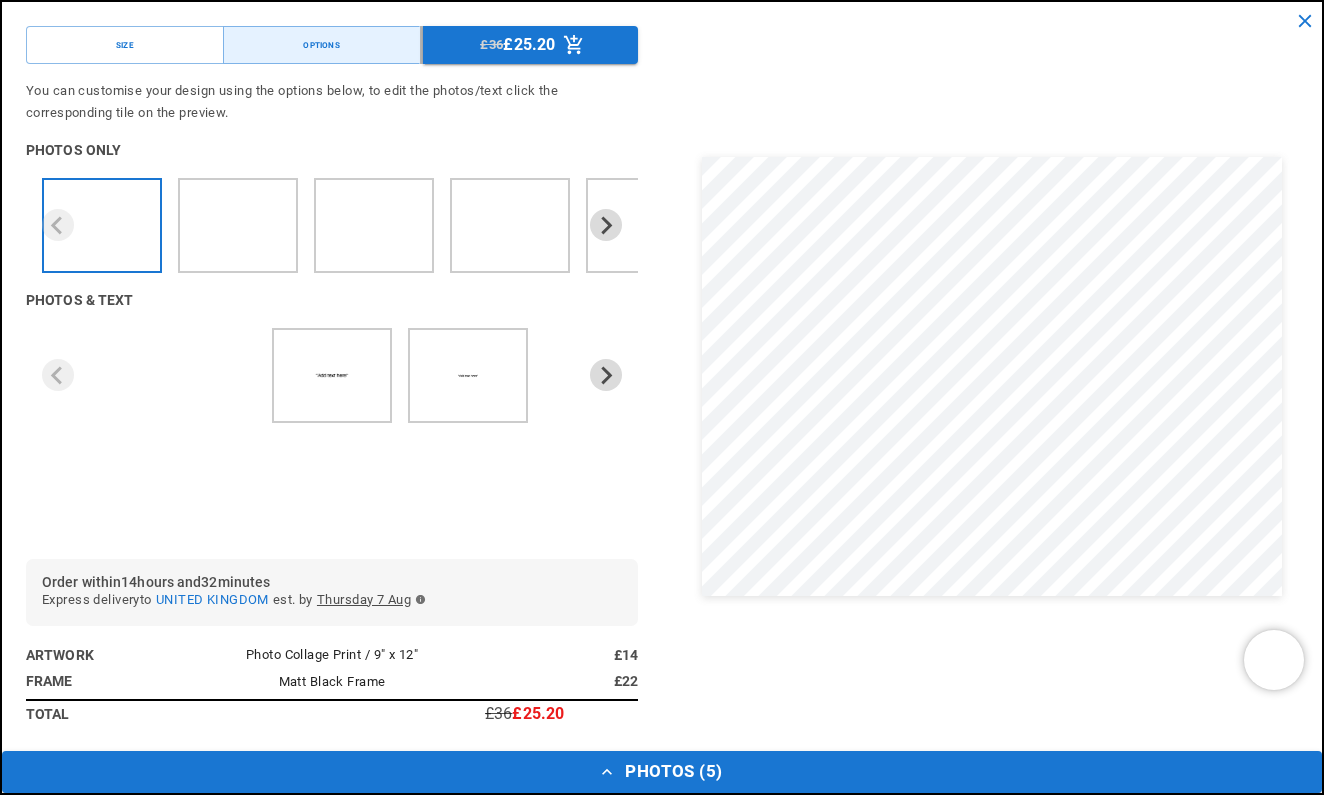 scroll, scrollTop: 0, scrollLeft: 780, axis: horizontal 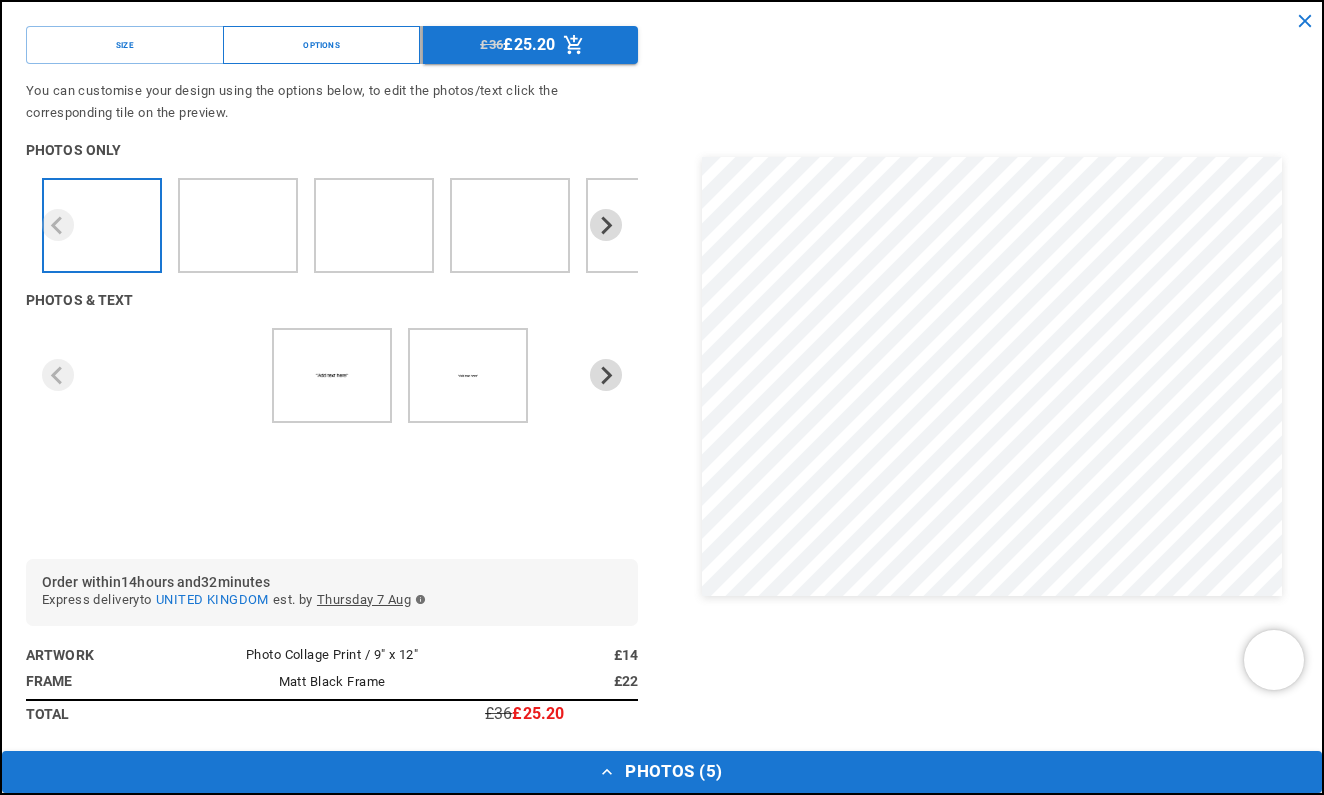 click on "Options" at bounding box center [322, 45] 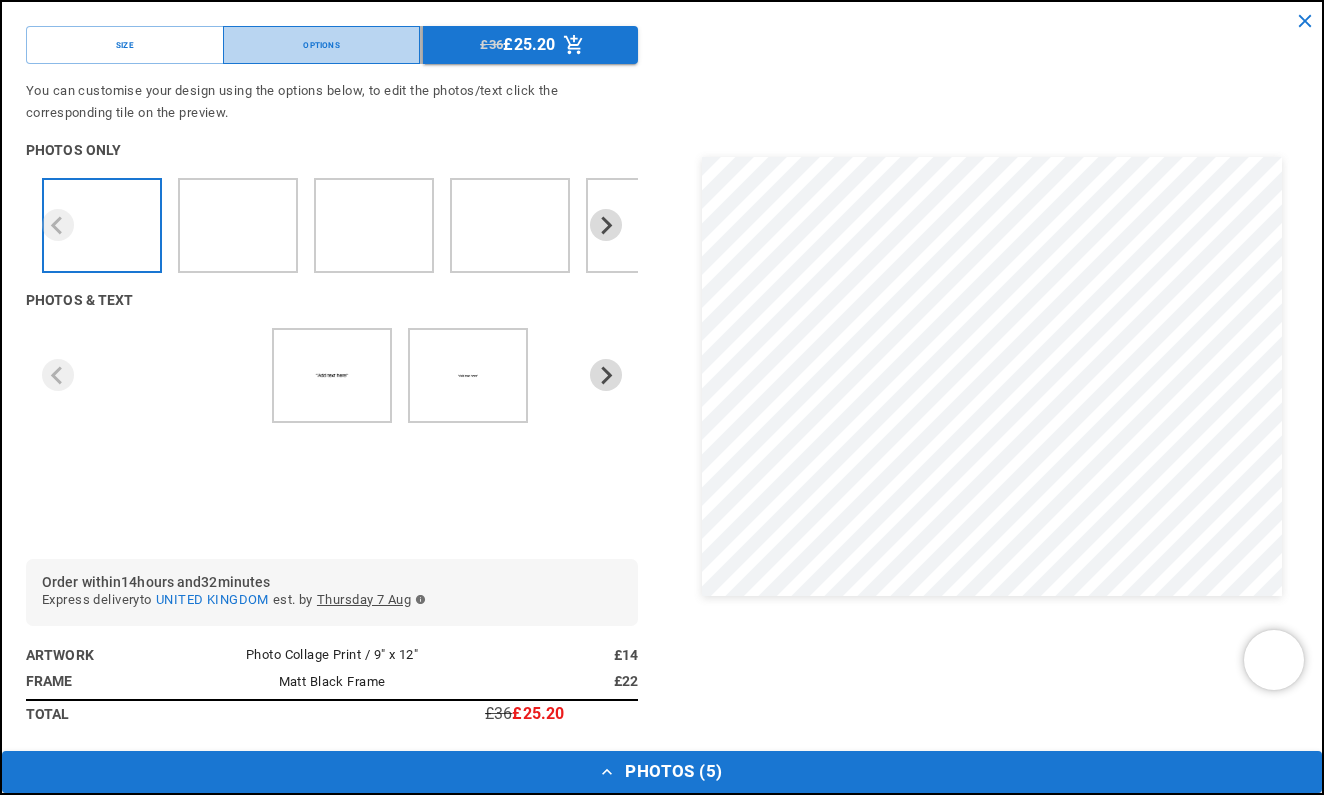 click on "Options" at bounding box center [321, 45] 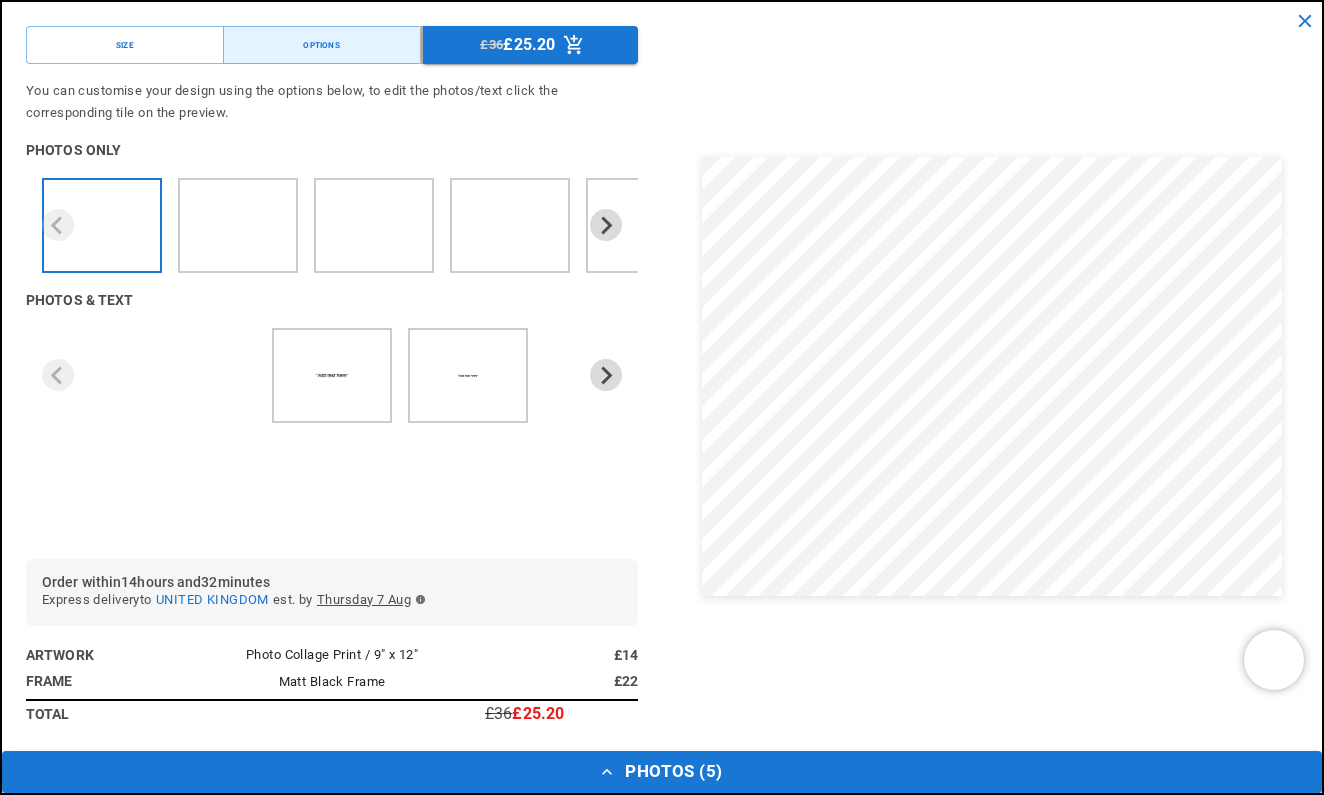 scroll, scrollTop: 0, scrollLeft: 390, axis: horizontal 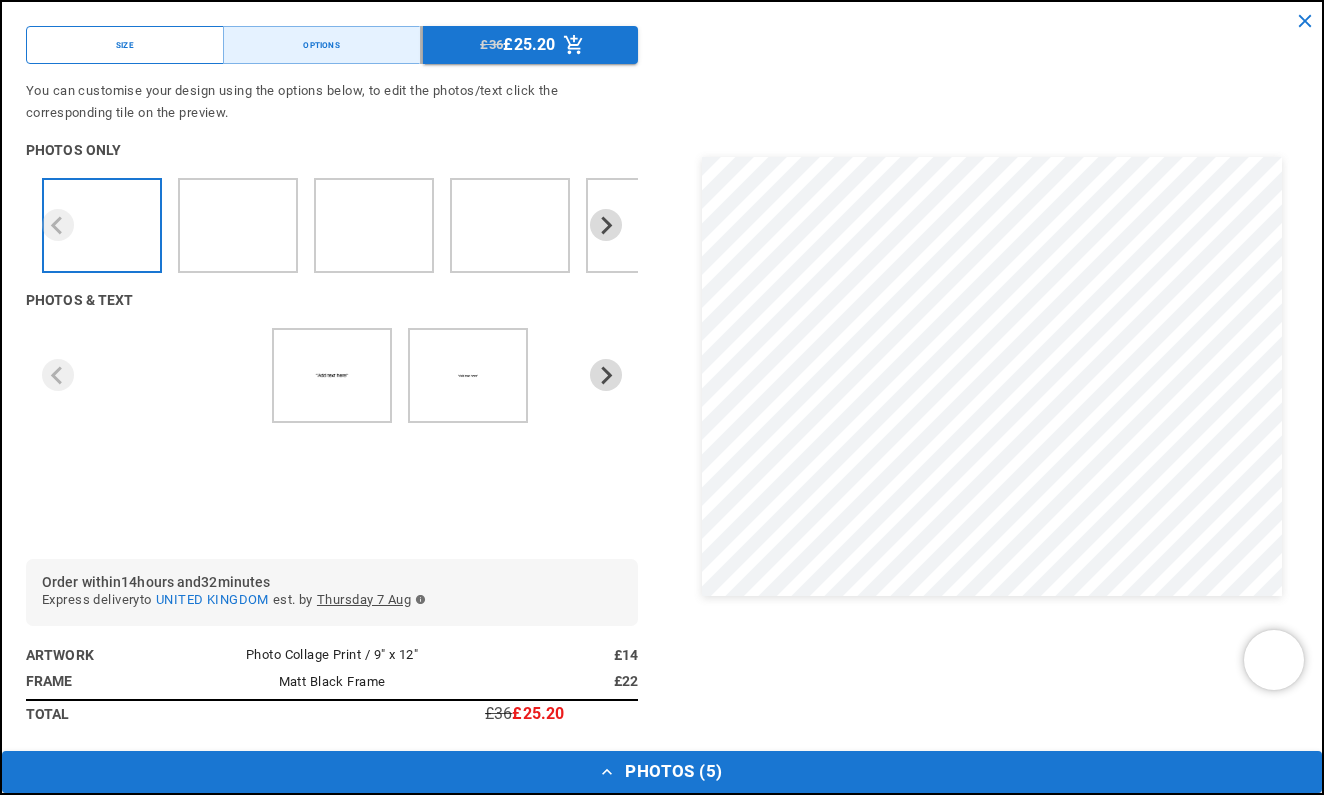 click on "Size" at bounding box center [125, 45] 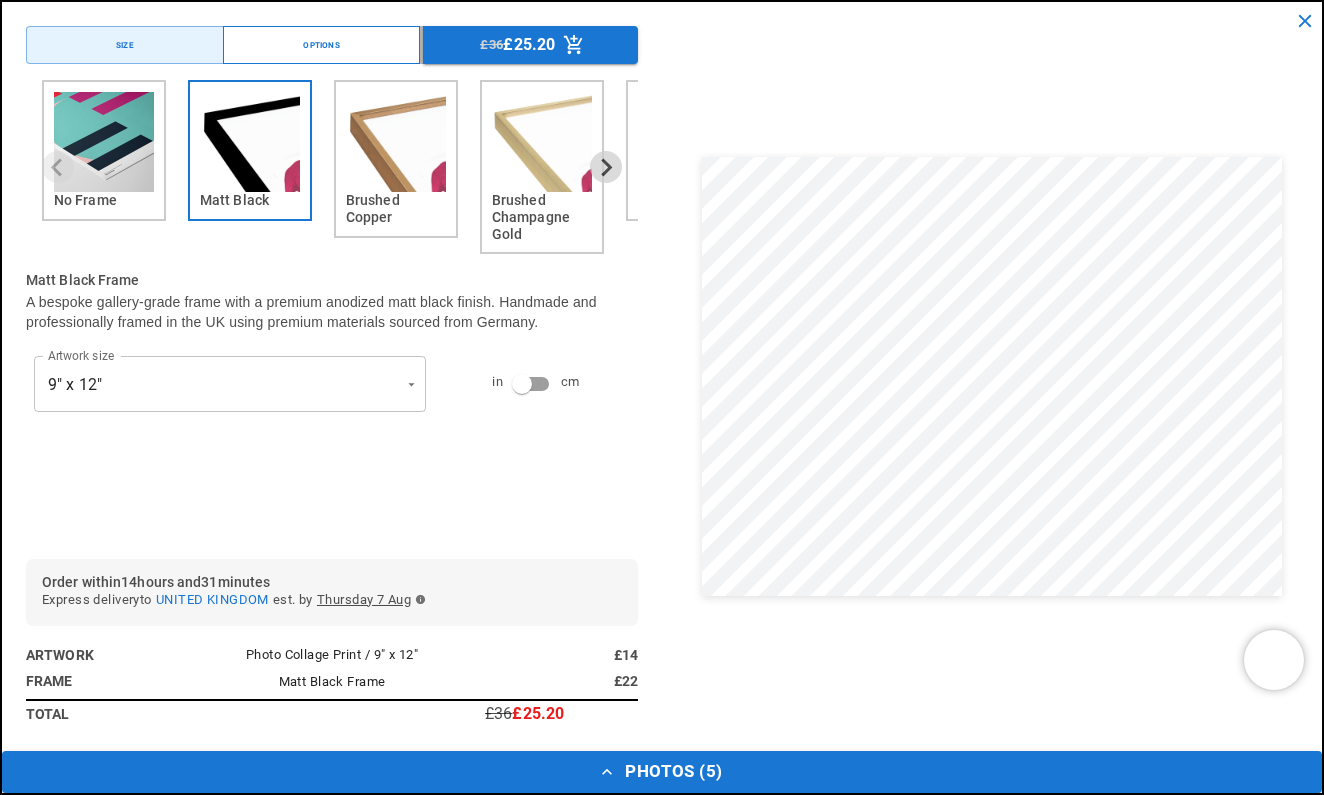 click on "Options" at bounding box center (322, 45) 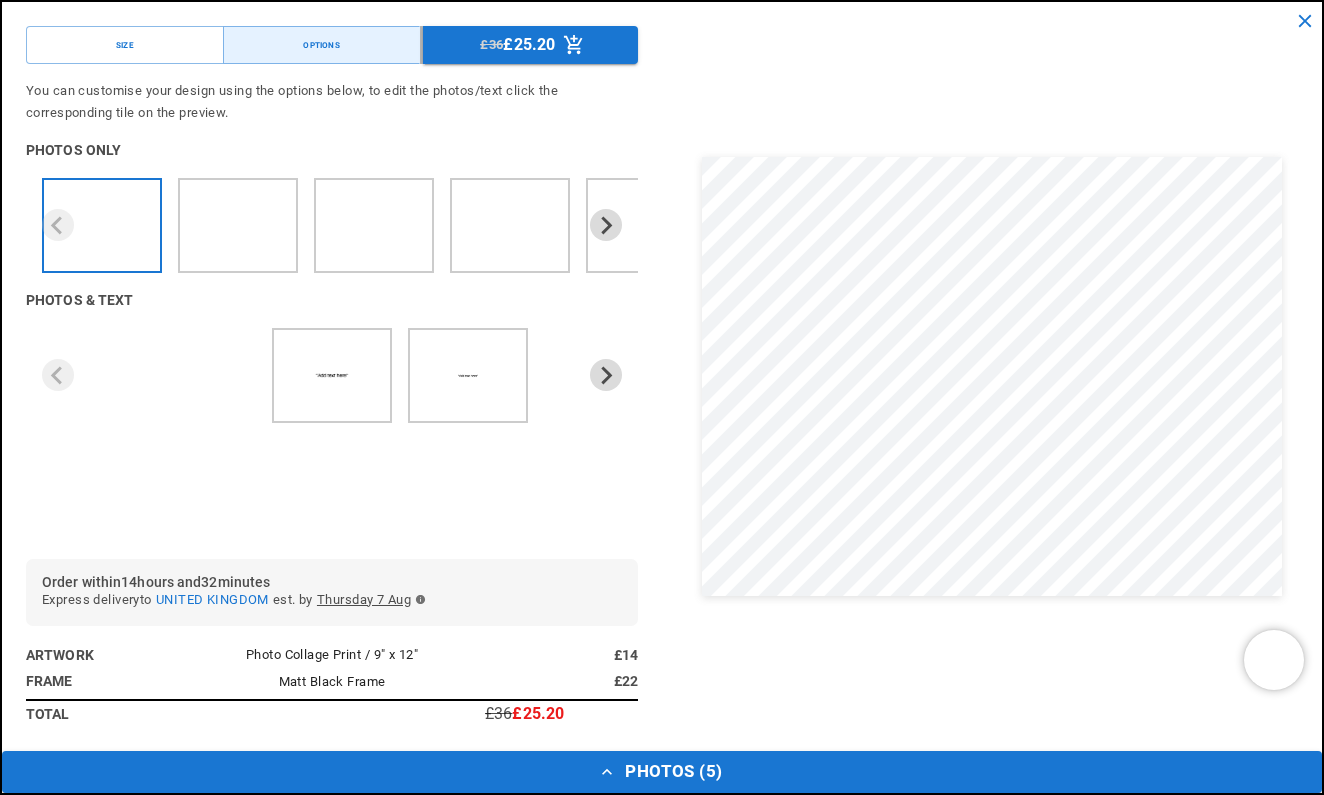 scroll, scrollTop: 0, scrollLeft: 0, axis: both 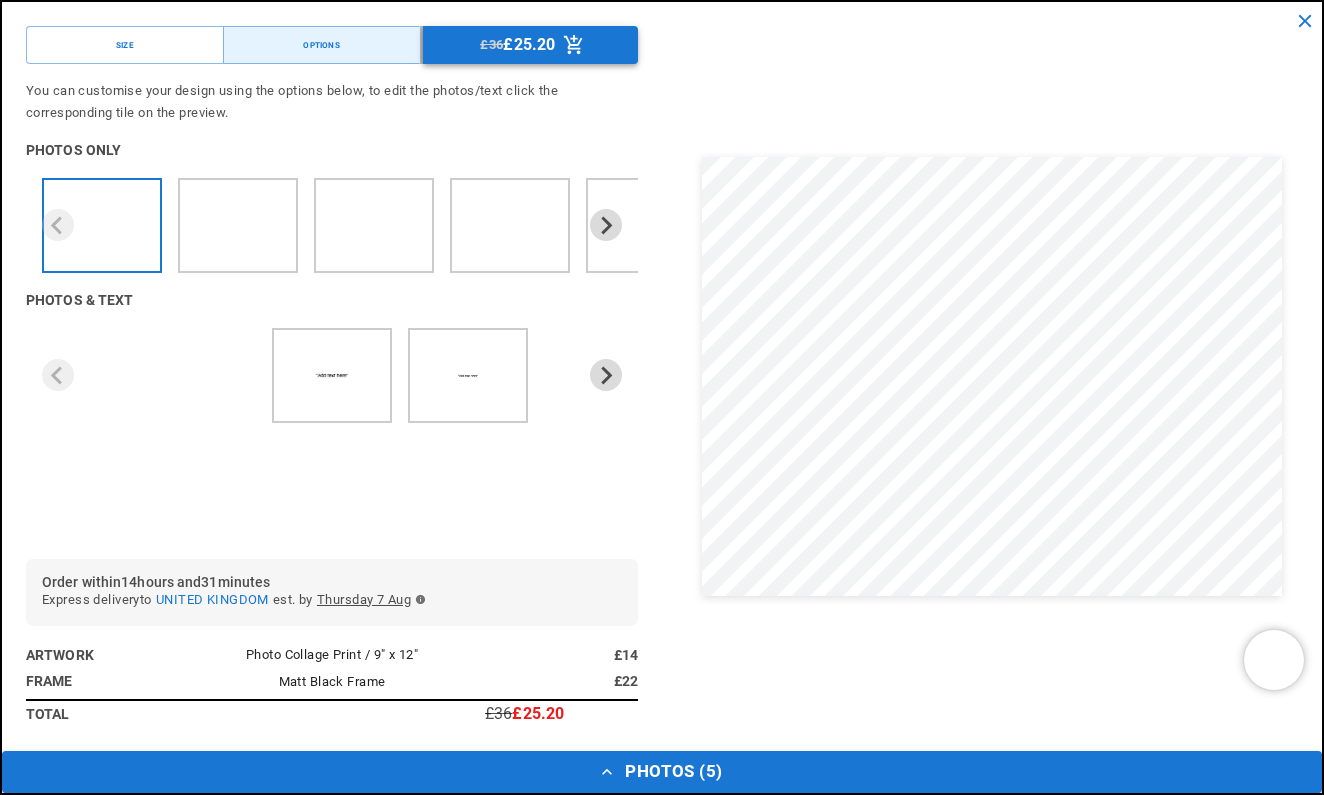 click on "£25.20" at bounding box center (529, 45) 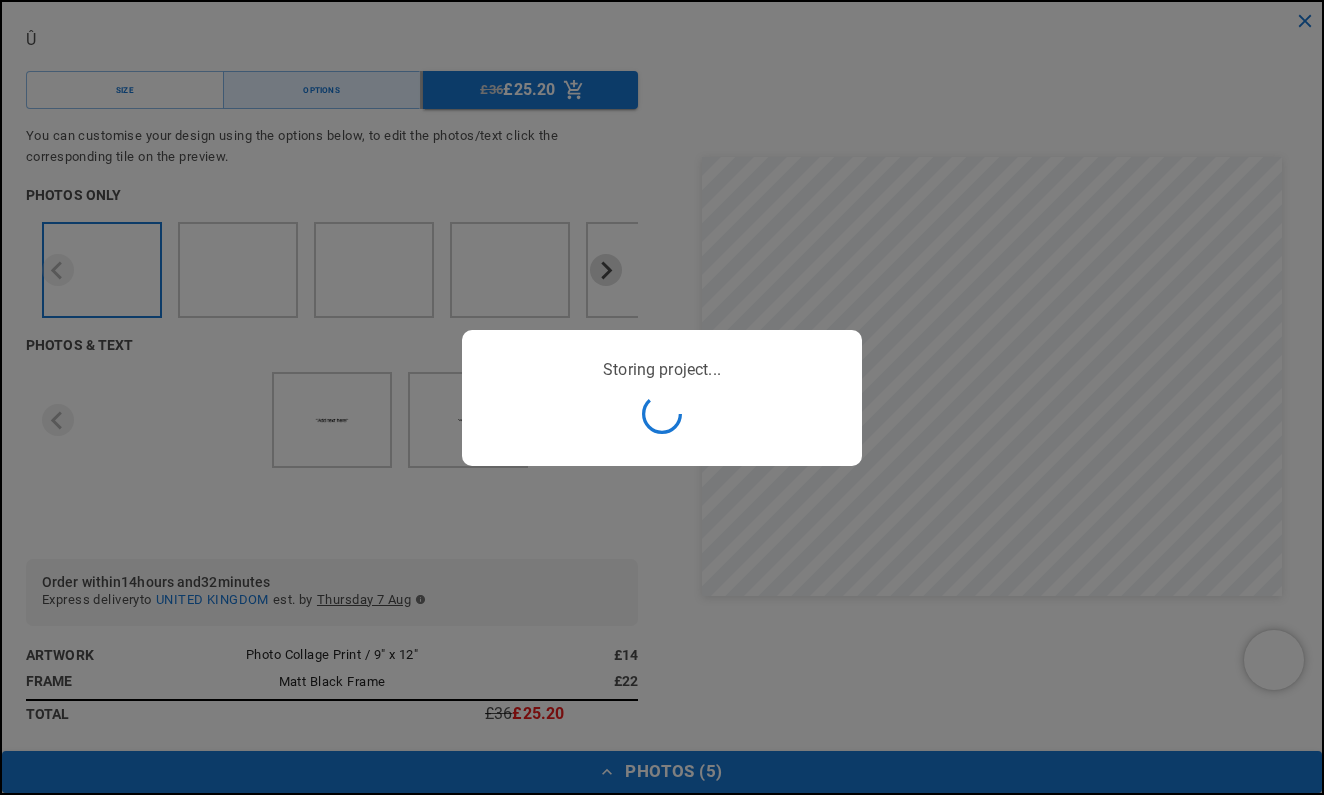 scroll, scrollTop: 0, scrollLeft: 390, axis: horizontal 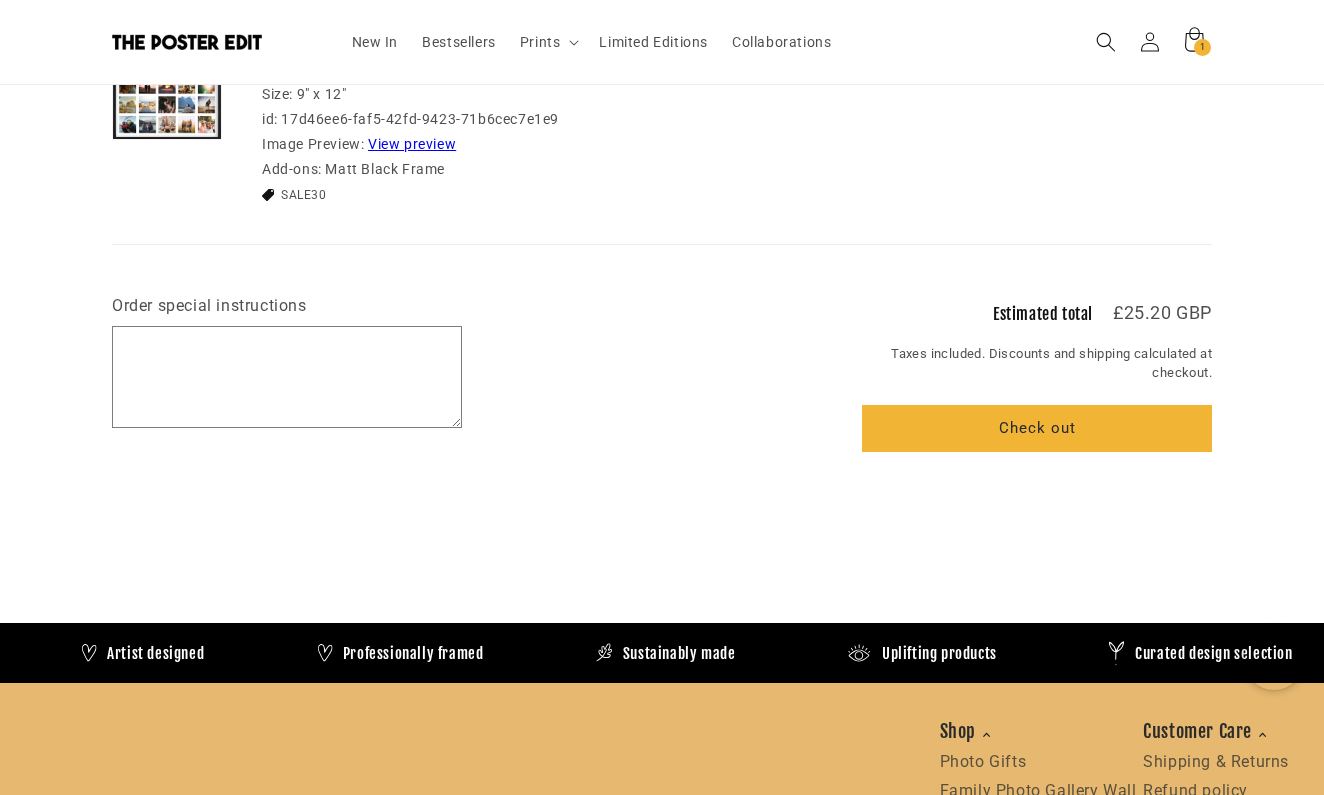 click 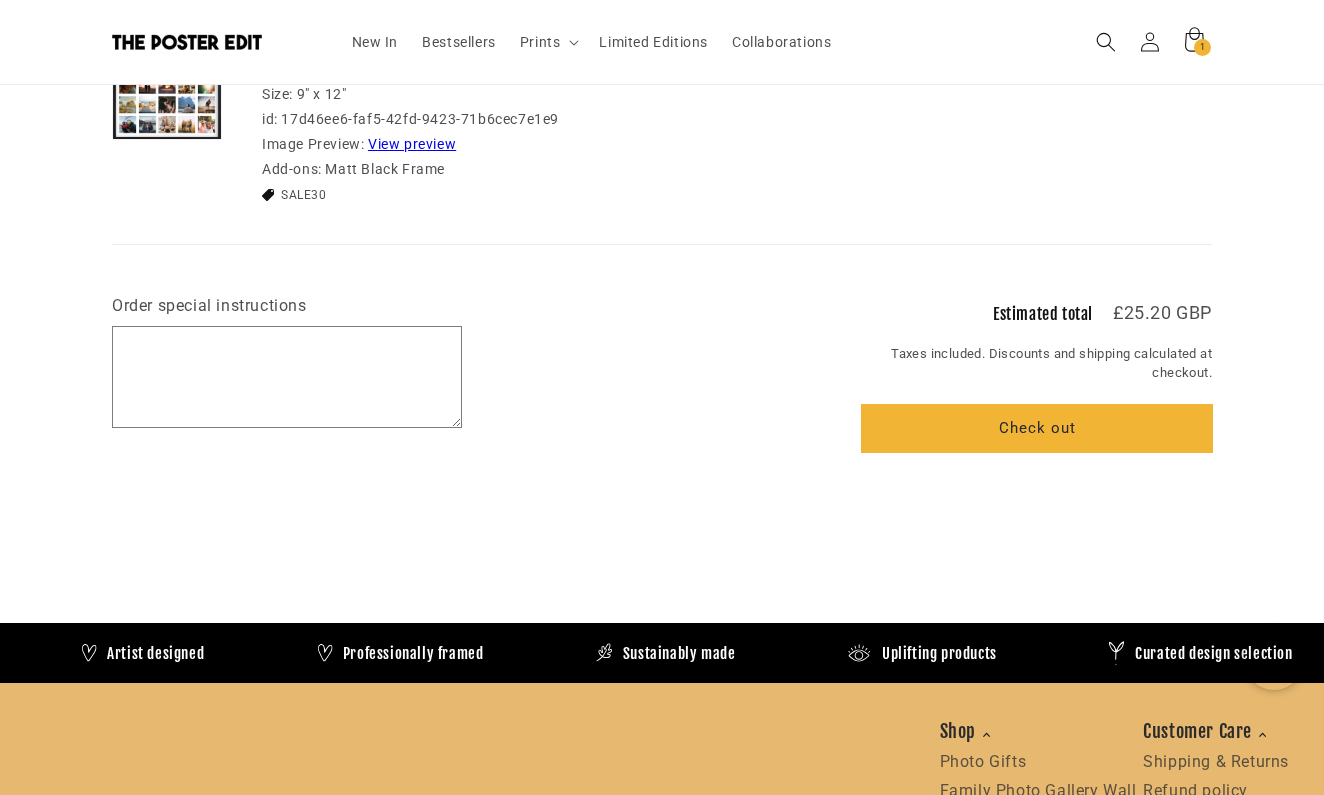 click on "Check out" at bounding box center (1037, 428) 